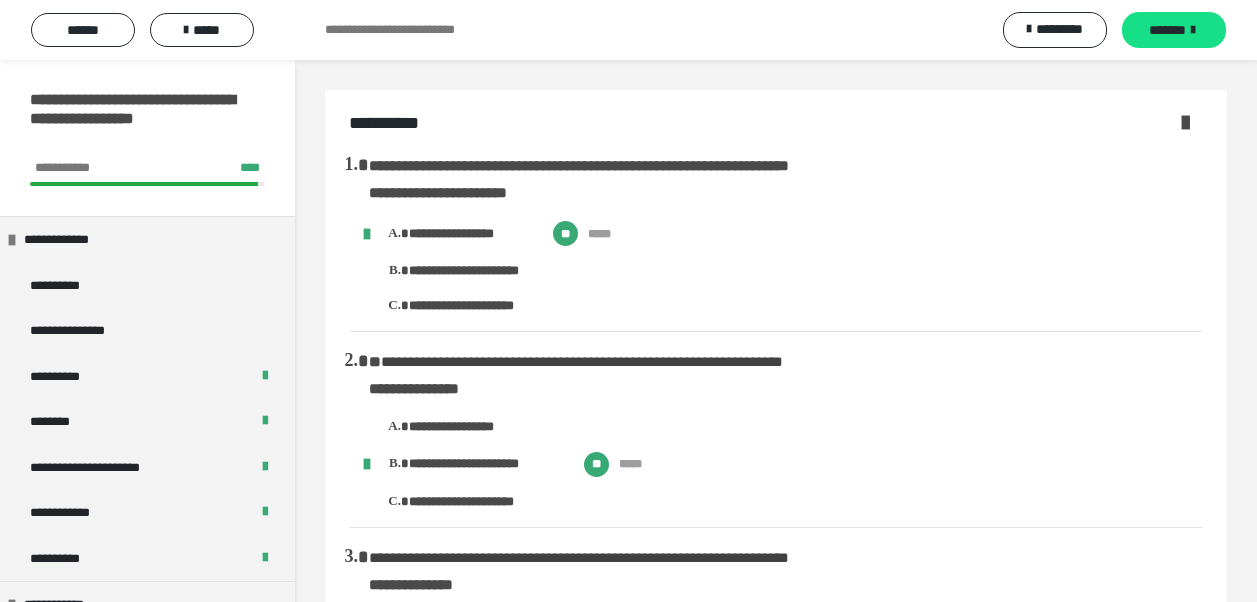 scroll, scrollTop: 1700, scrollLeft: 0, axis: vertical 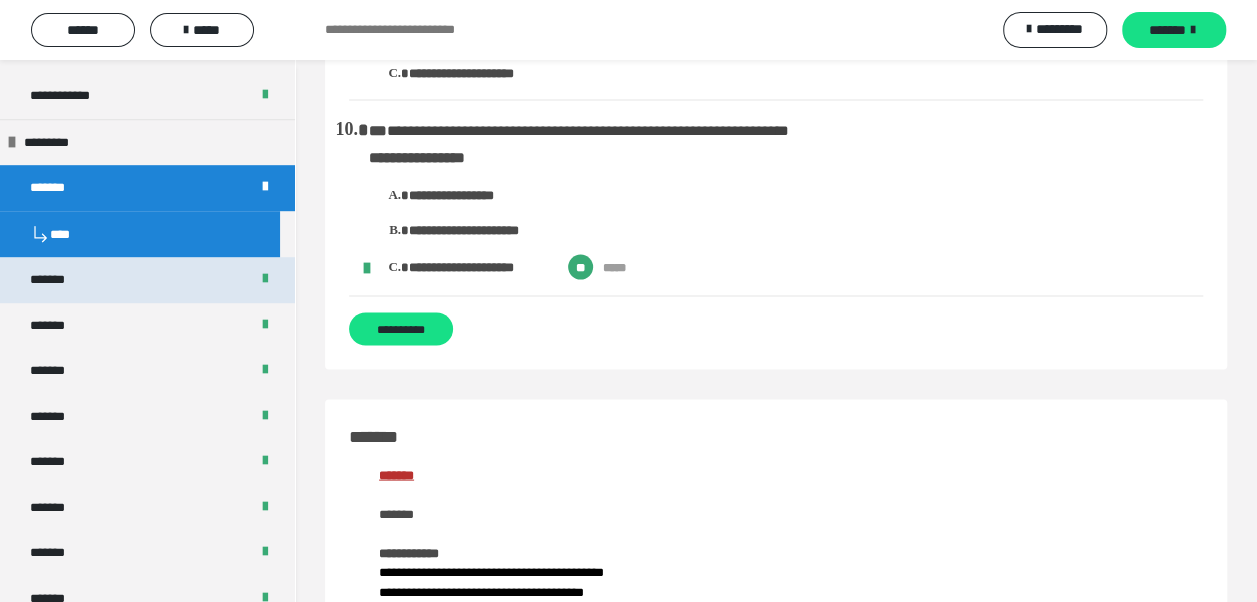 click on "*******" at bounding box center (58, 280) 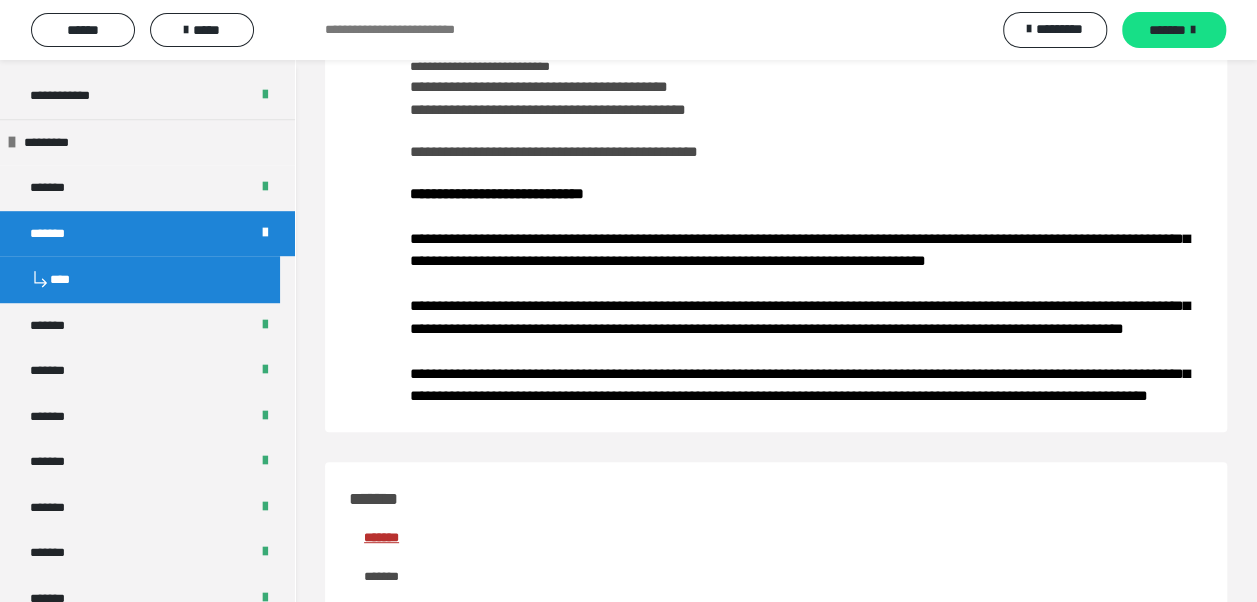 scroll, scrollTop: 0, scrollLeft: 0, axis: both 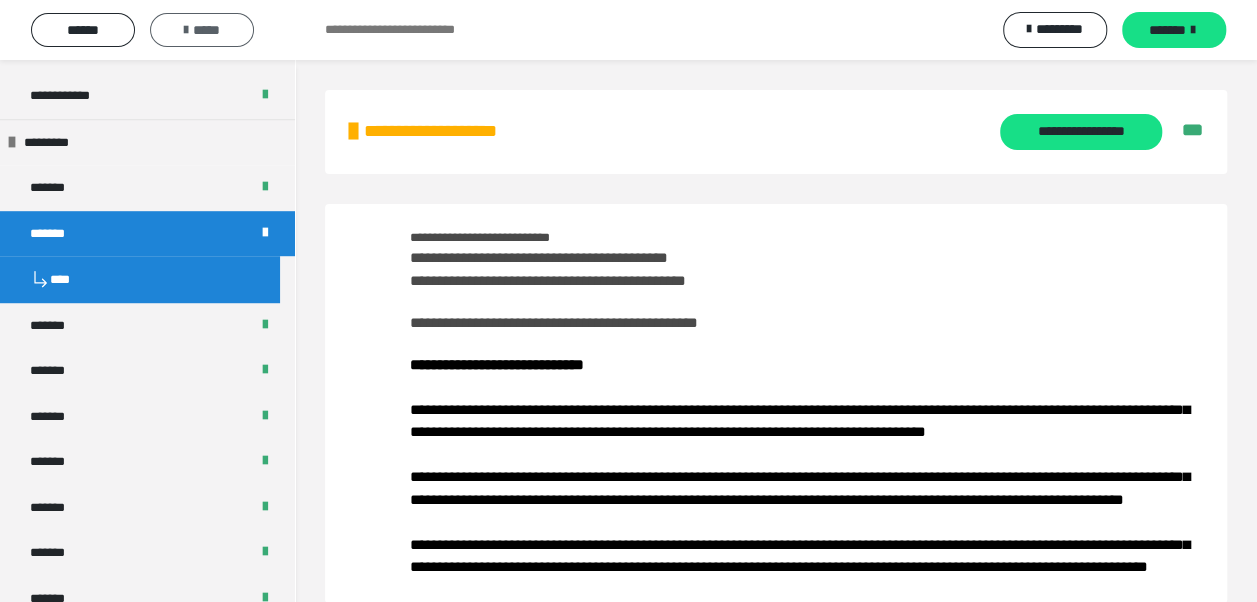 click on "*****" at bounding box center (202, 30) 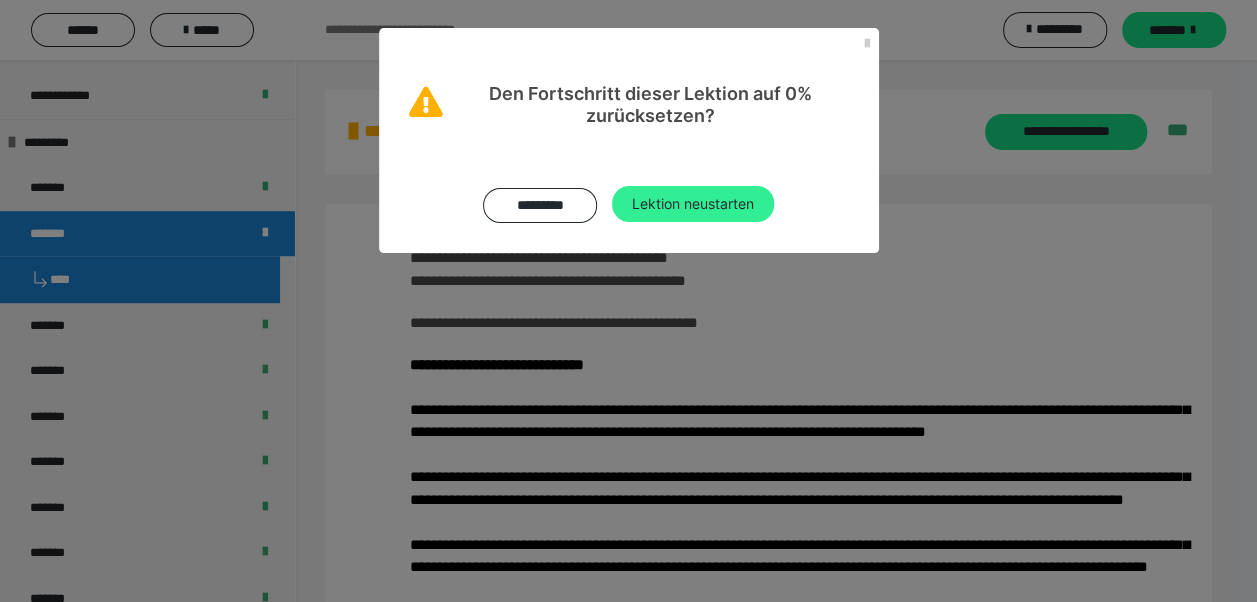 click on "Lektion neustarten" at bounding box center [693, 204] 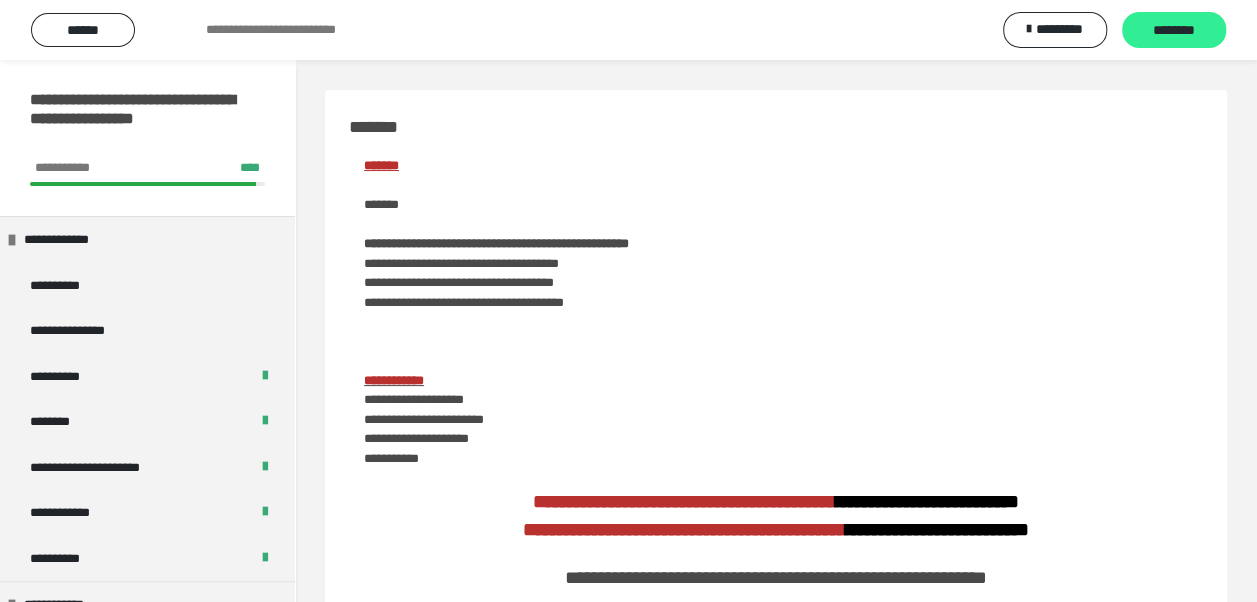 click on "********" at bounding box center [1174, 31] 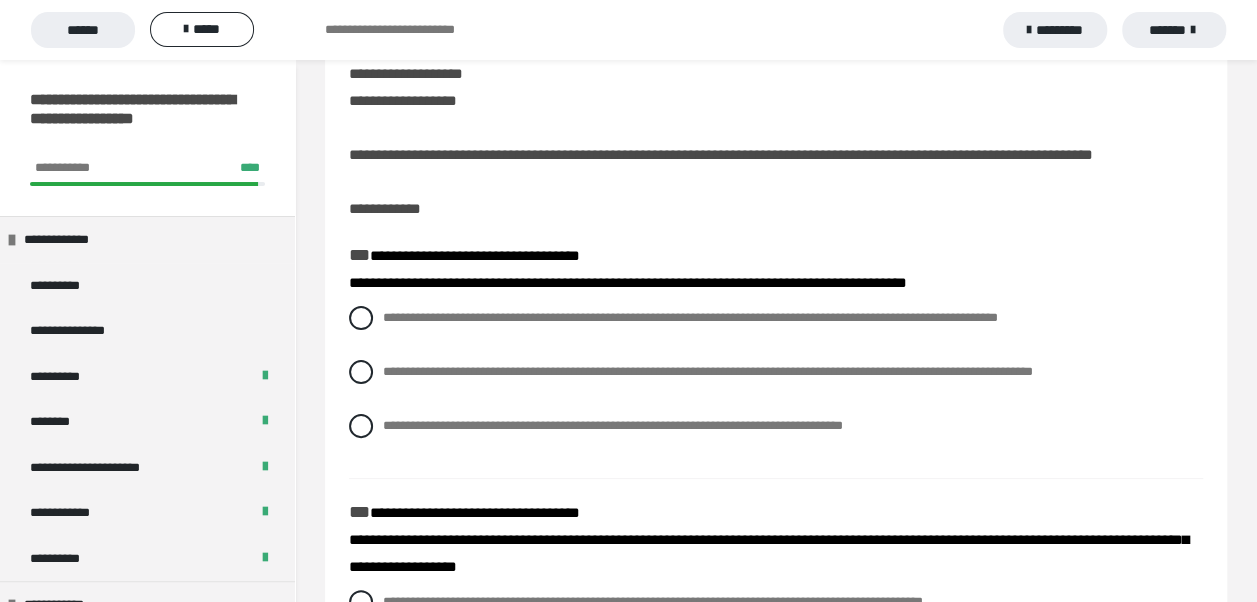 scroll, scrollTop: 100, scrollLeft: 0, axis: vertical 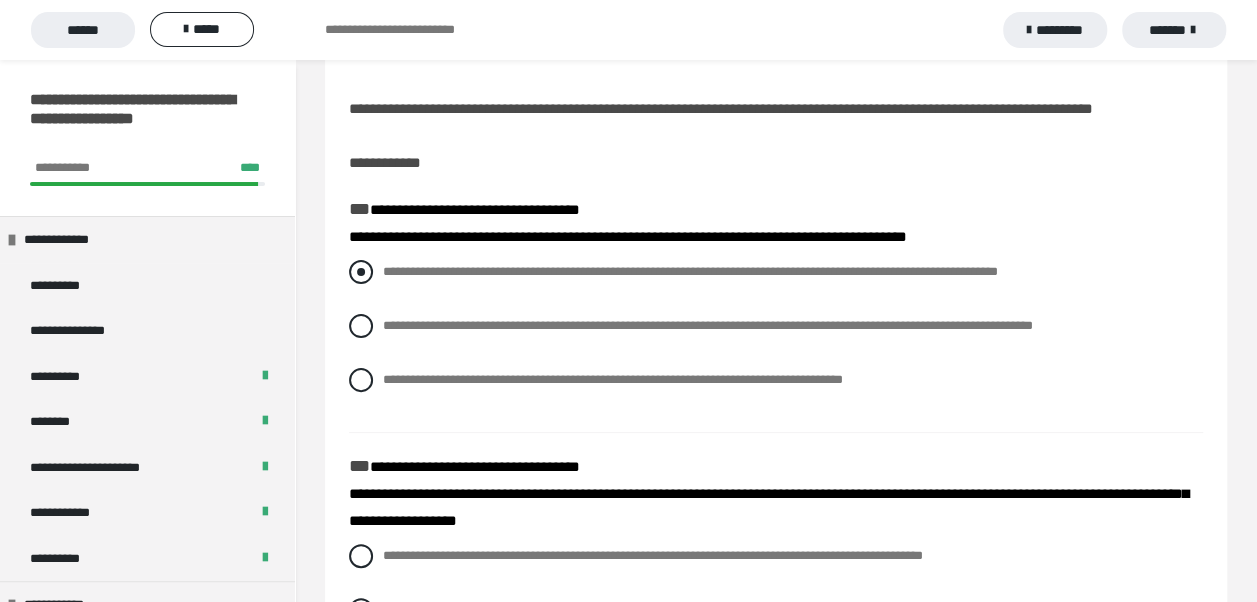 click at bounding box center [361, 272] 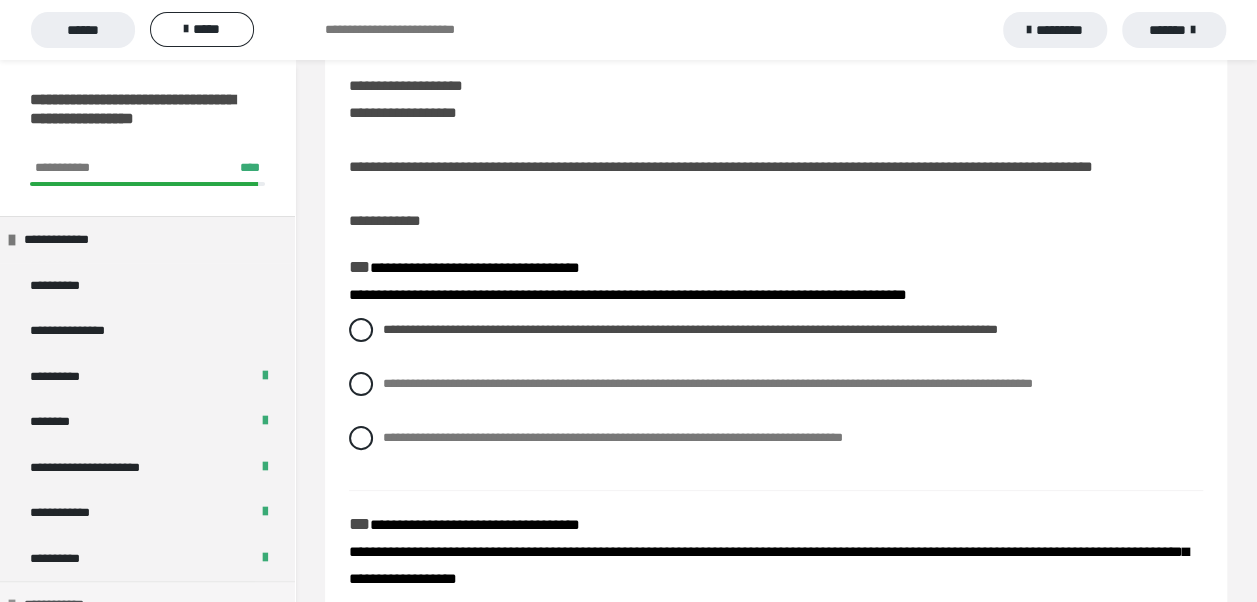 scroll, scrollTop: 0, scrollLeft: 0, axis: both 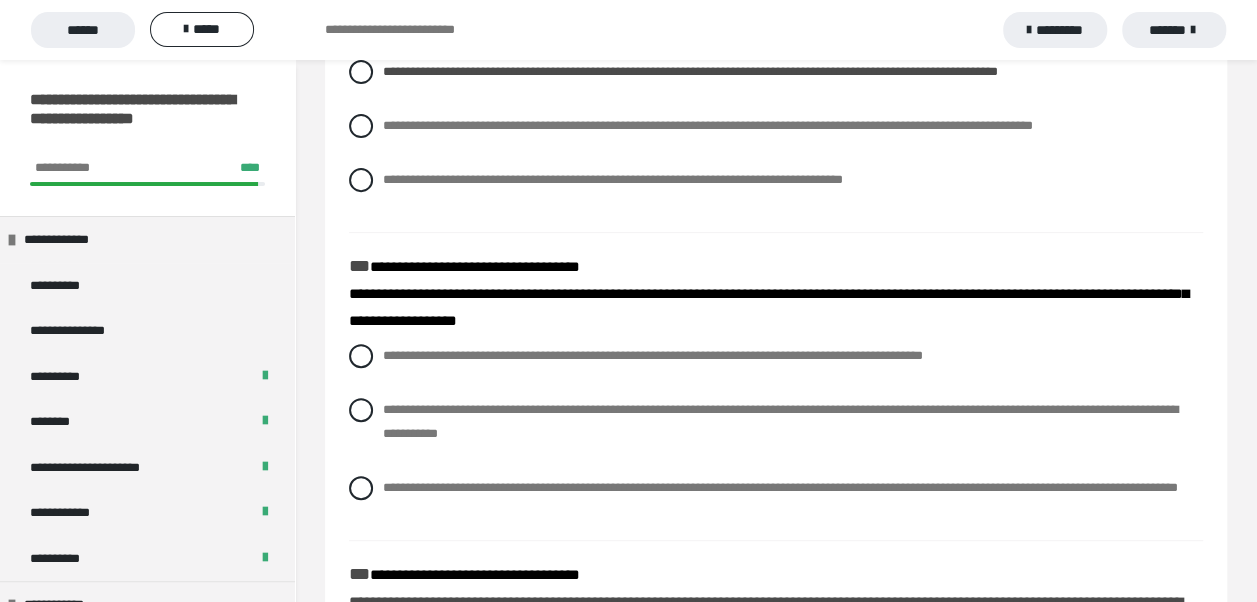 drag, startPoint x: 357, startPoint y: 486, endPoint x: 509, endPoint y: 530, distance: 158.24033 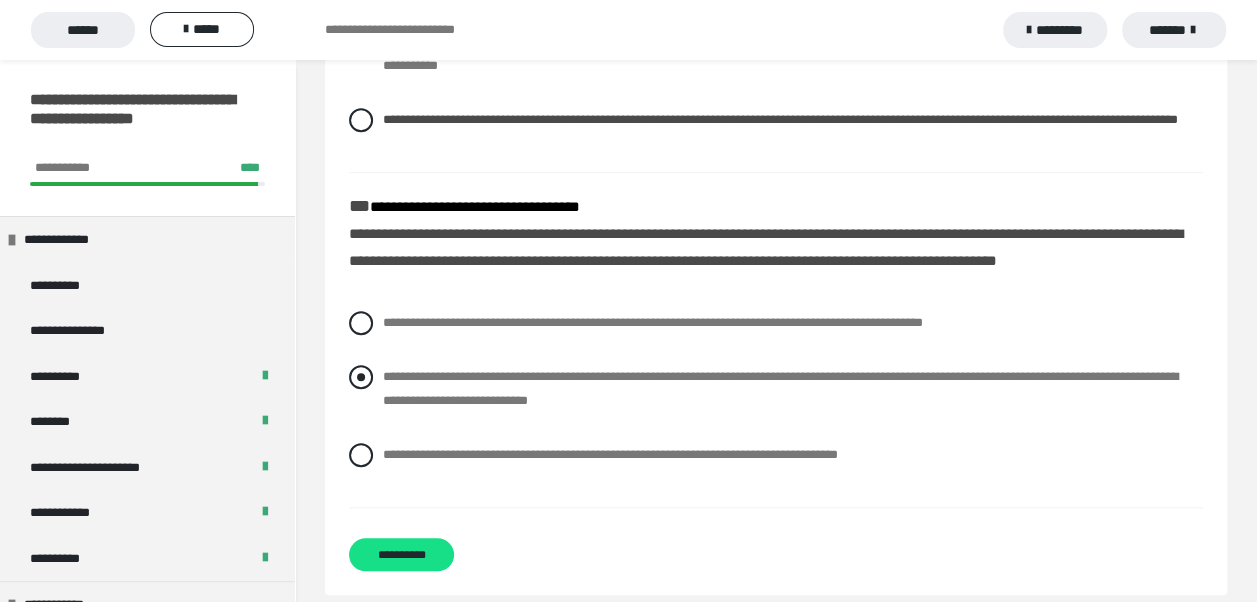 scroll, scrollTop: 700, scrollLeft: 0, axis: vertical 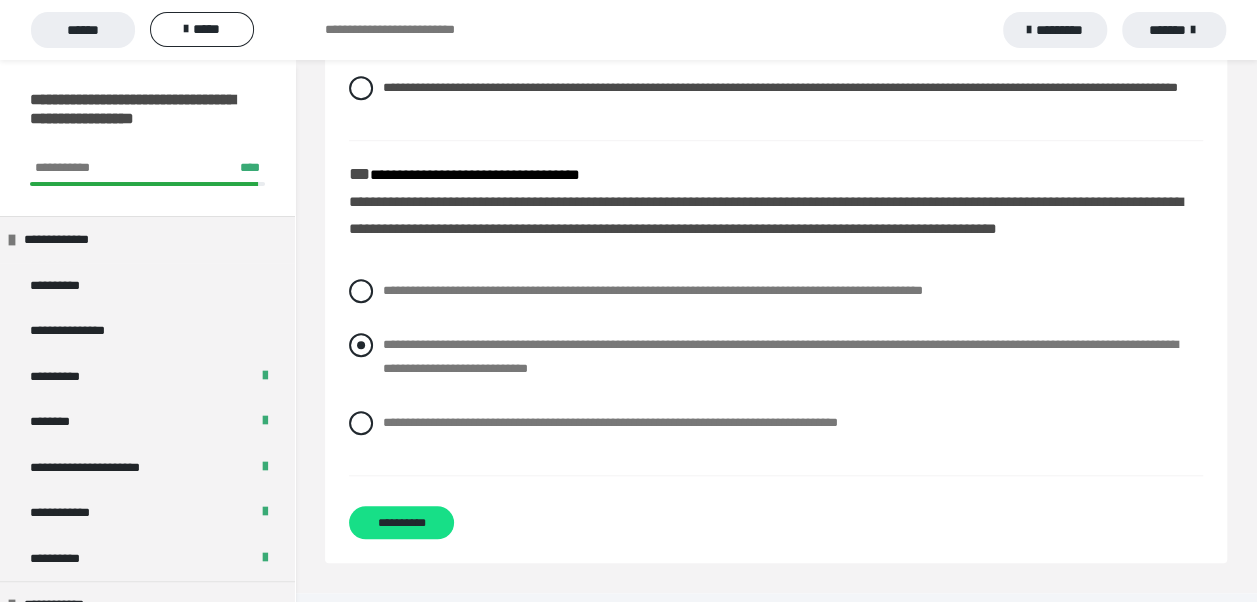 click at bounding box center [361, 345] 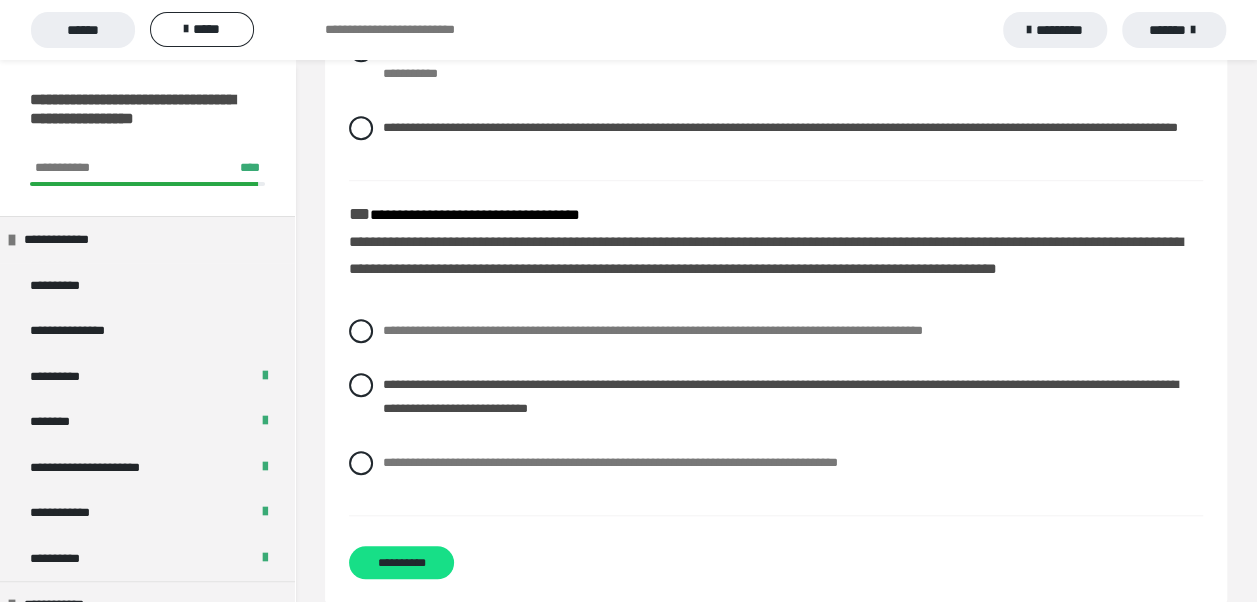 scroll, scrollTop: 714, scrollLeft: 0, axis: vertical 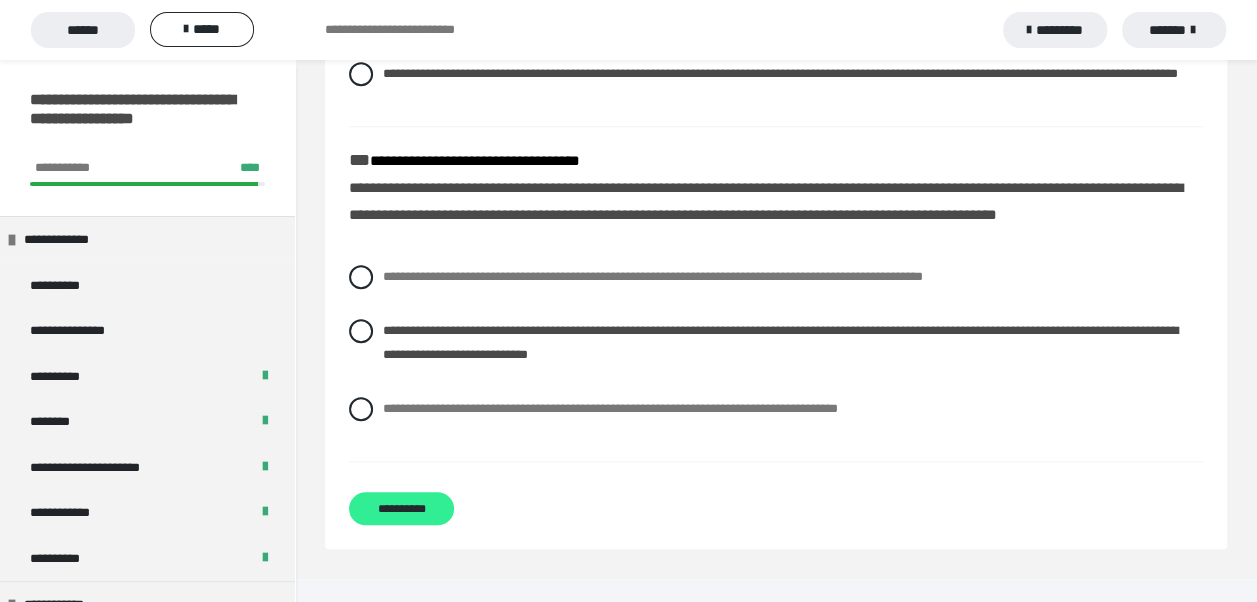 click on "**********" at bounding box center (401, 508) 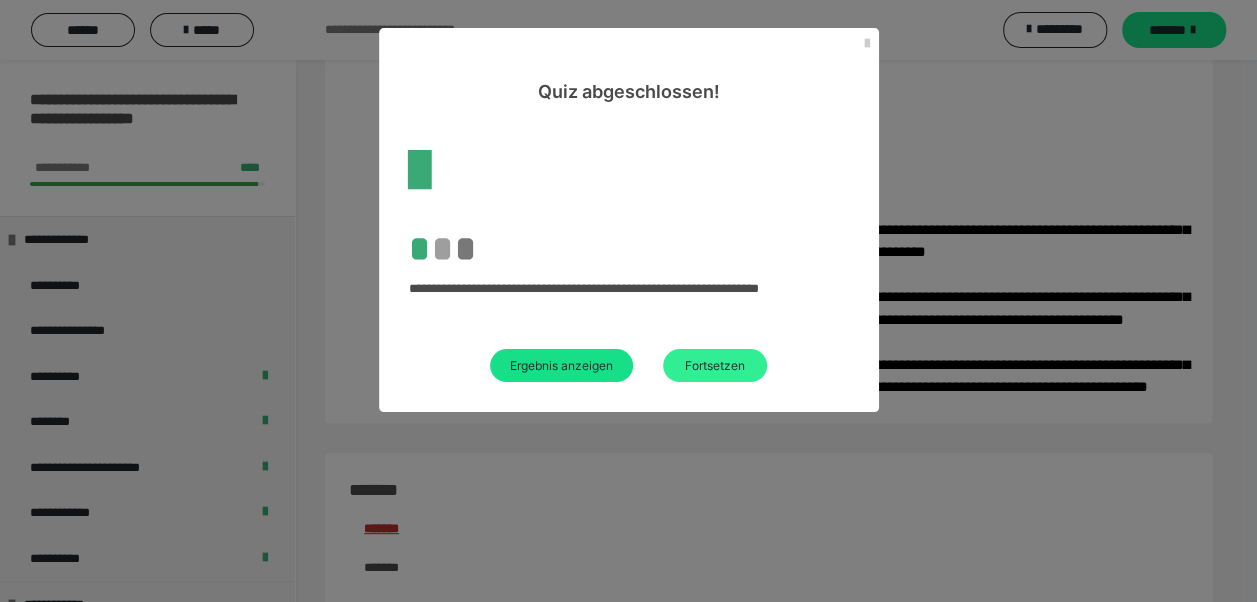 scroll, scrollTop: 714, scrollLeft: 0, axis: vertical 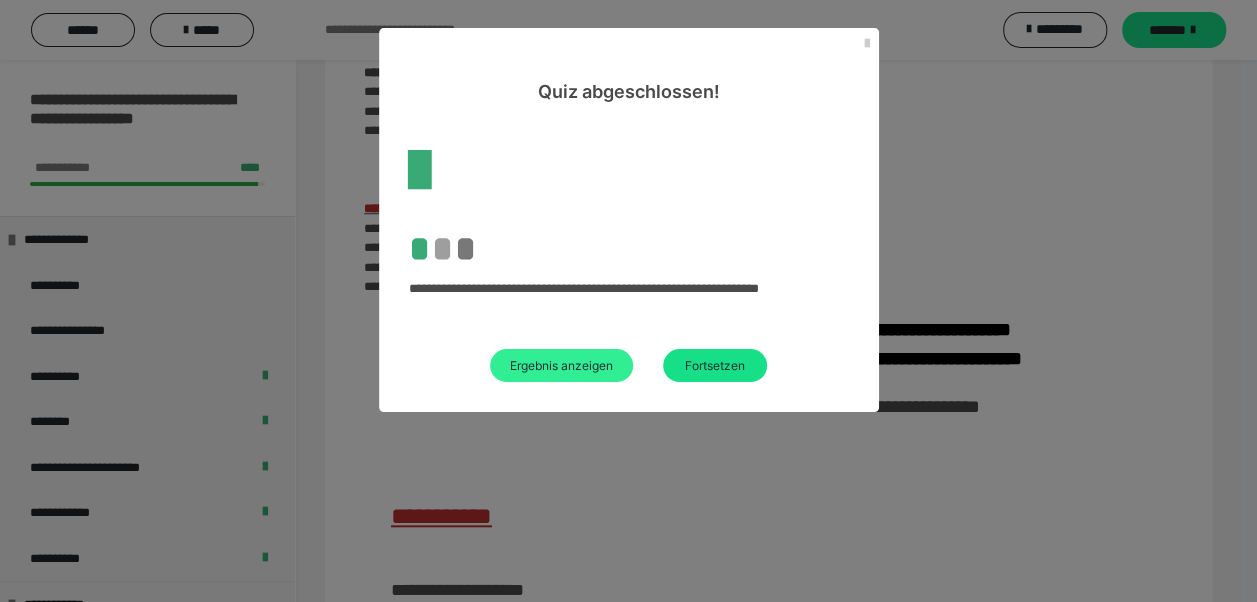 click on "Ergebnis anzeigen" at bounding box center (561, 365) 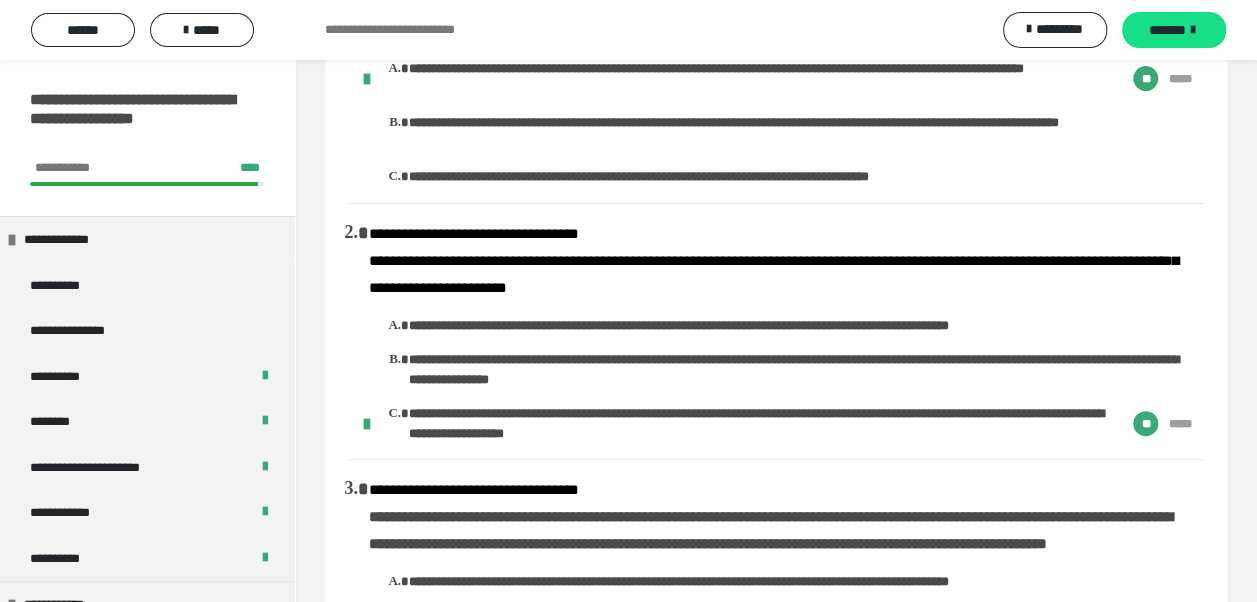 scroll, scrollTop: 0, scrollLeft: 0, axis: both 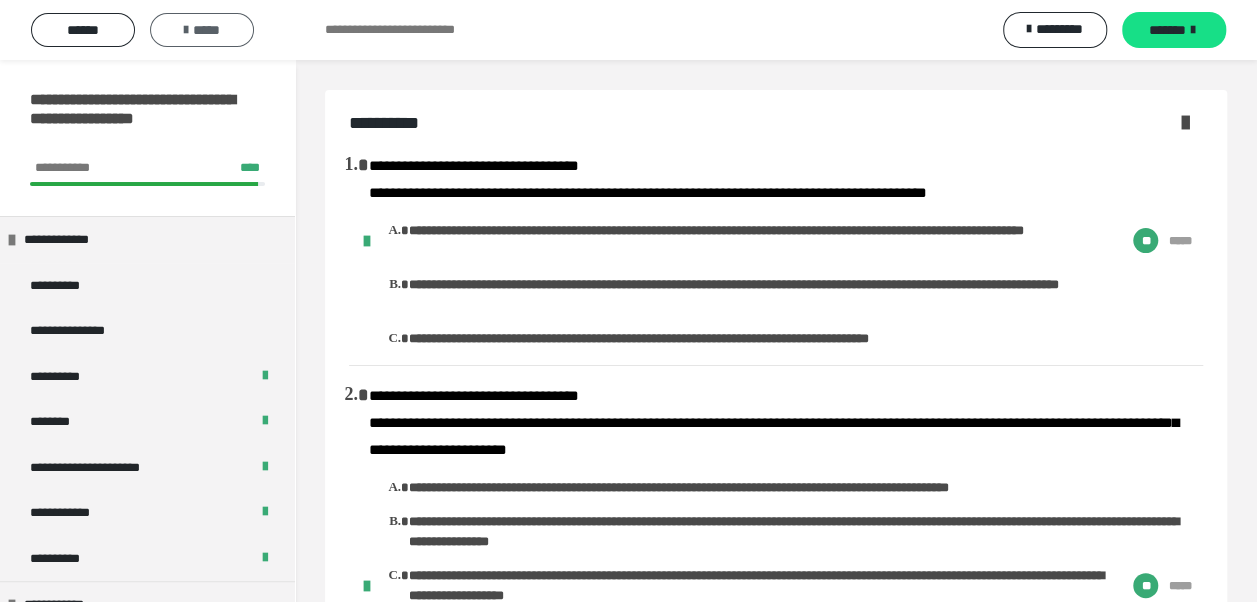 click on "*****" at bounding box center (202, 30) 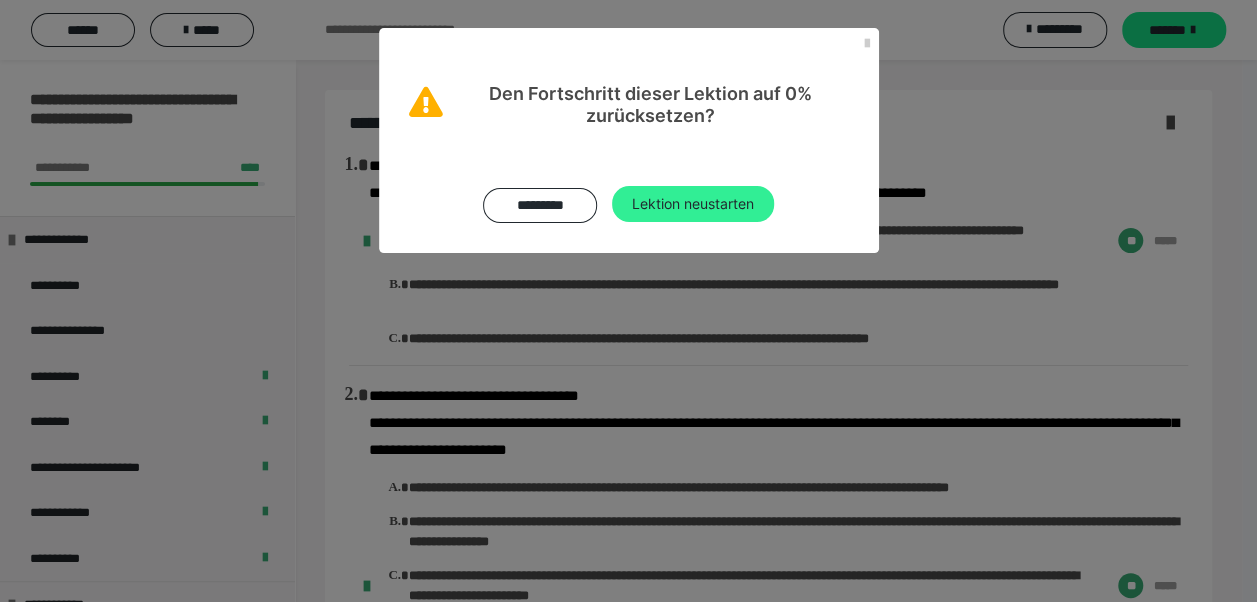 click on "Lektion neustarten" at bounding box center (693, 204) 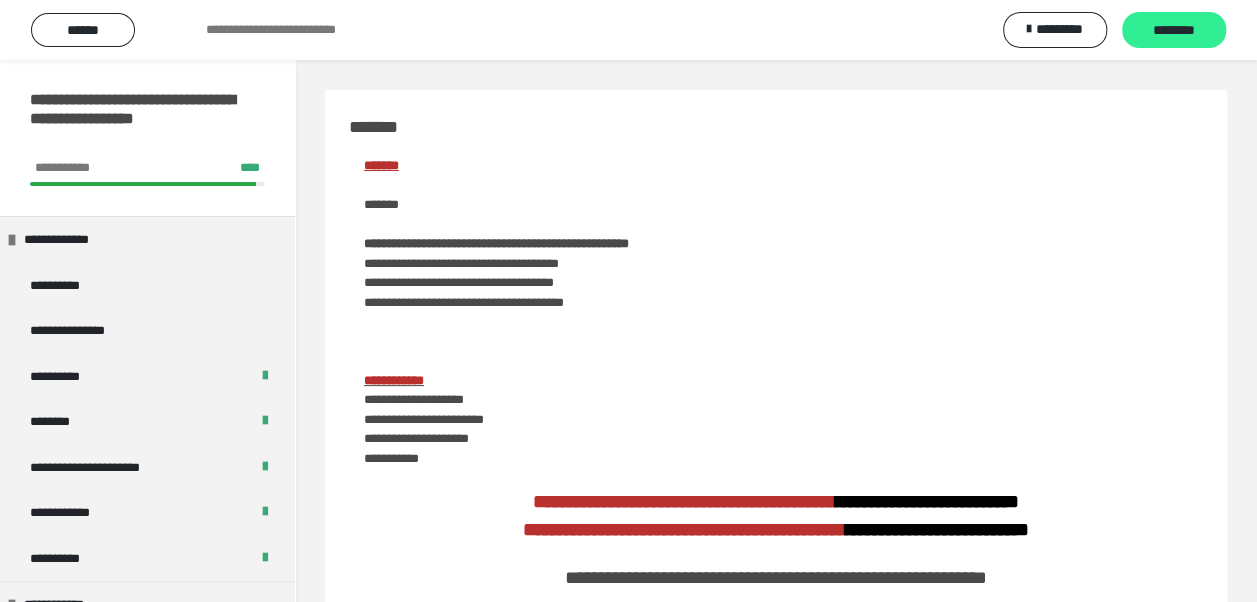 click on "********" at bounding box center (1174, 31) 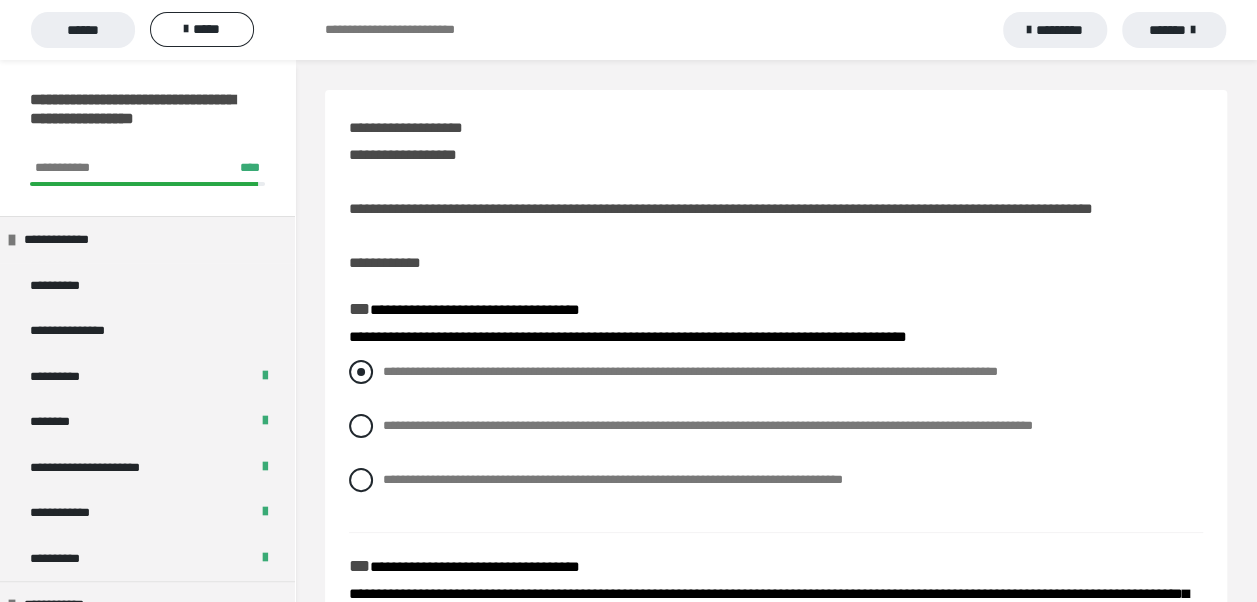 click at bounding box center (361, 372) 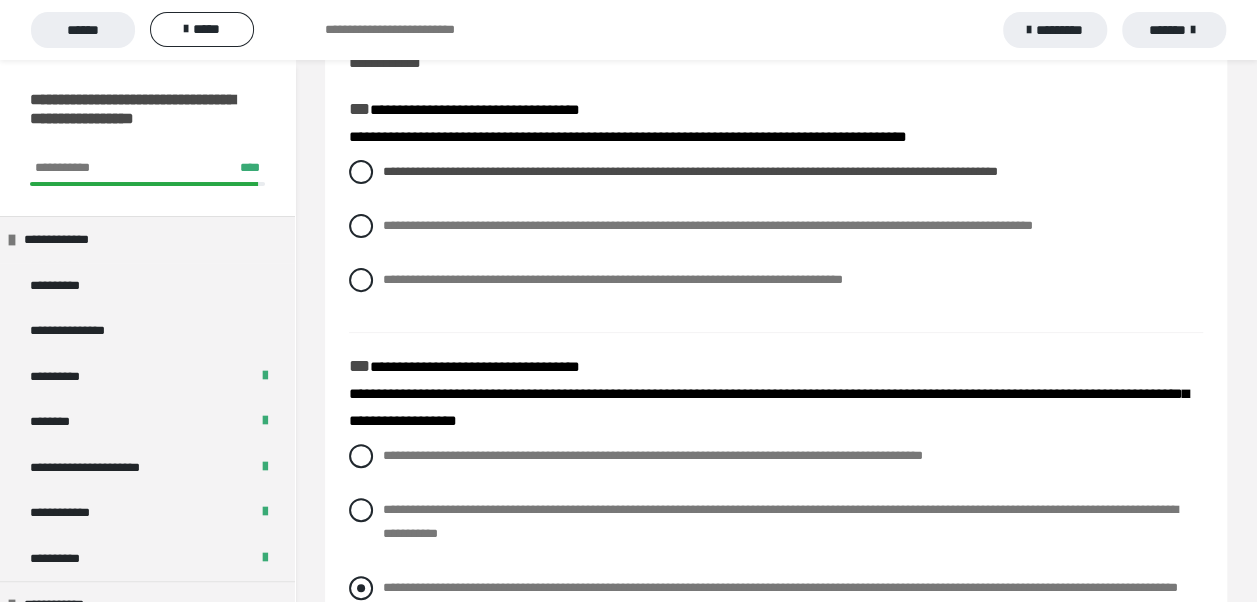 scroll, scrollTop: 300, scrollLeft: 0, axis: vertical 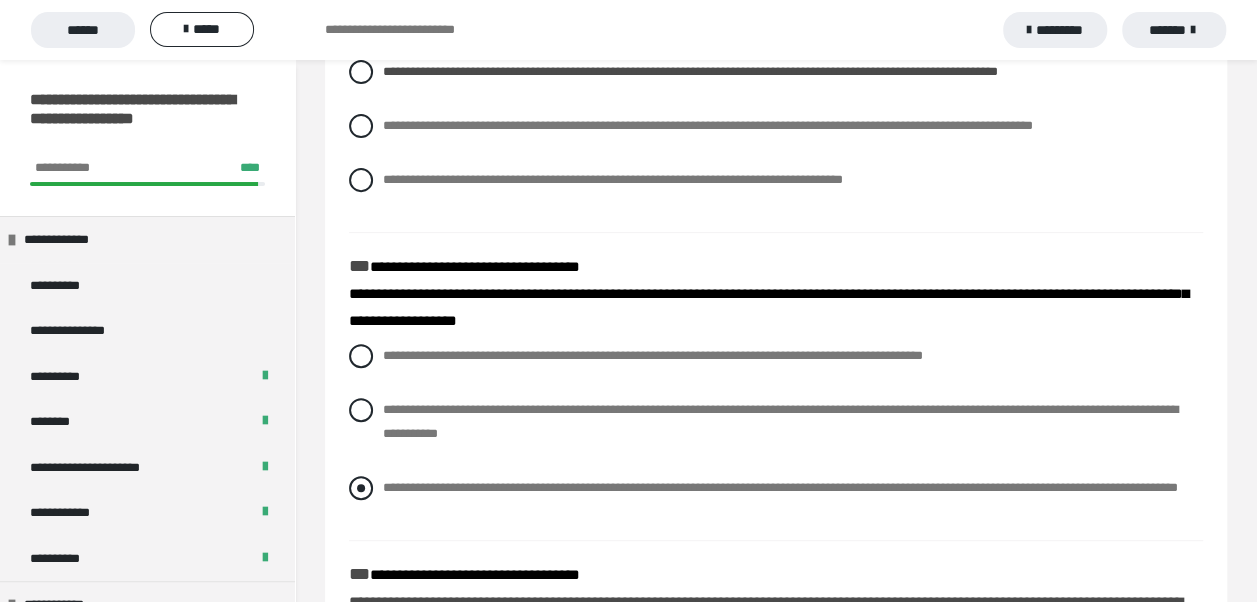 click at bounding box center (361, 488) 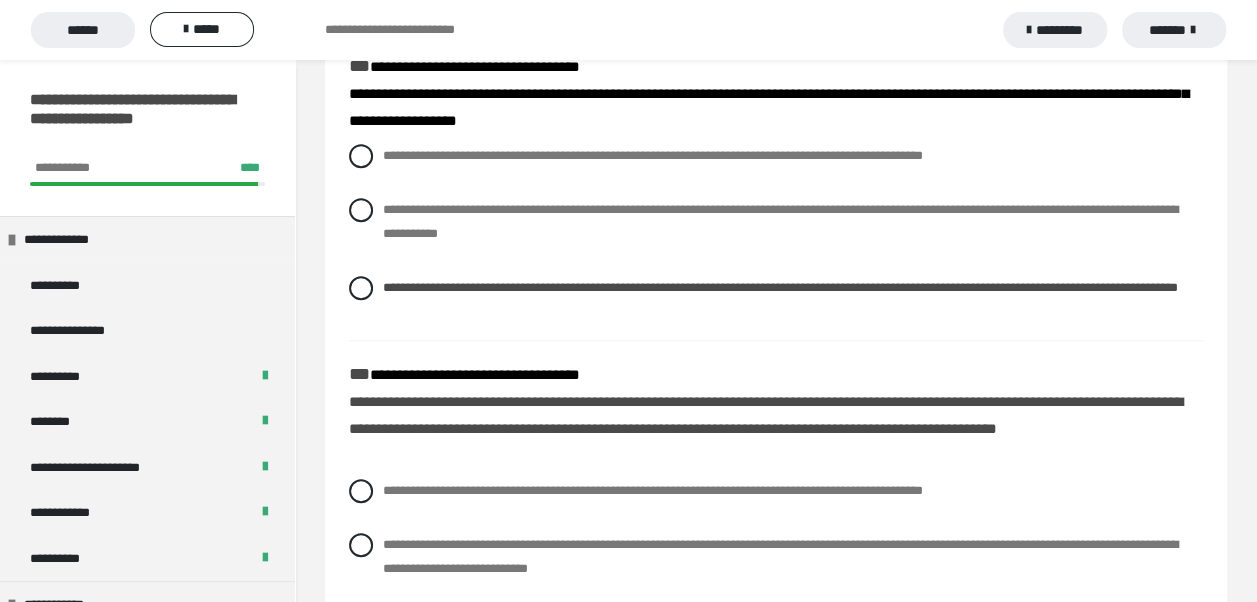 scroll, scrollTop: 700, scrollLeft: 0, axis: vertical 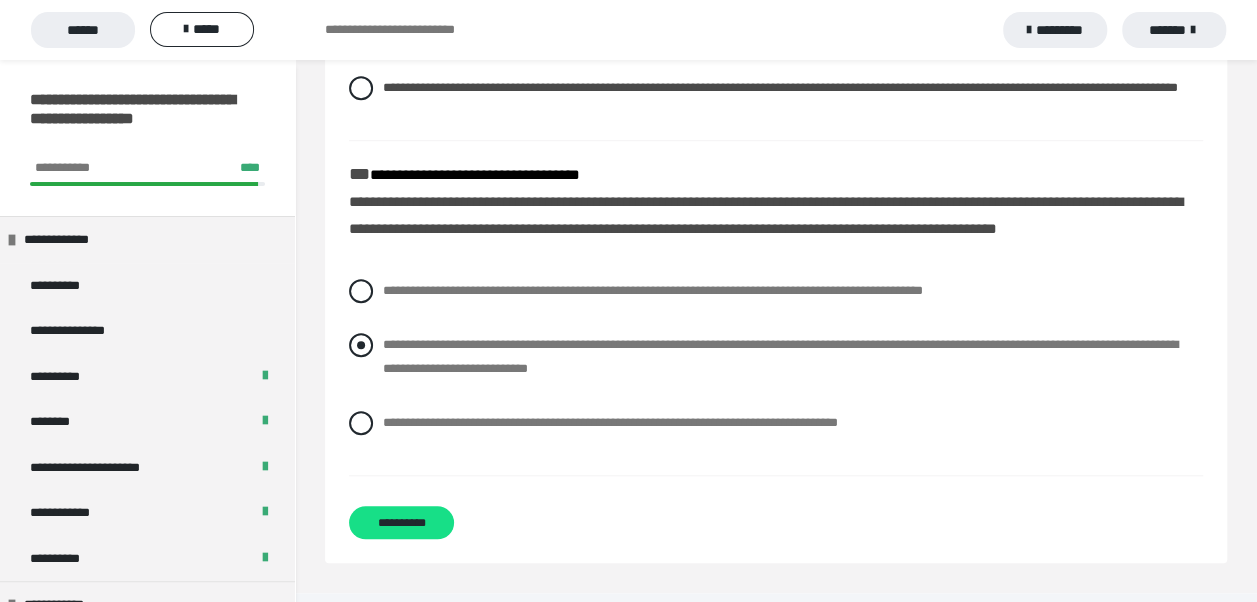 click at bounding box center (361, 345) 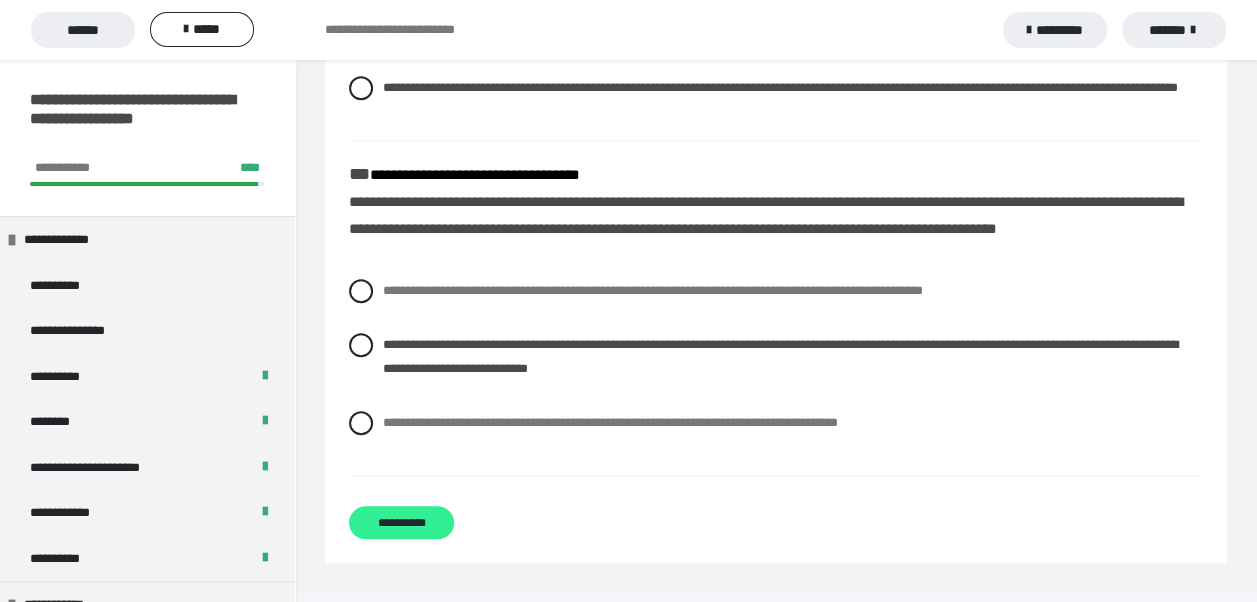 click on "**********" at bounding box center (401, 522) 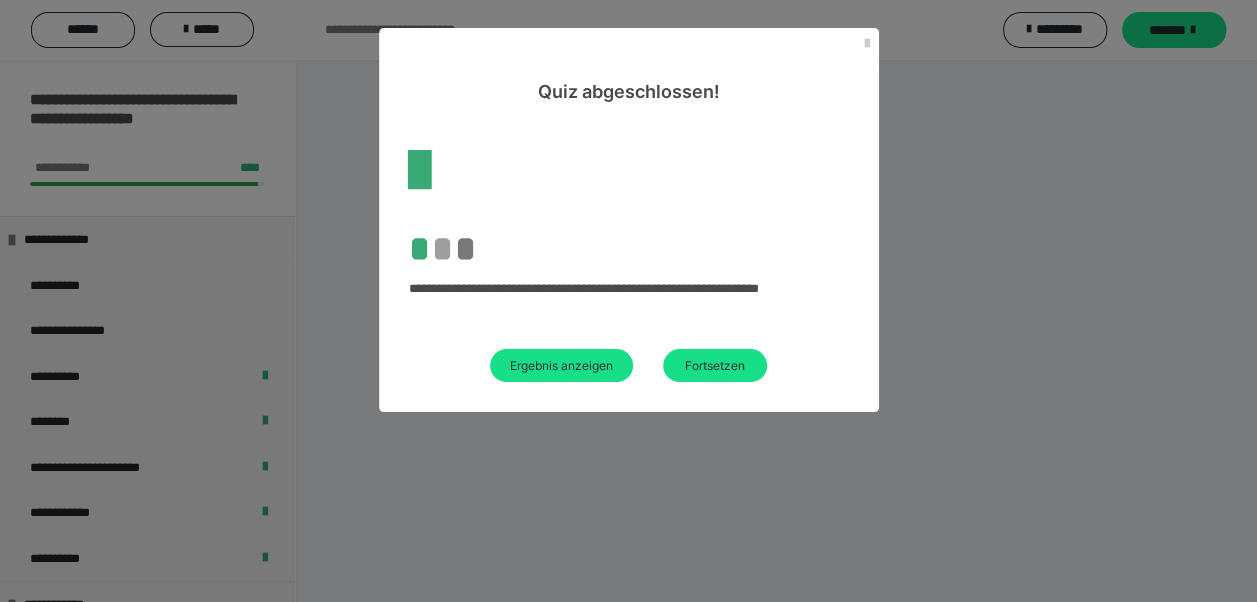 scroll, scrollTop: 180, scrollLeft: 0, axis: vertical 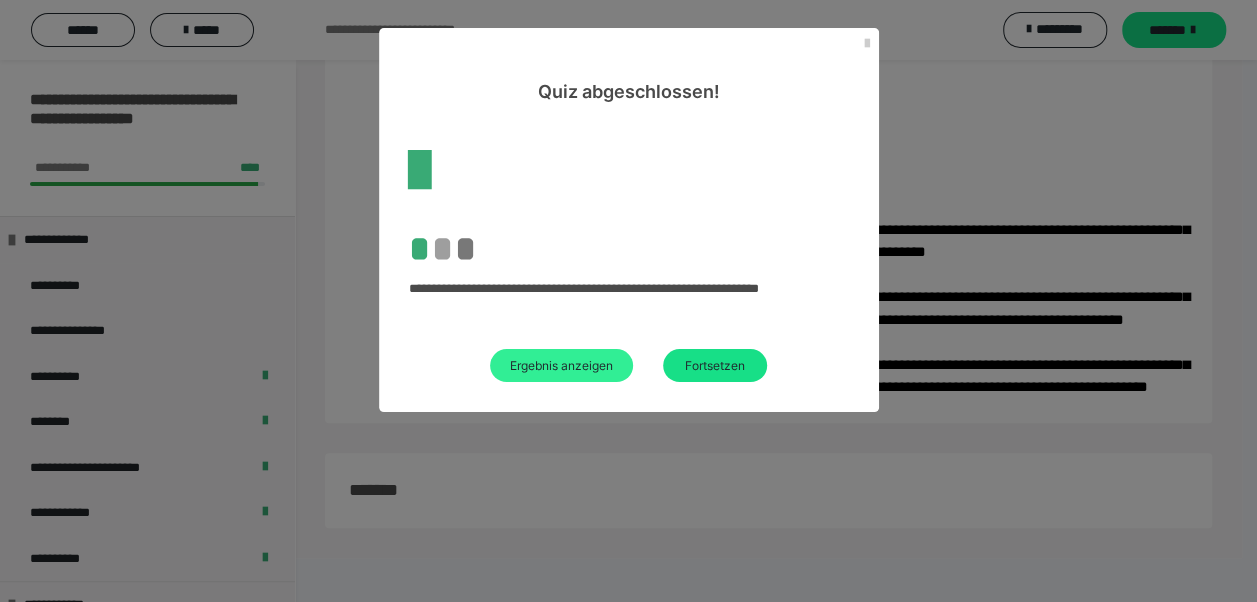 click on "Ergebnis anzeigen" at bounding box center [561, 365] 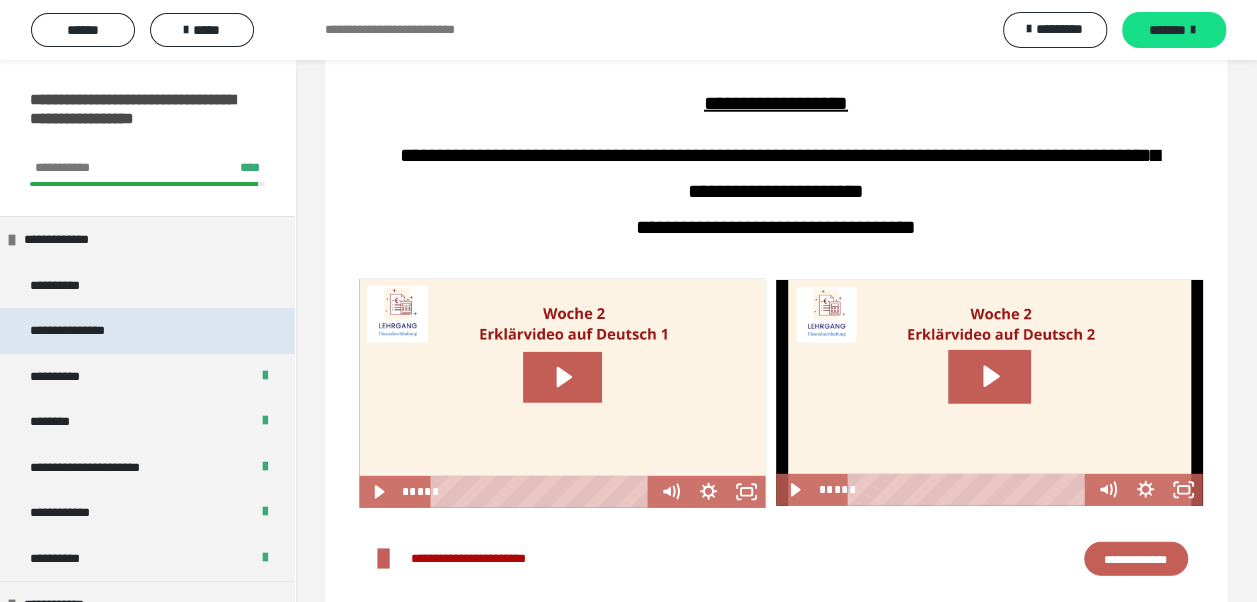 scroll, scrollTop: 2800, scrollLeft: 0, axis: vertical 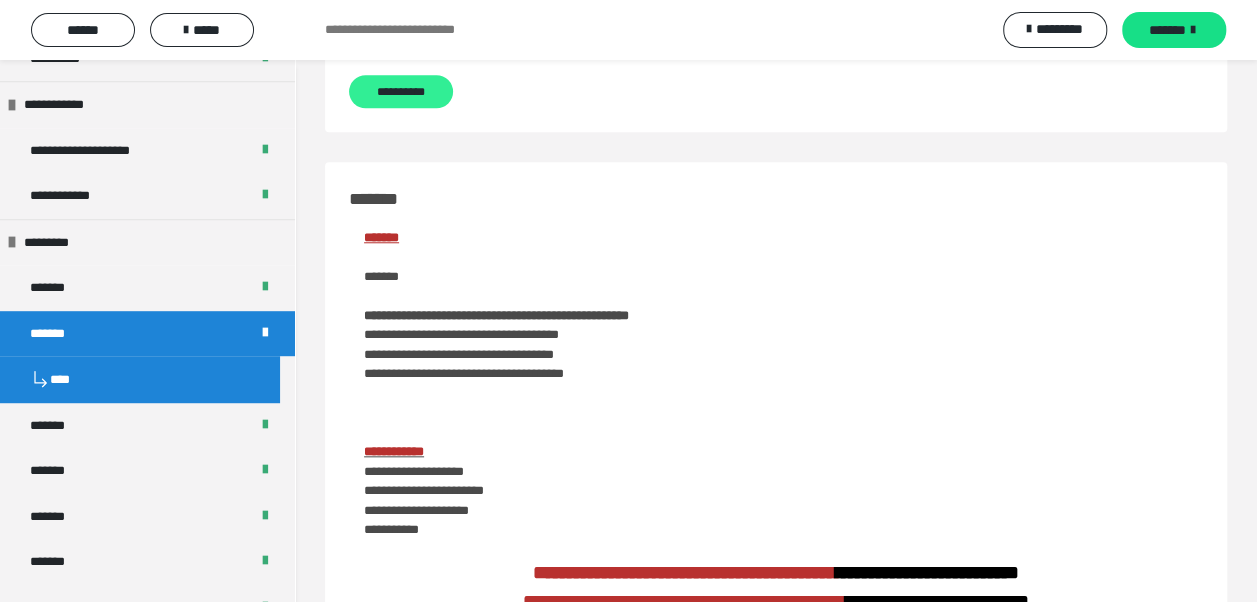 click on "**********" at bounding box center (401, 91) 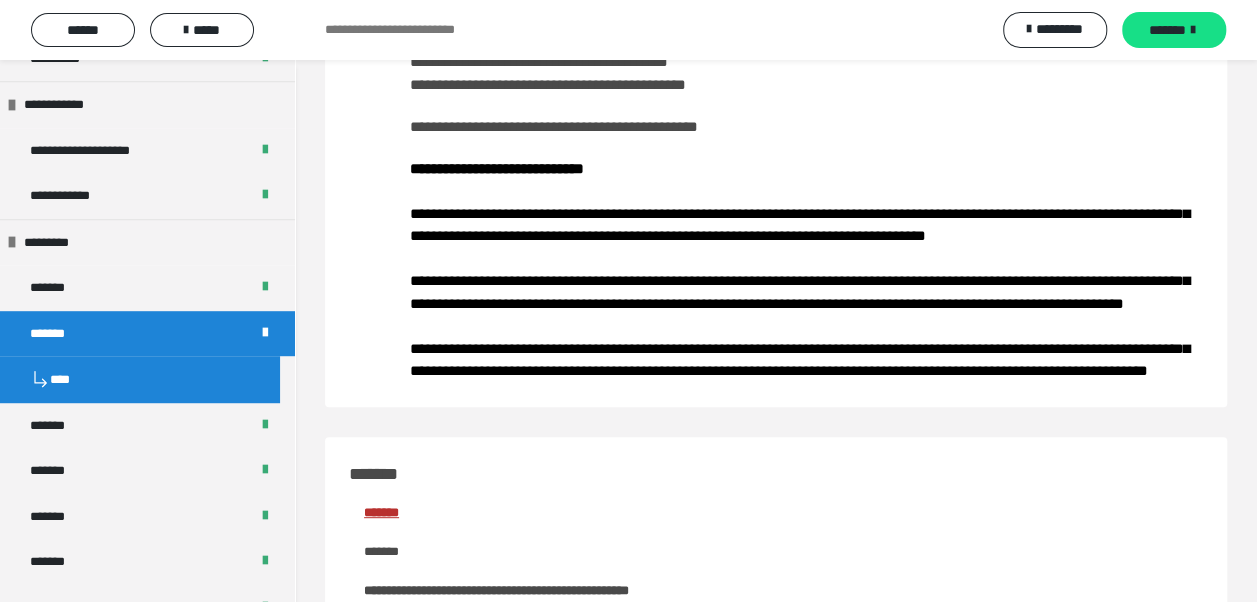 scroll, scrollTop: 200, scrollLeft: 0, axis: vertical 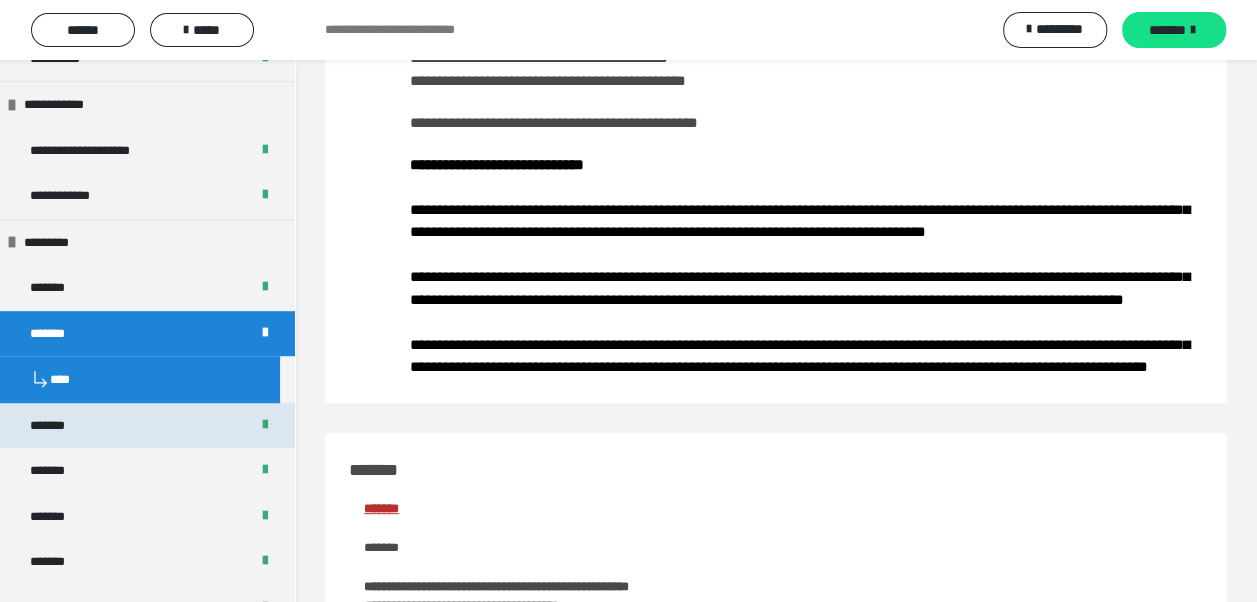 click on "*******" at bounding box center (58, 426) 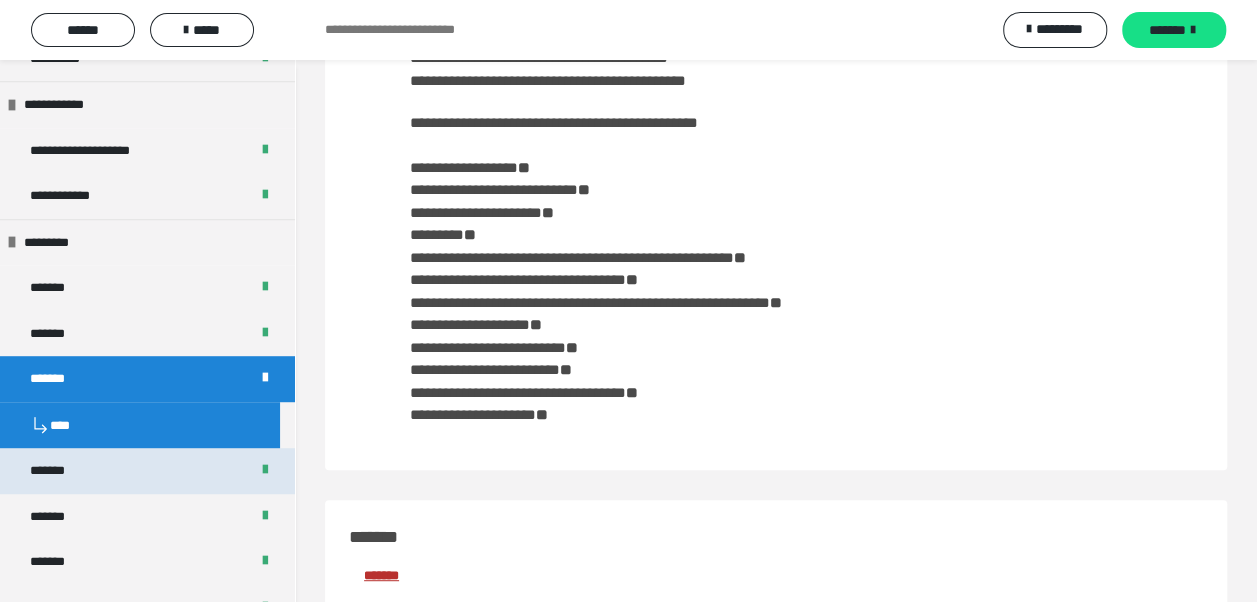 scroll, scrollTop: 222, scrollLeft: 0, axis: vertical 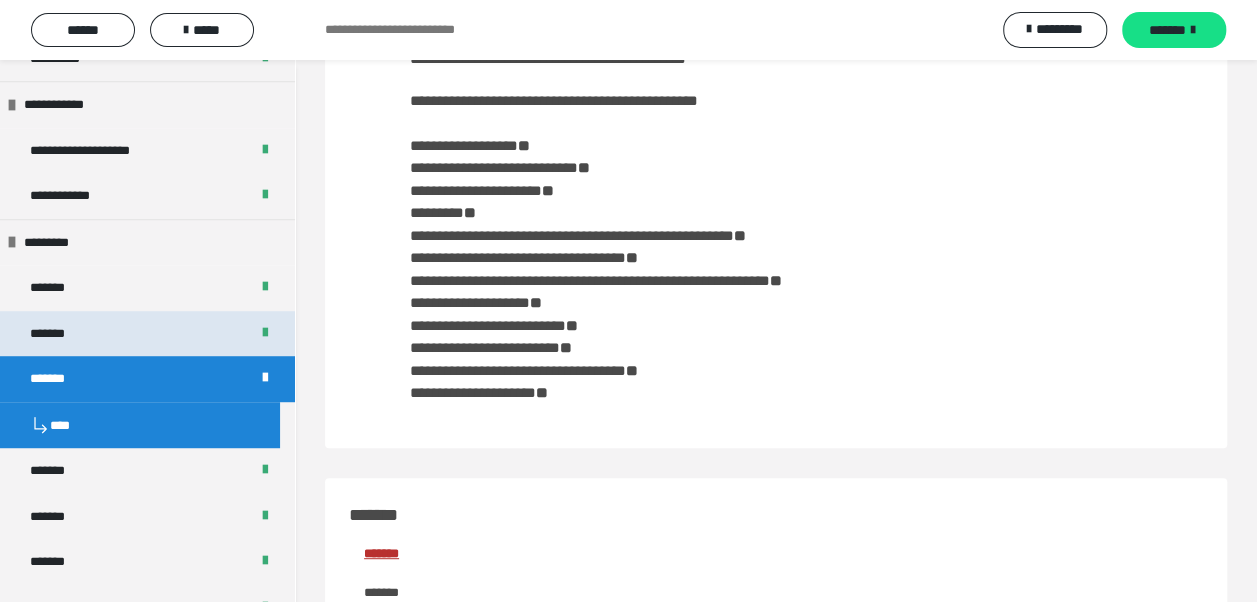 click on "*******" at bounding box center [58, 334] 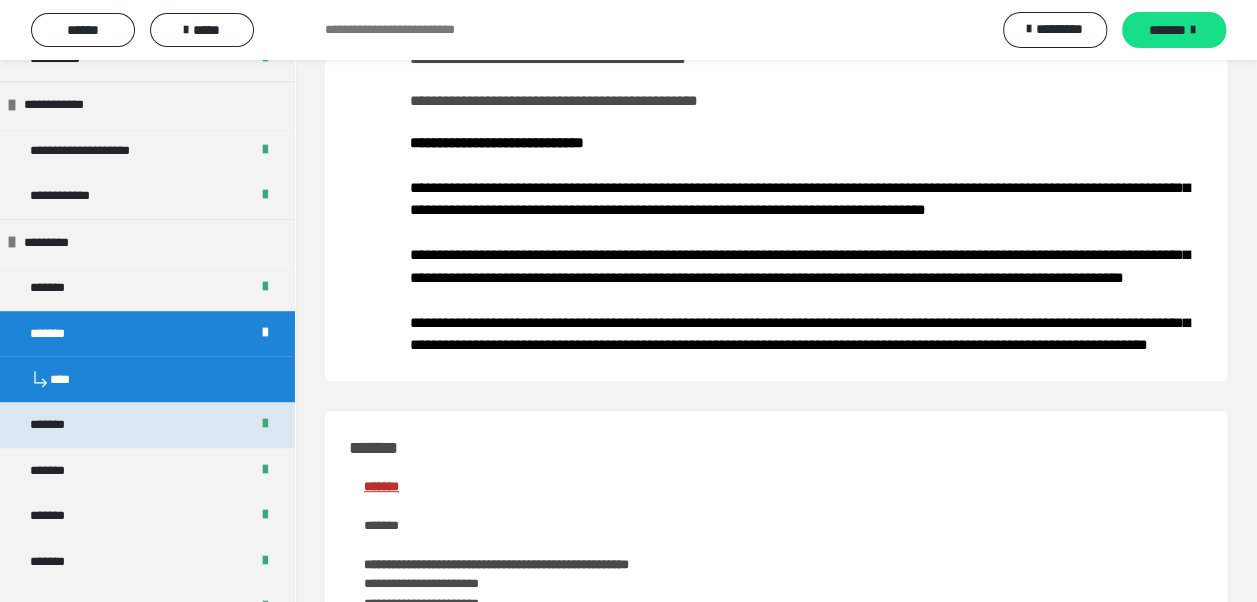 scroll, scrollTop: 200, scrollLeft: 0, axis: vertical 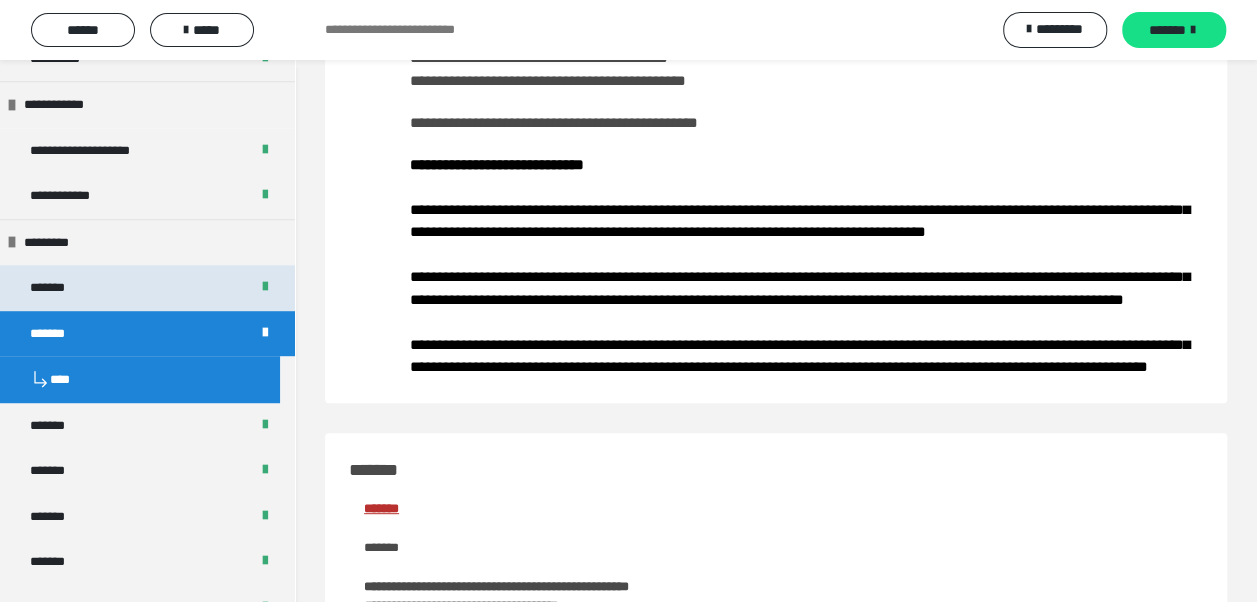 click on "*******" at bounding box center [57, 288] 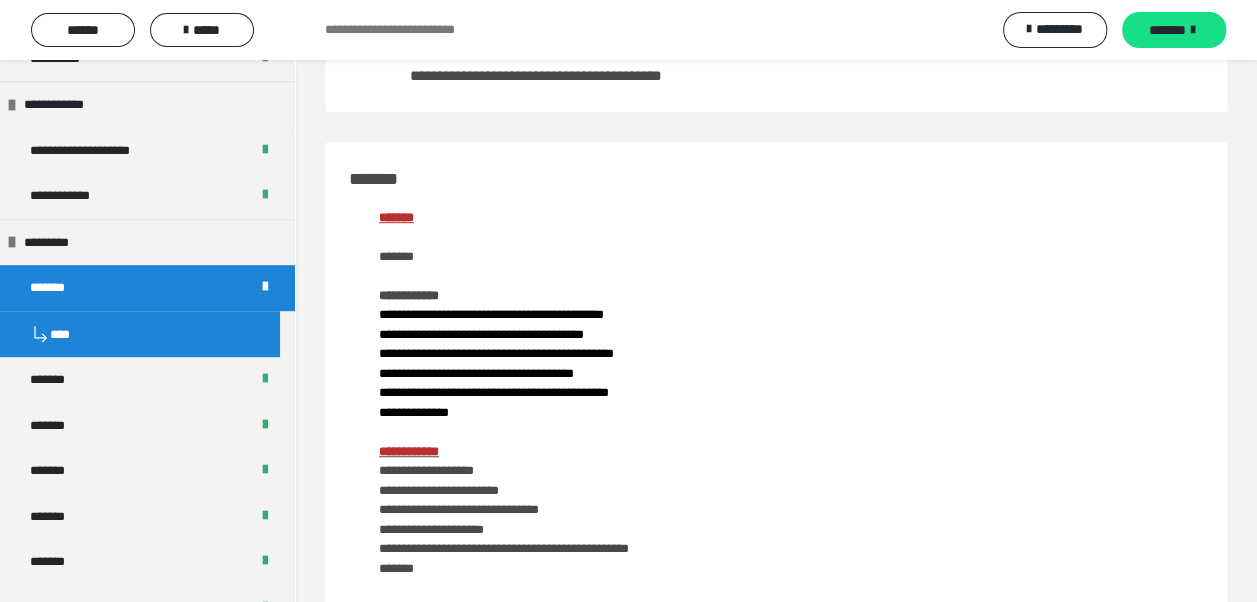 scroll, scrollTop: 600, scrollLeft: 0, axis: vertical 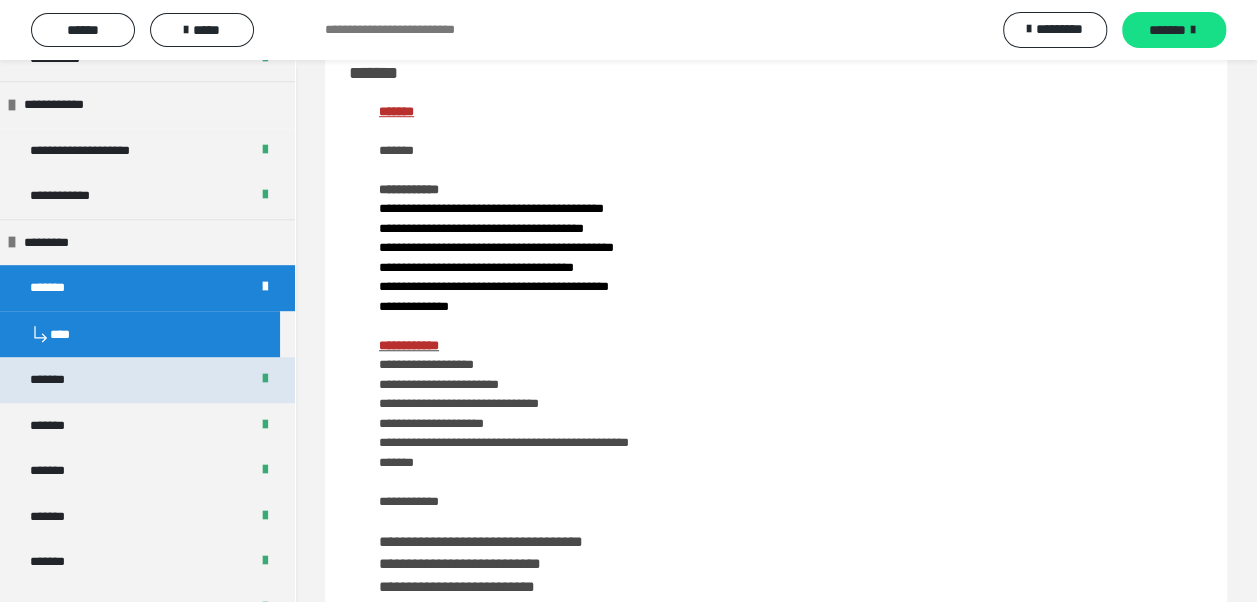 click on "*******" at bounding box center (58, 380) 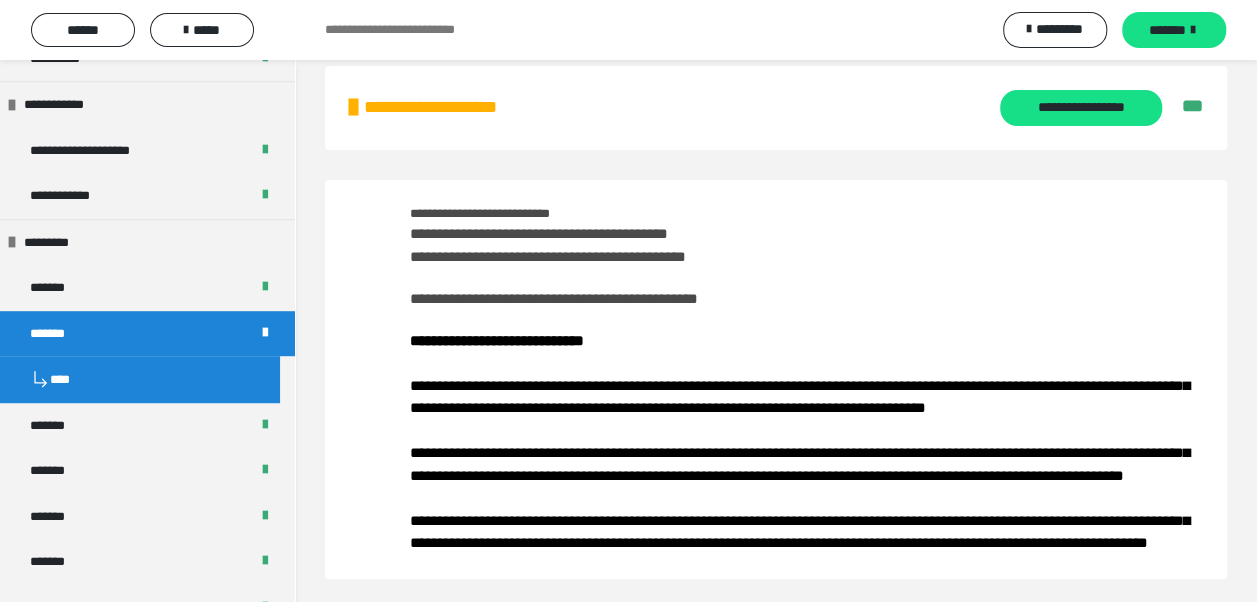 scroll, scrollTop: 0, scrollLeft: 0, axis: both 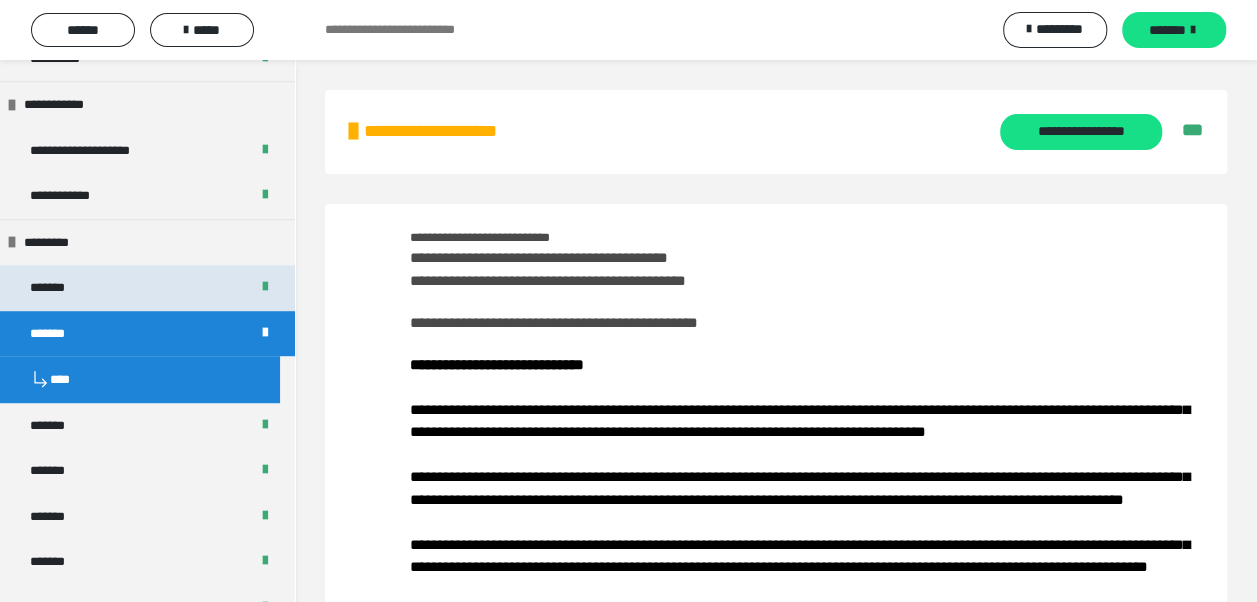 click on "*******" at bounding box center [57, 288] 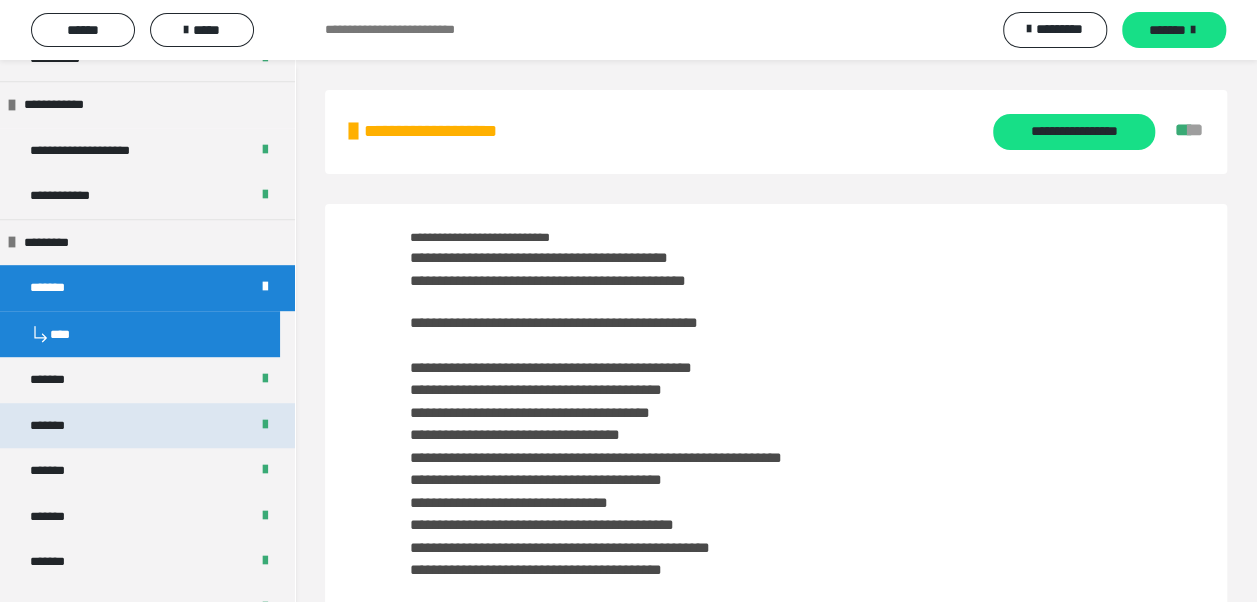 click on "*******" at bounding box center (58, 426) 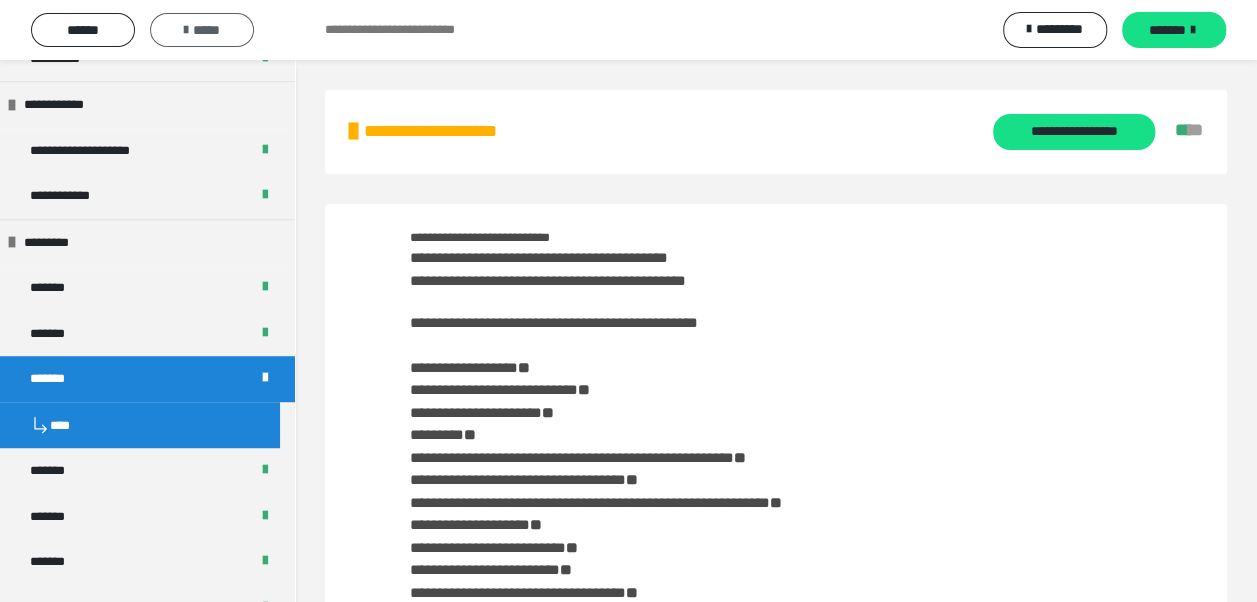click on "*****" at bounding box center [202, 30] 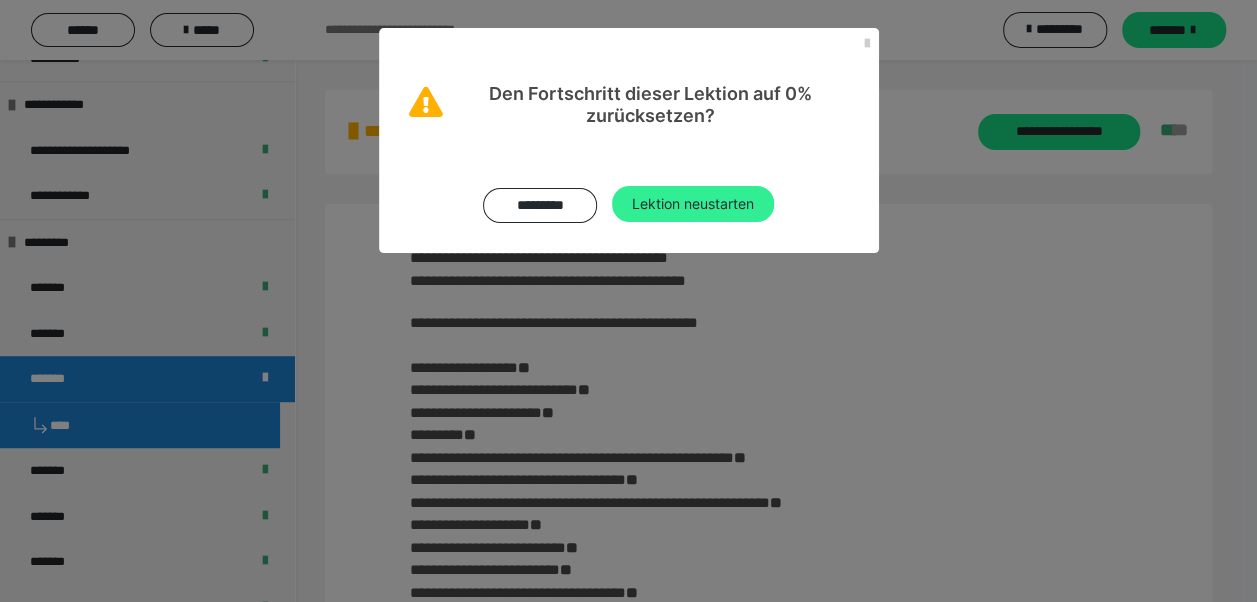 click on "Lektion neustarten" at bounding box center [693, 204] 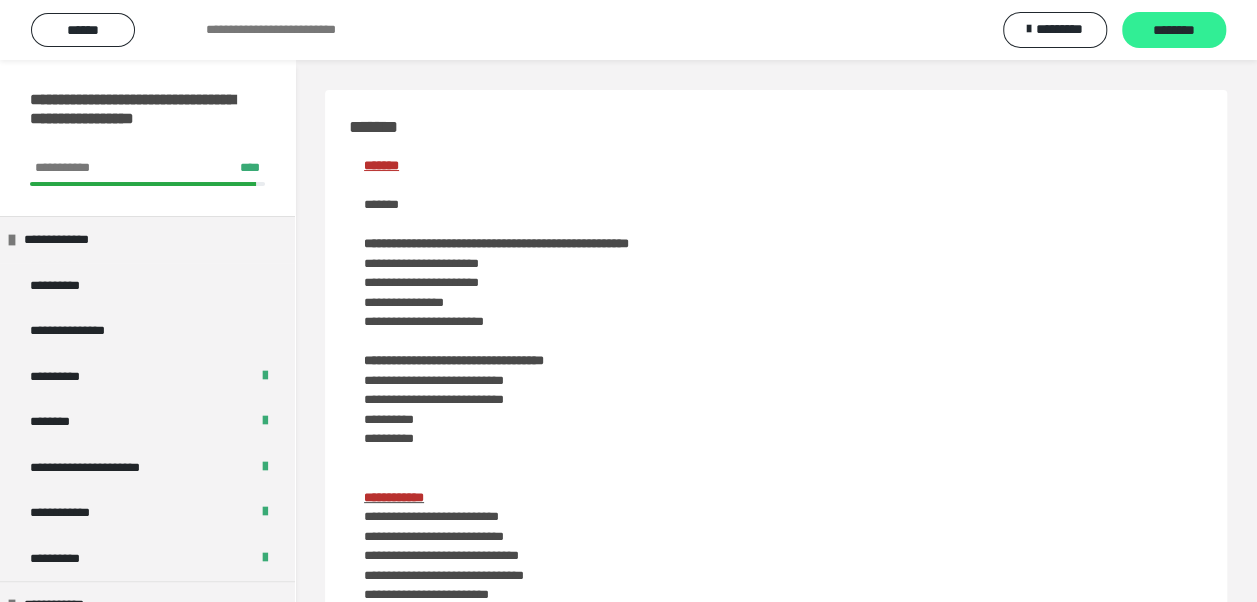 click on "********" at bounding box center (1174, 31) 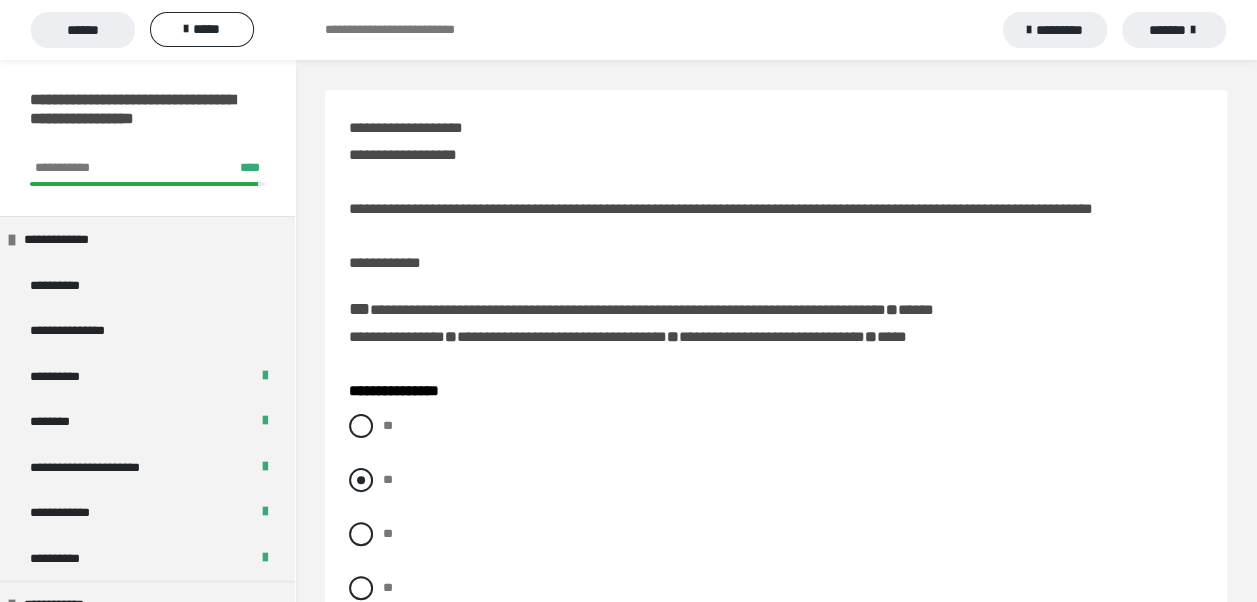 click at bounding box center (361, 480) 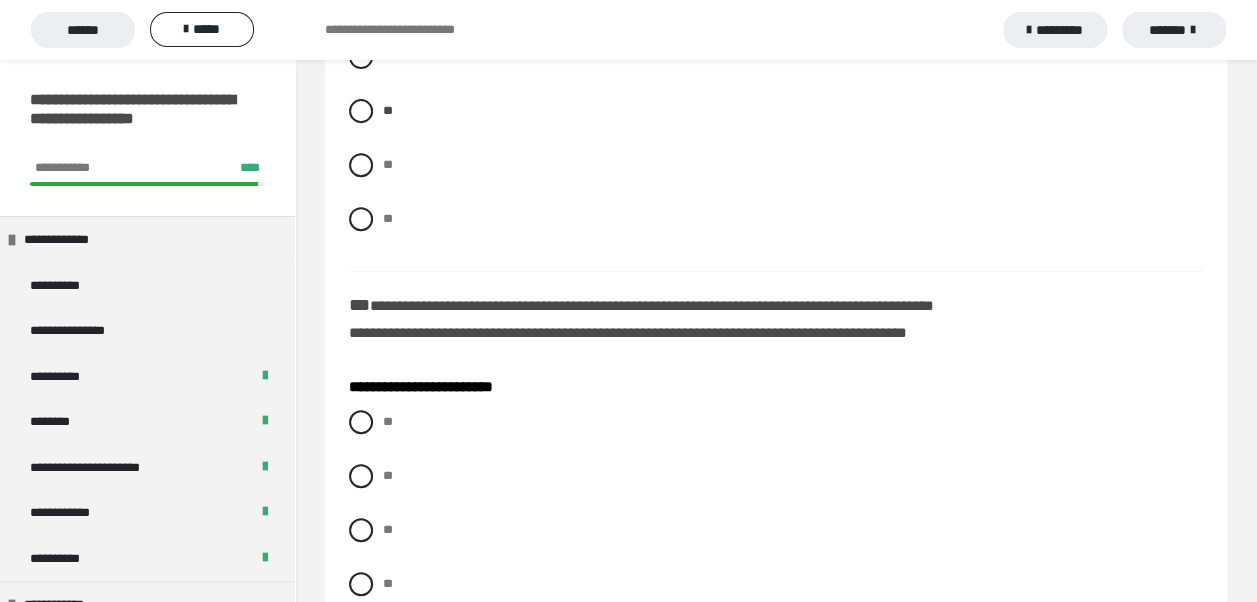 scroll, scrollTop: 400, scrollLeft: 0, axis: vertical 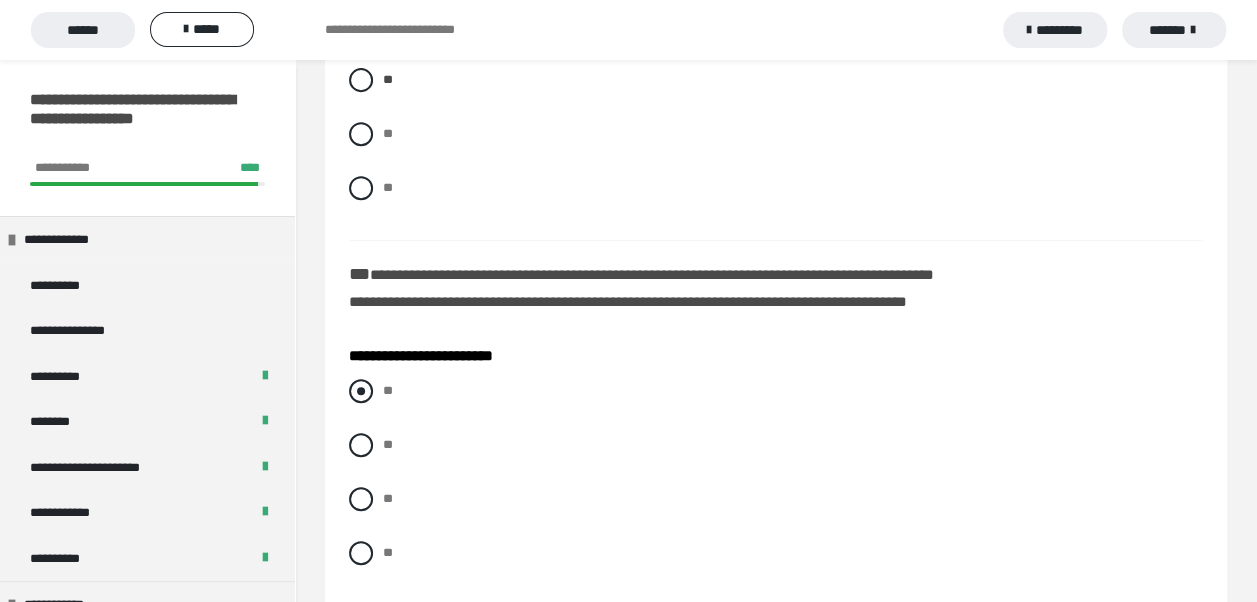 click at bounding box center [361, 391] 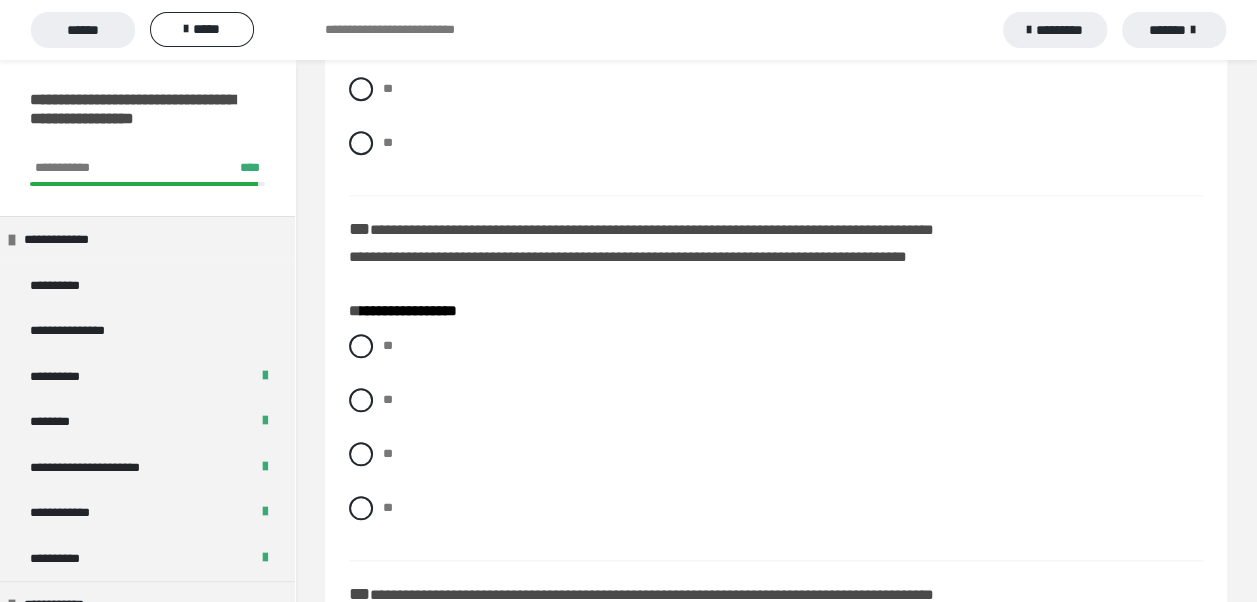 scroll, scrollTop: 900, scrollLeft: 0, axis: vertical 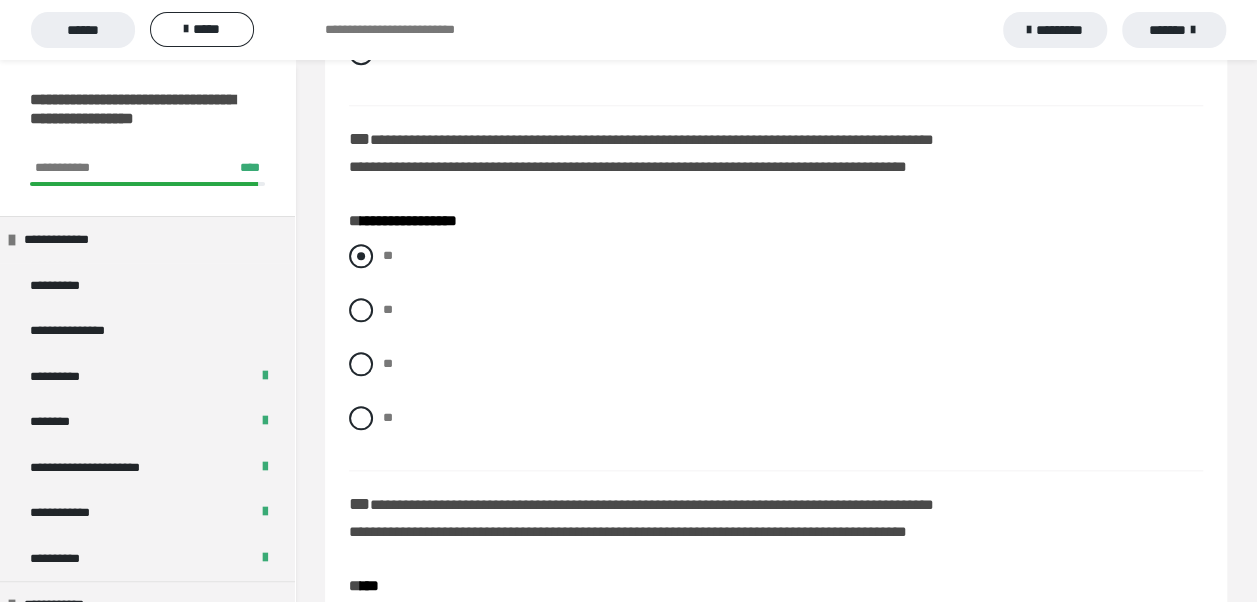 click at bounding box center [361, 256] 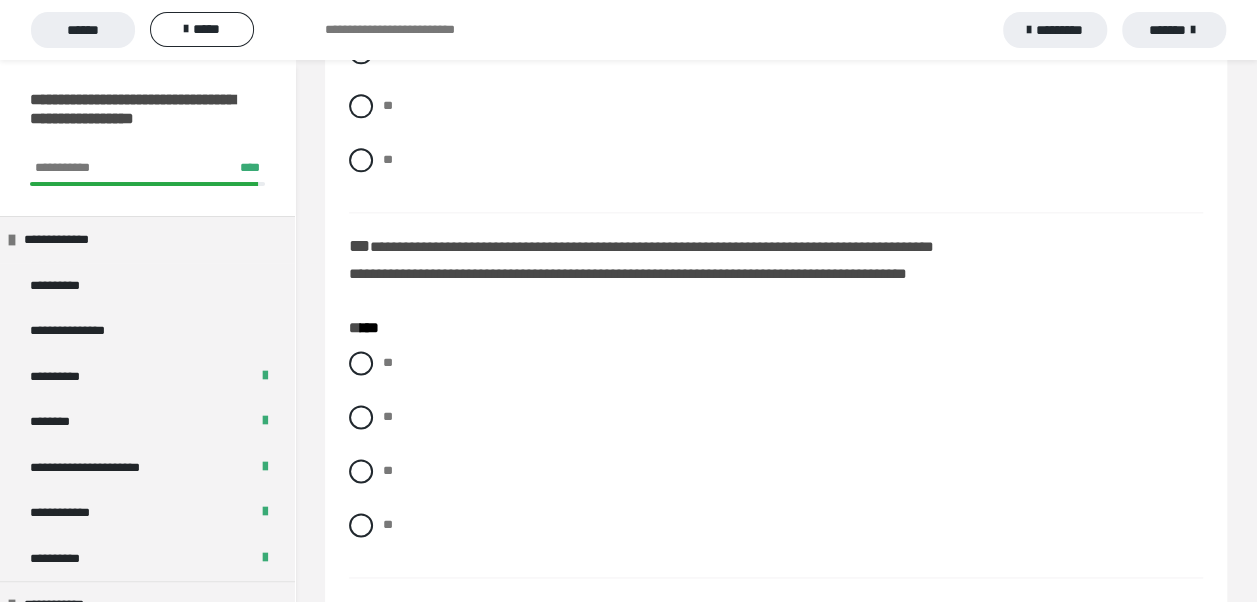 scroll, scrollTop: 1200, scrollLeft: 0, axis: vertical 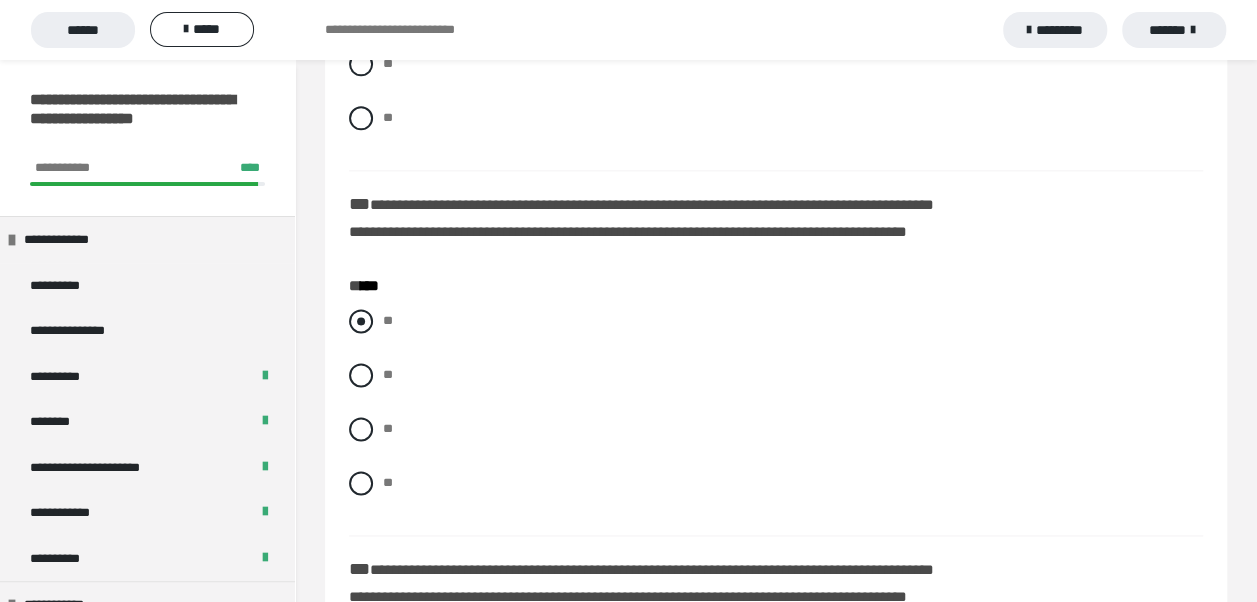 click at bounding box center [361, 321] 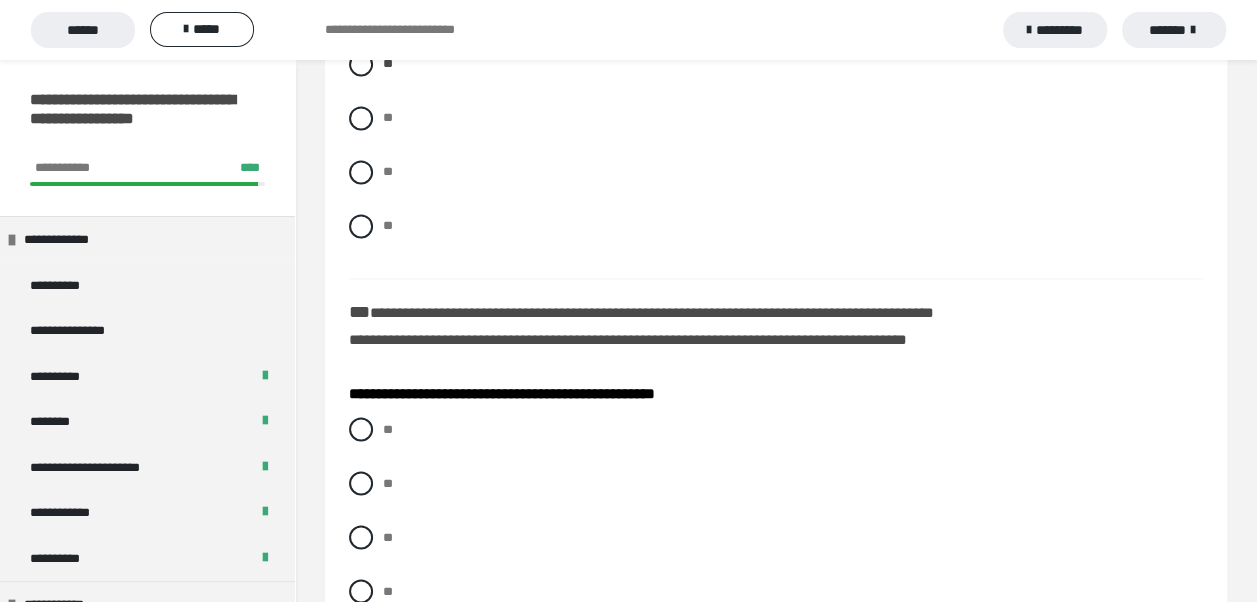 scroll, scrollTop: 1500, scrollLeft: 0, axis: vertical 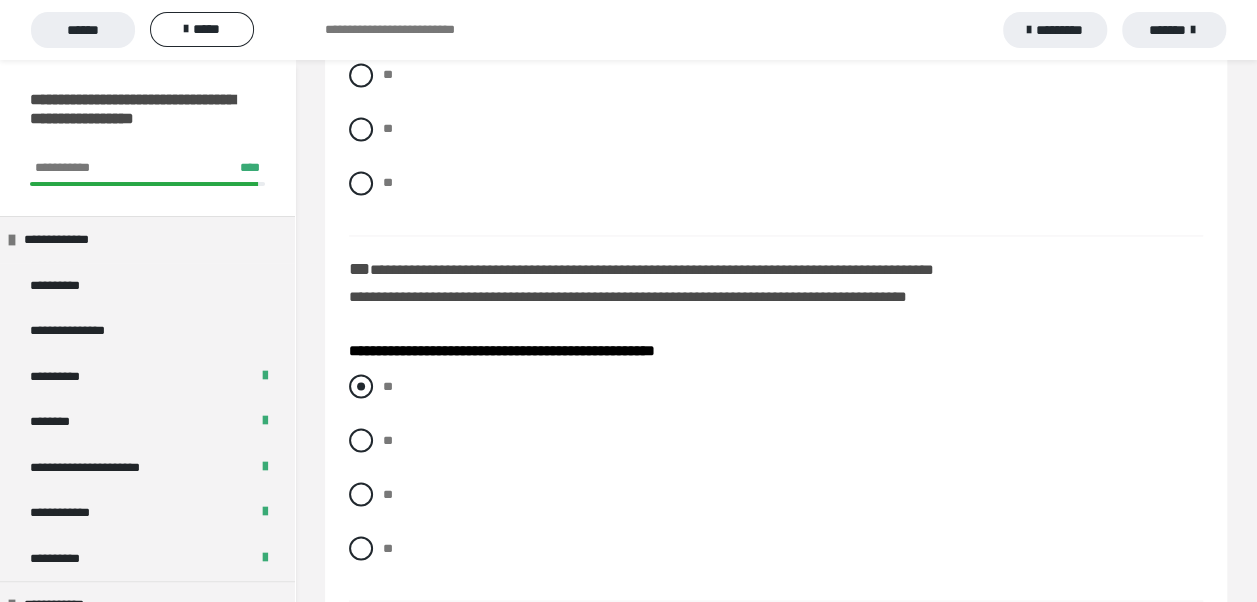 click at bounding box center [361, 386] 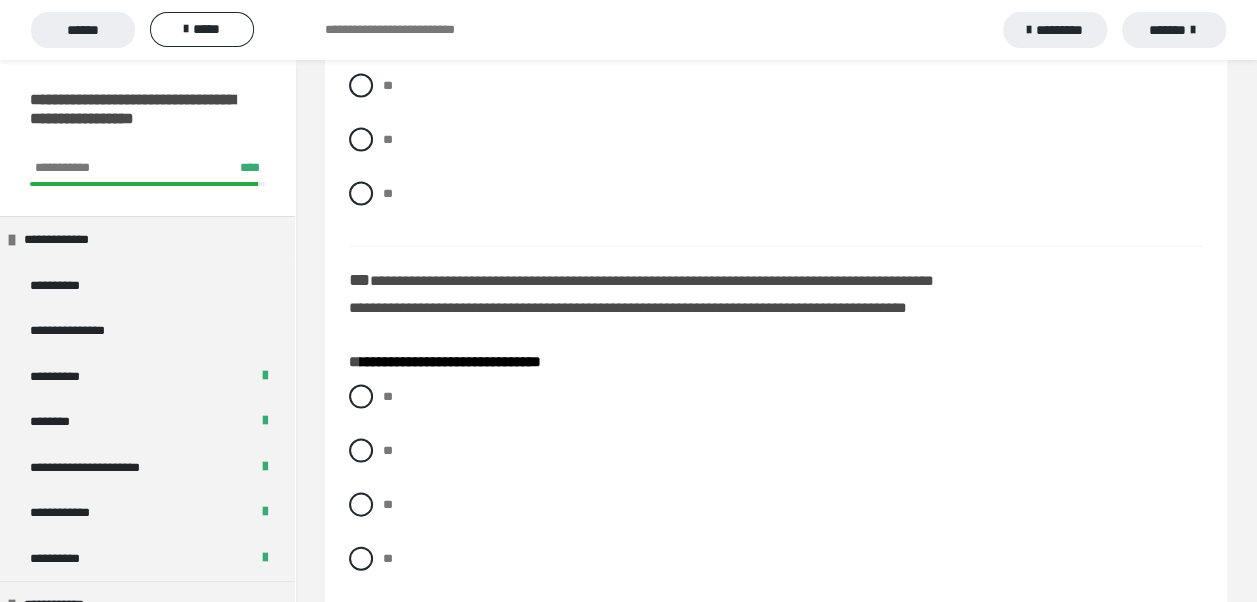 scroll, scrollTop: 1900, scrollLeft: 0, axis: vertical 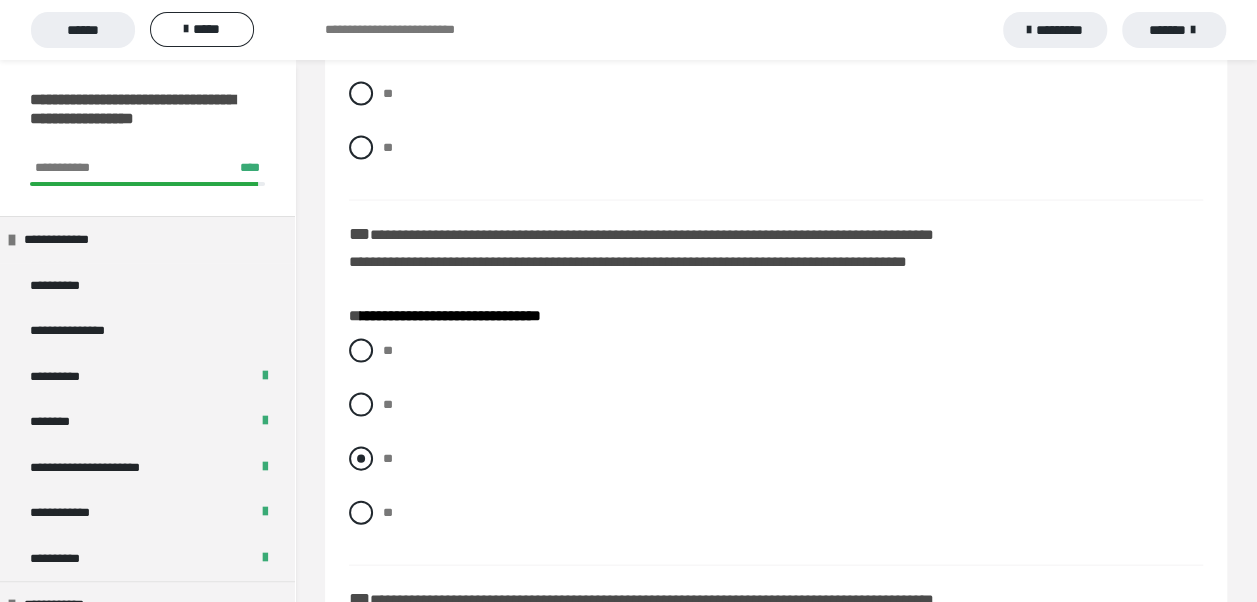 click at bounding box center [361, 459] 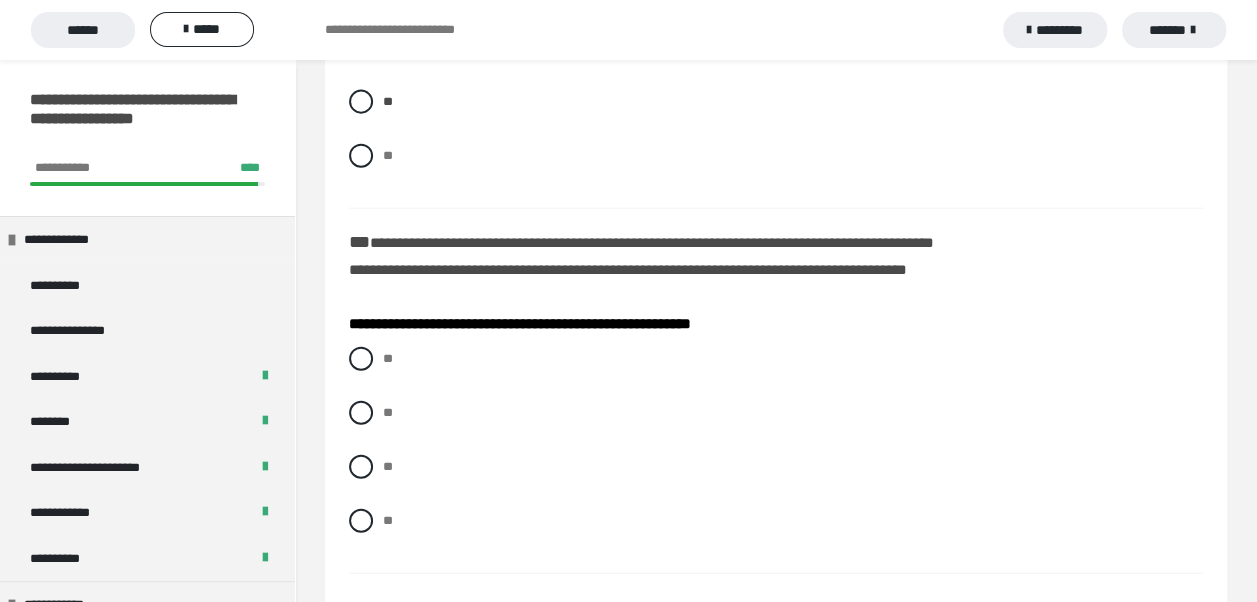 scroll, scrollTop: 2300, scrollLeft: 0, axis: vertical 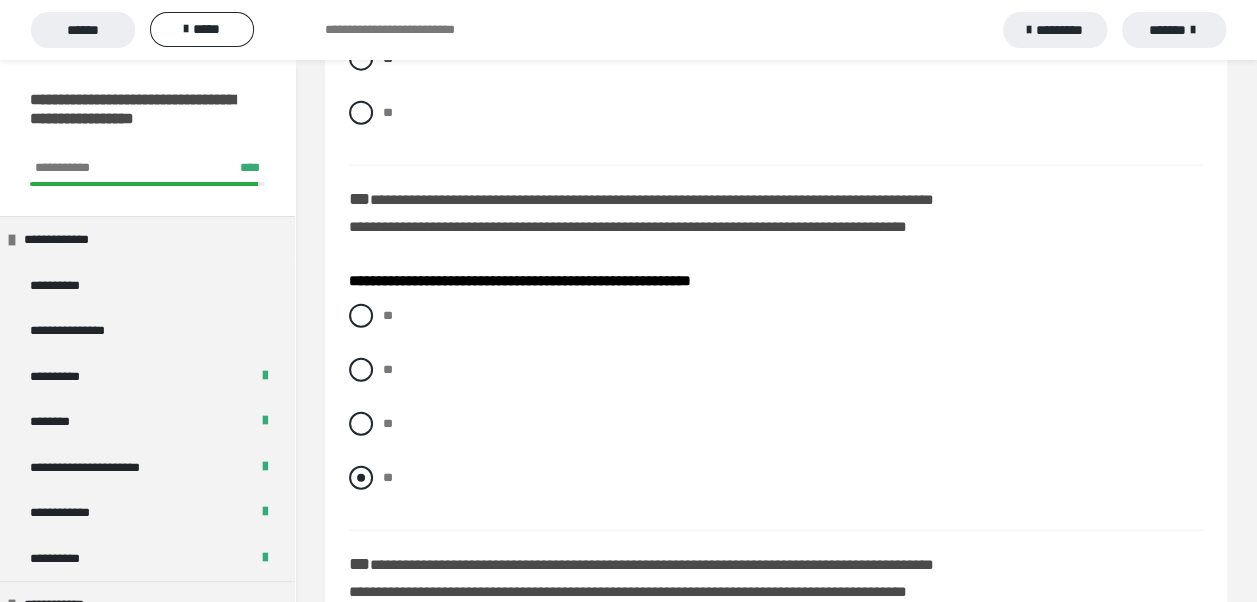 click at bounding box center [361, 478] 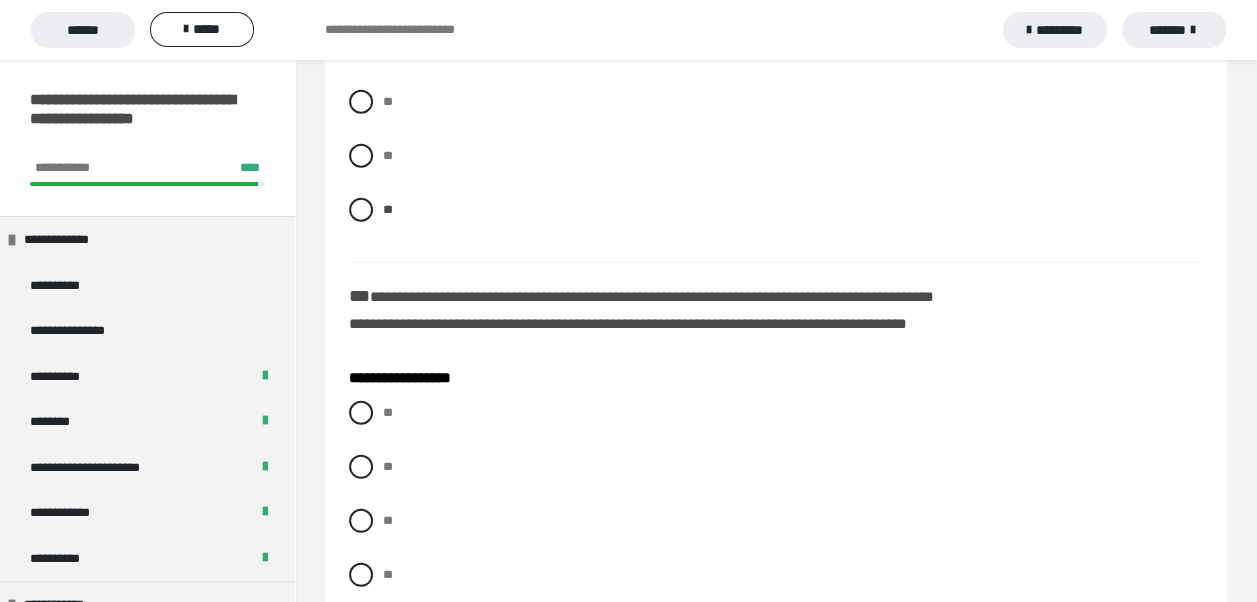 scroll, scrollTop: 2600, scrollLeft: 0, axis: vertical 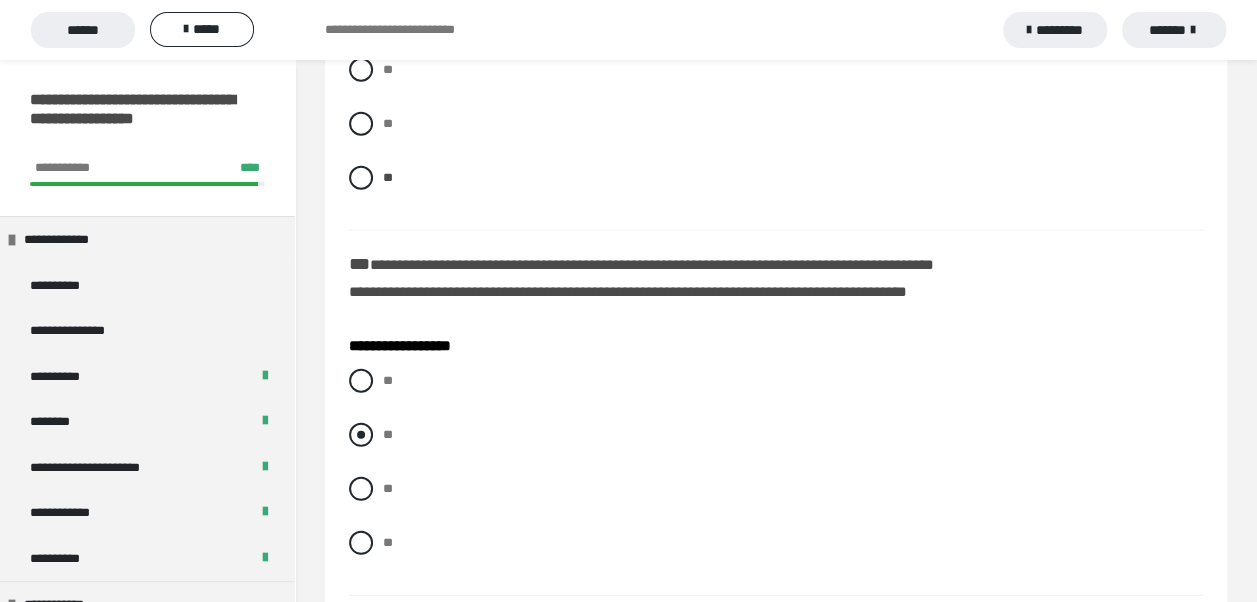 click at bounding box center [361, 435] 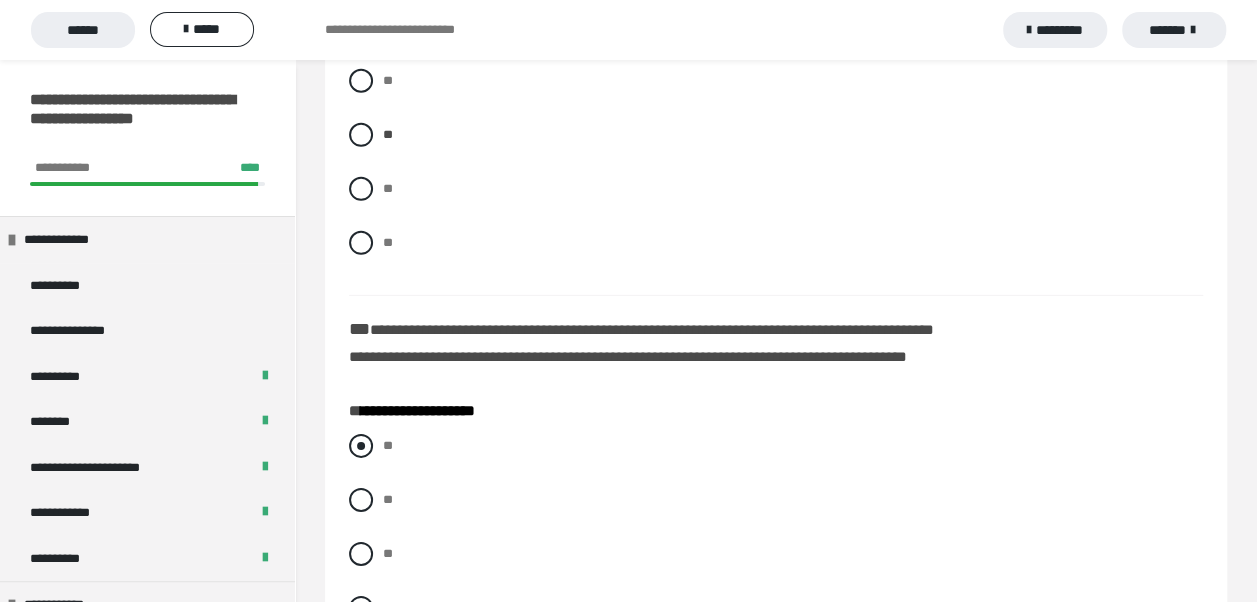 scroll, scrollTop: 3000, scrollLeft: 0, axis: vertical 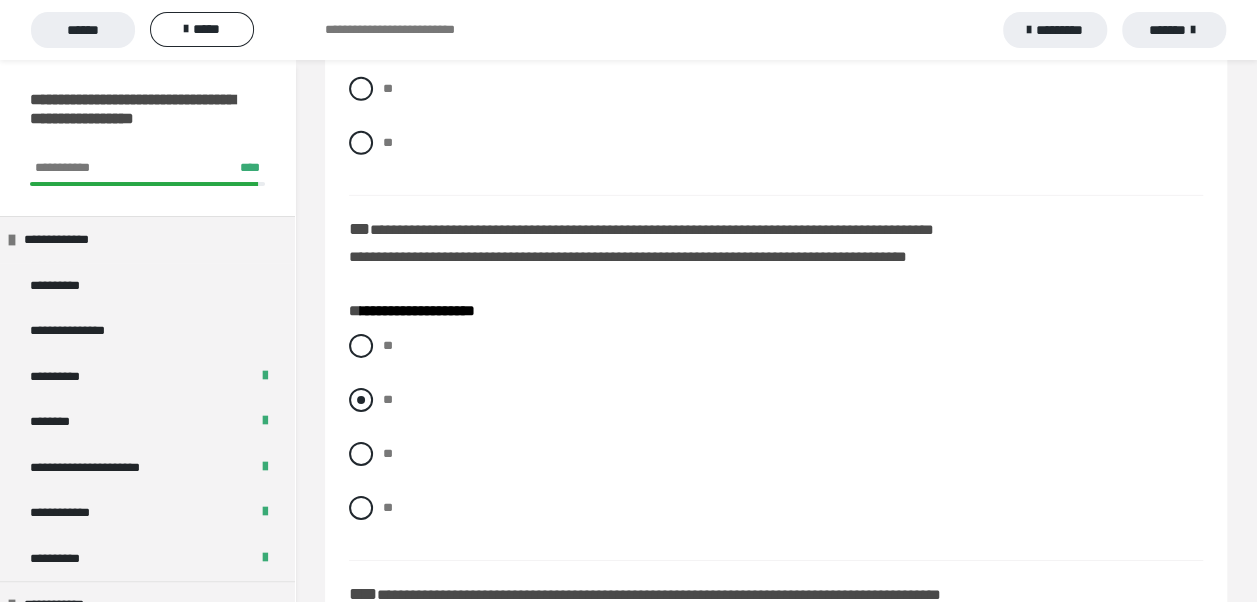 click at bounding box center [361, 400] 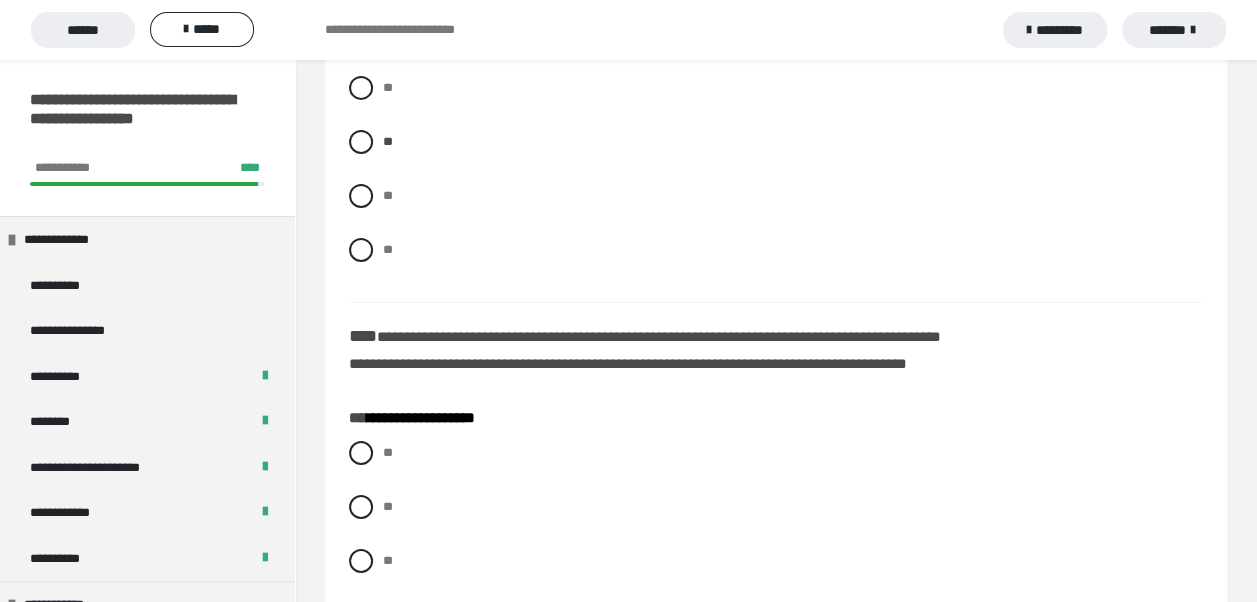scroll, scrollTop: 3300, scrollLeft: 0, axis: vertical 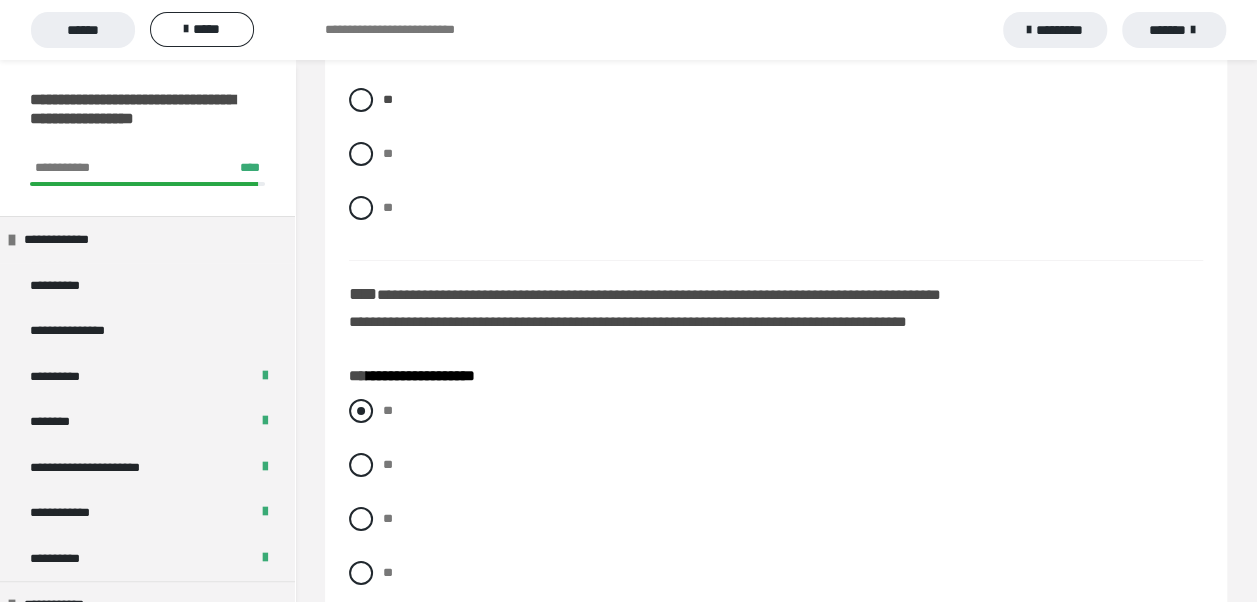 click at bounding box center [361, 411] 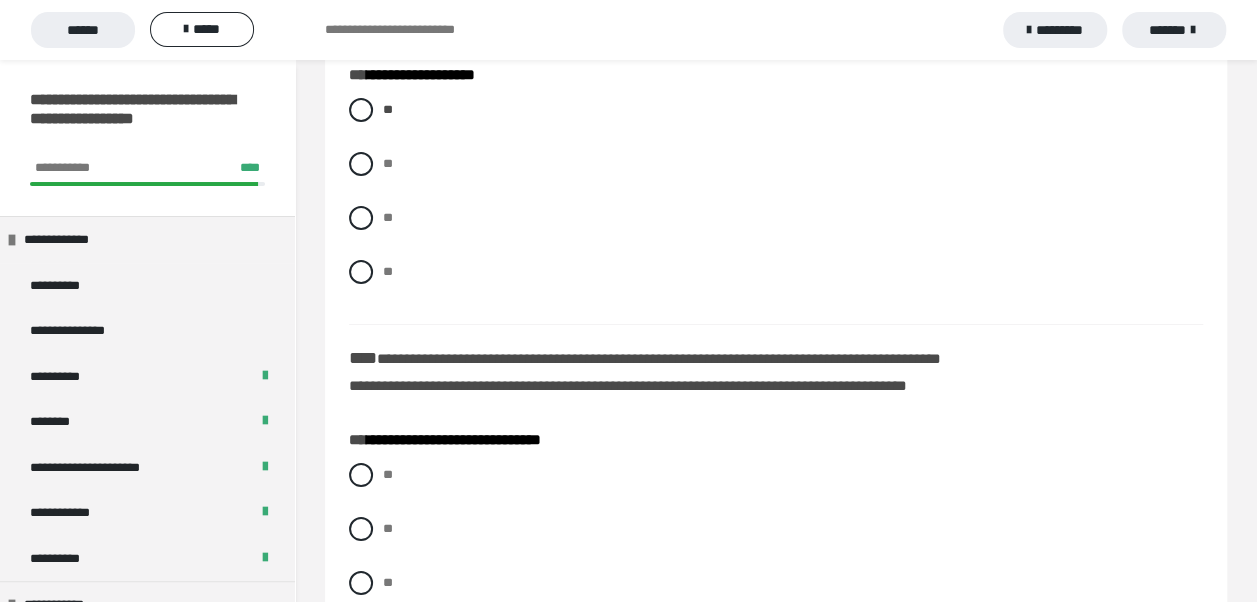 scroll, scrollTop: 3700, scrollLeft: 0, axis: vertical 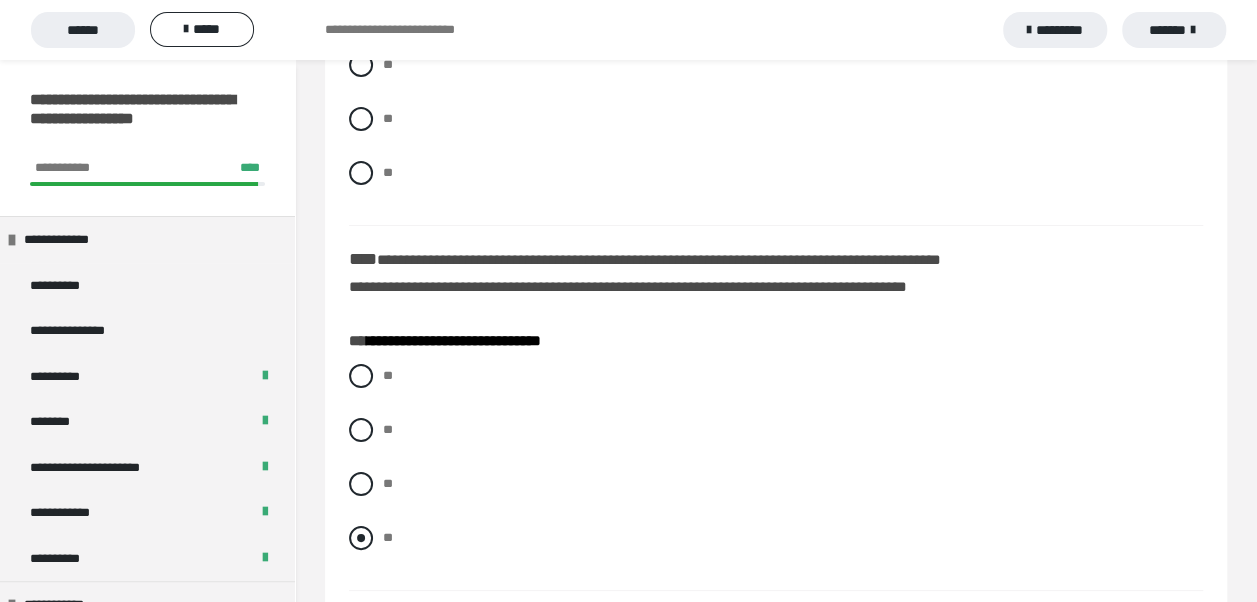 click at bounding box center (361, 538) 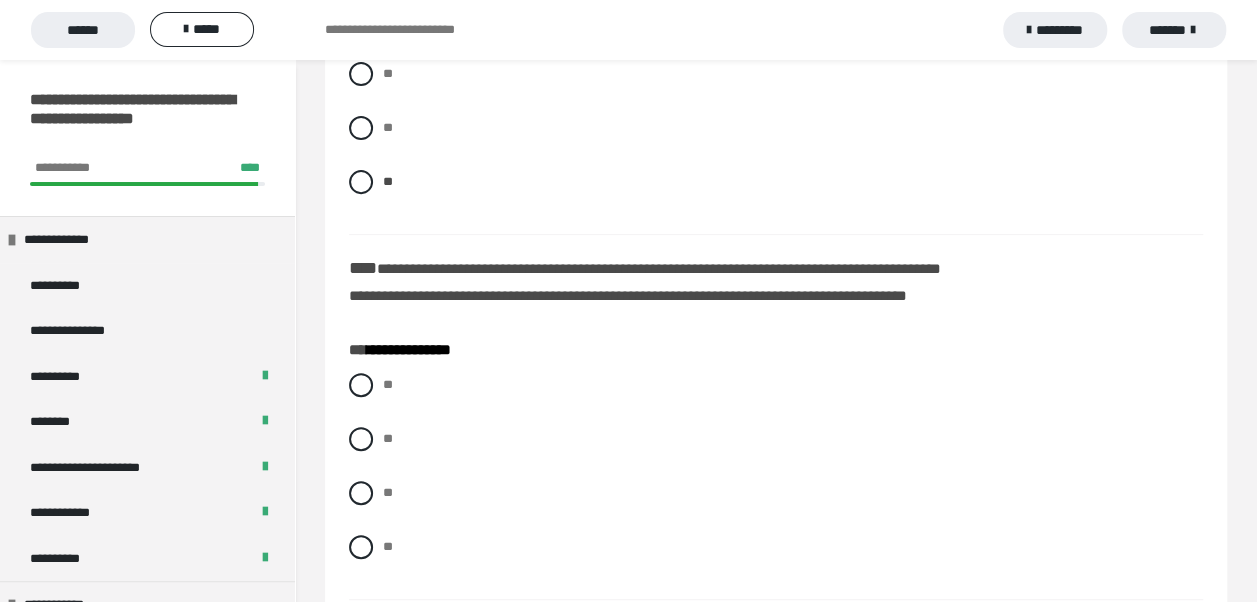 scroll, scrollTop: 4100, scrollLeft: 0, axis: vertical 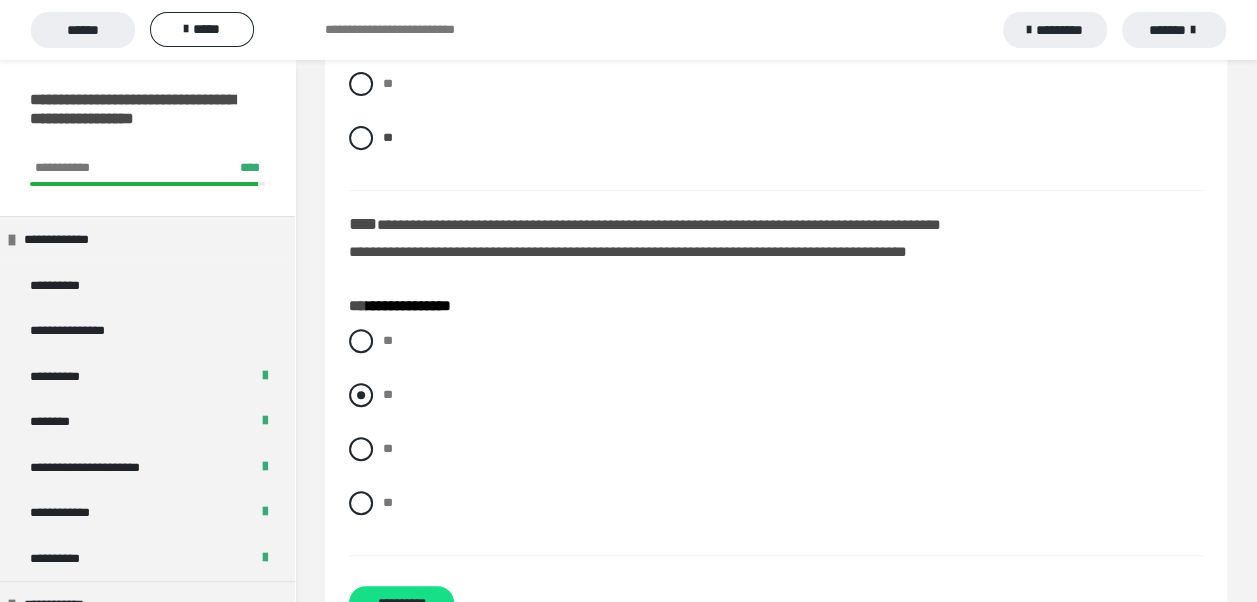 click at bounding box center (361, 395) 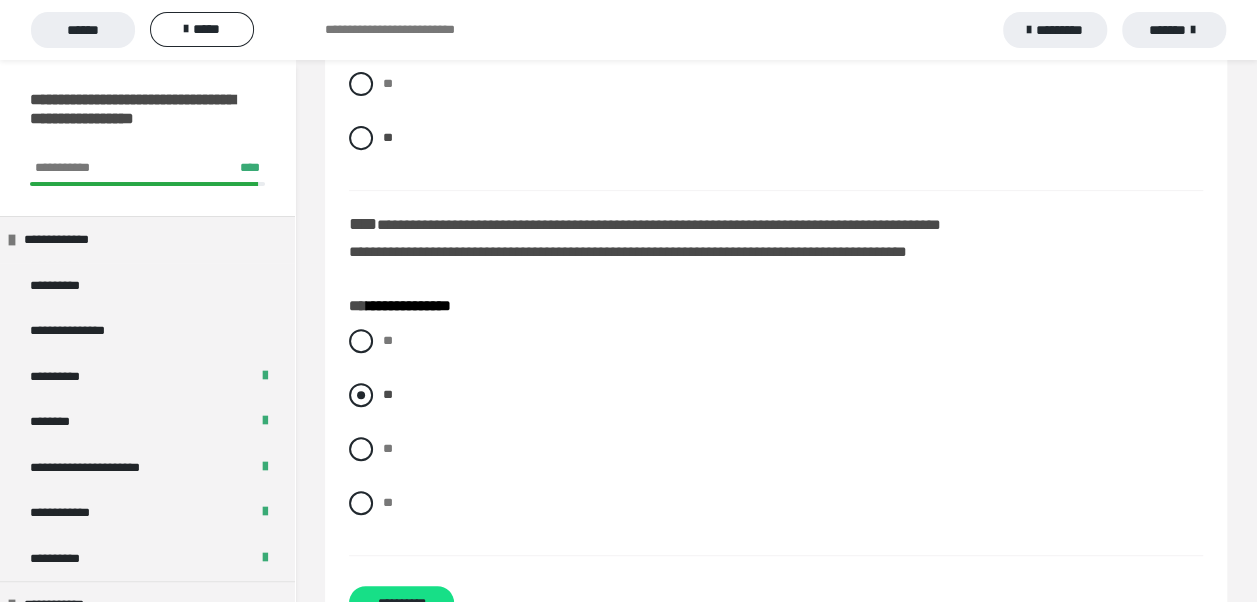 scroll, scrollTop: 4166, scrollLeft: 0, axis: vertical 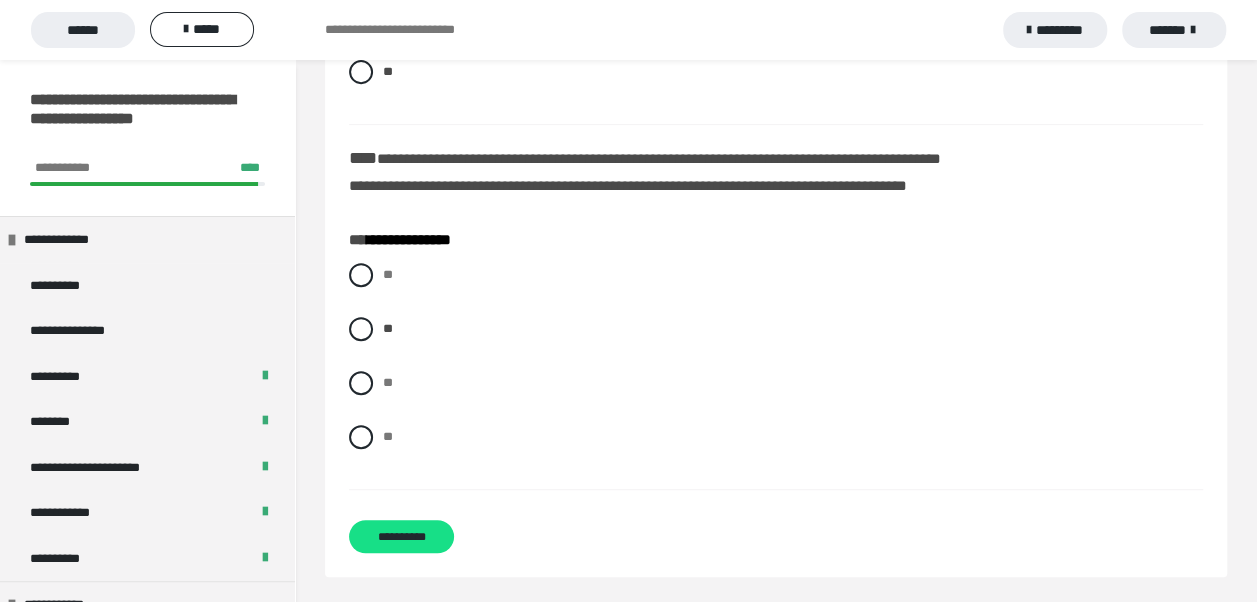 drag, startPoint x: 392, startPoint y: 531, endPoint x: 466, endPoint y: 521, distance: 74.672615 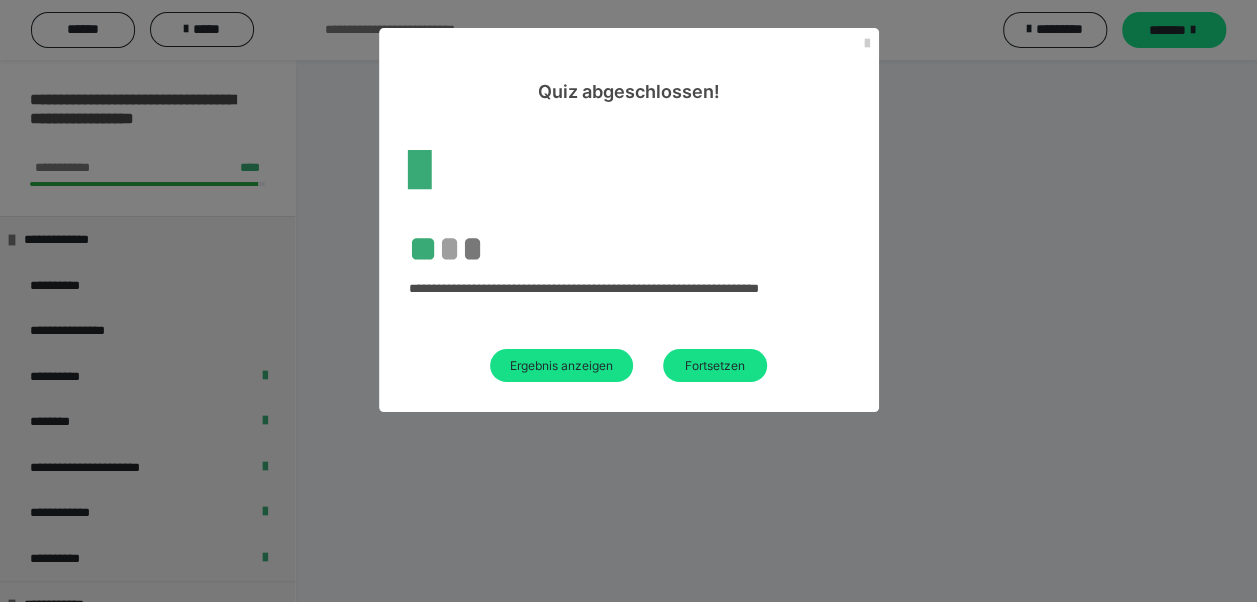 scroll, scrollTop: 203, scrollLeft: 0, axis: vertical 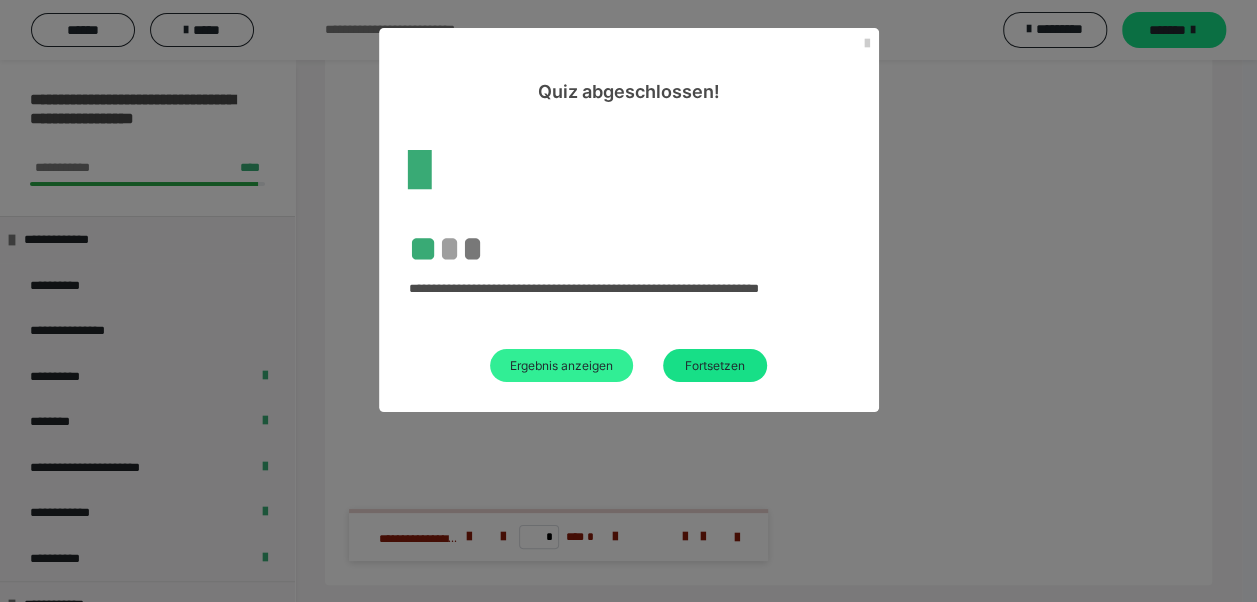 click on "Ergebnis anzeigen" at bounding box center (561, 365) 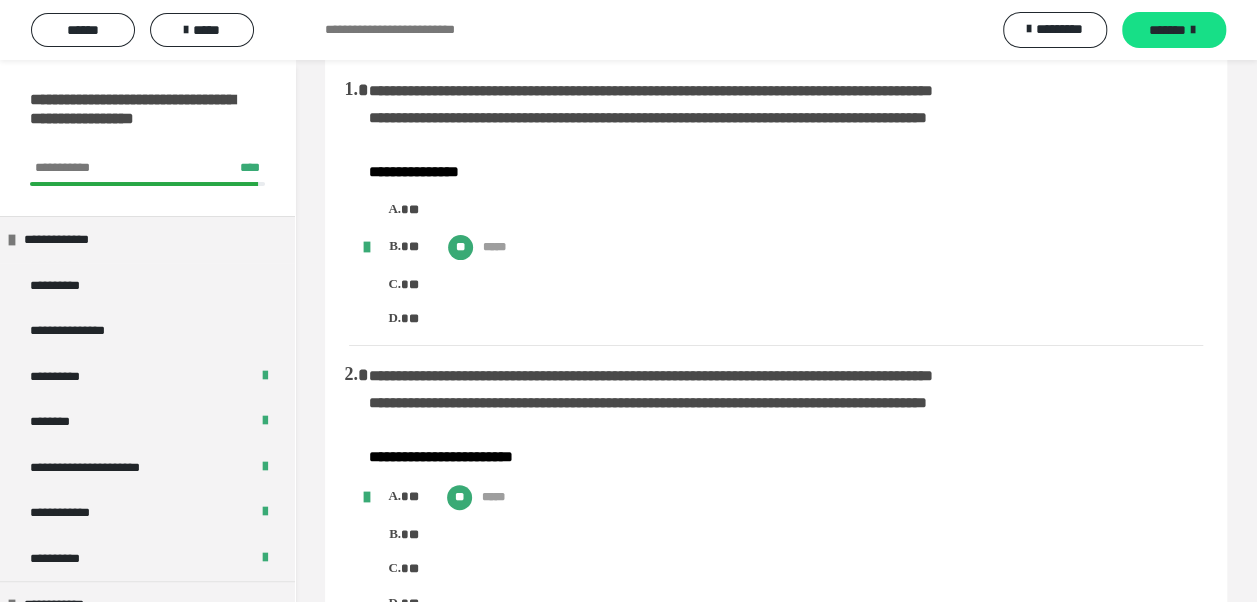 scroll, scrollTop: 0, scrollLeft: 0, axis: both 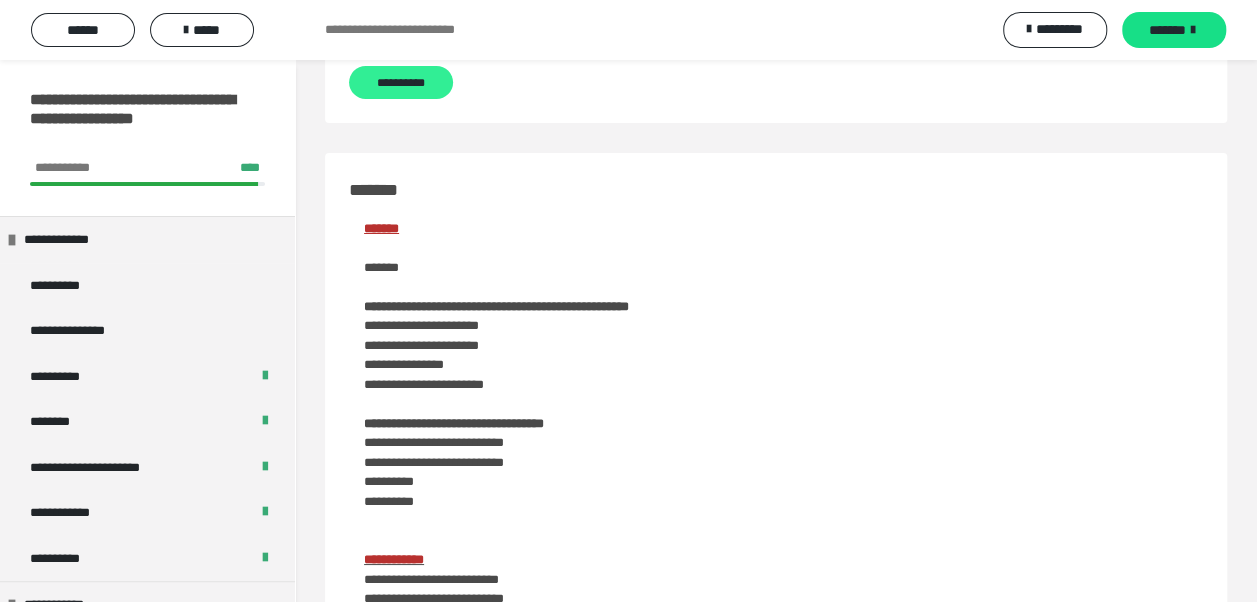click on "**********" at bounding box center (401, 82) 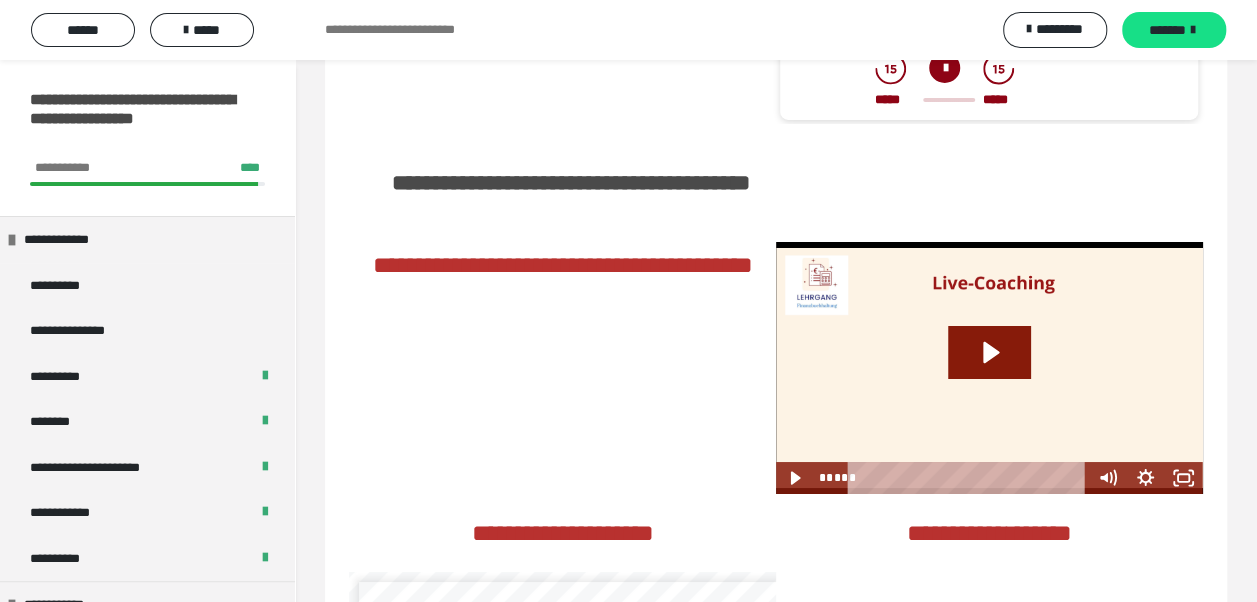 scroll, scrollTop: 551, scrollLeft: 0, axis: vertical 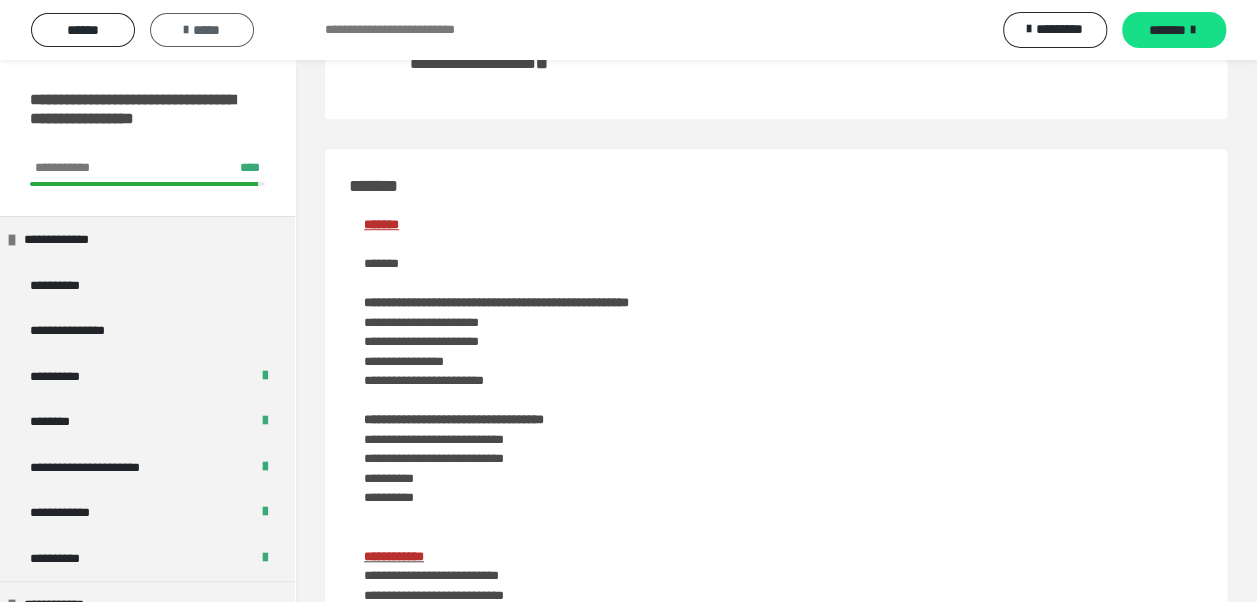 click on "*****" at bounding box center (202, 30) 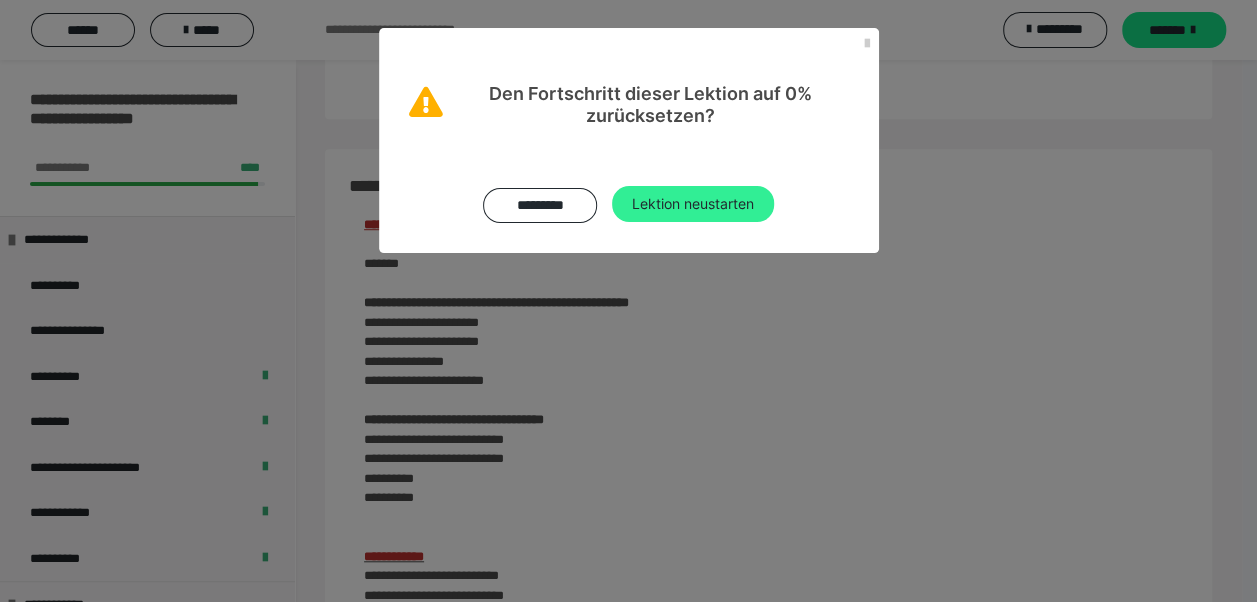 click on "Lektion neustarten" at bounding box center (693, 204) 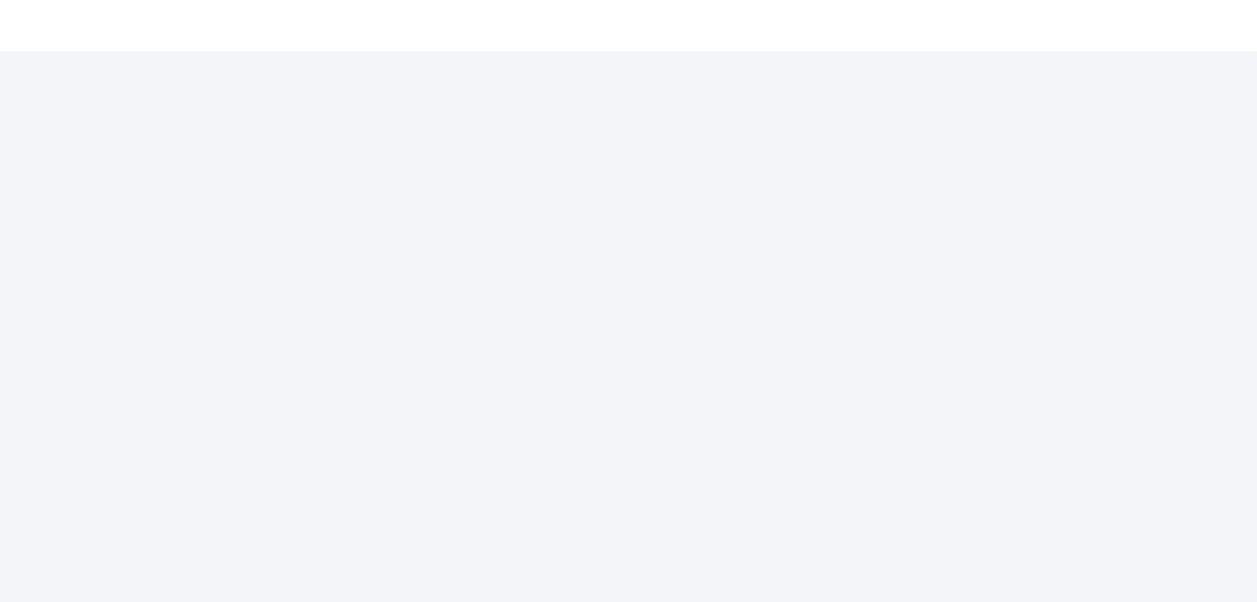 scroll, scrollTop: 0, scrollLeft: 0, axis: both 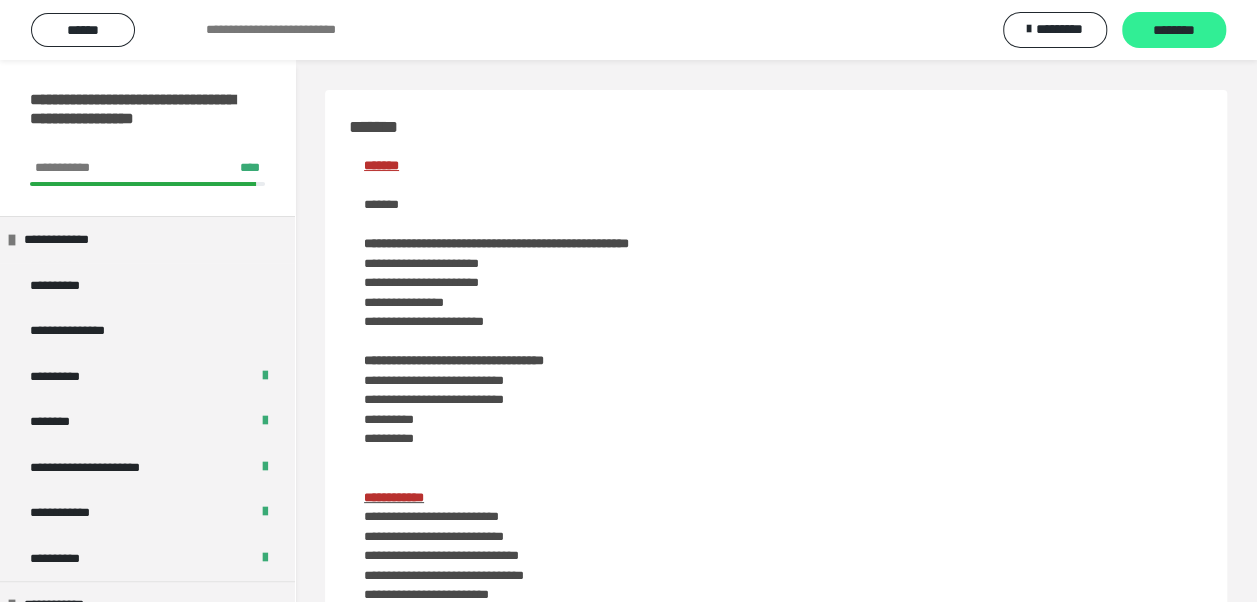 click on "********" at bounding box center (1174, 31) 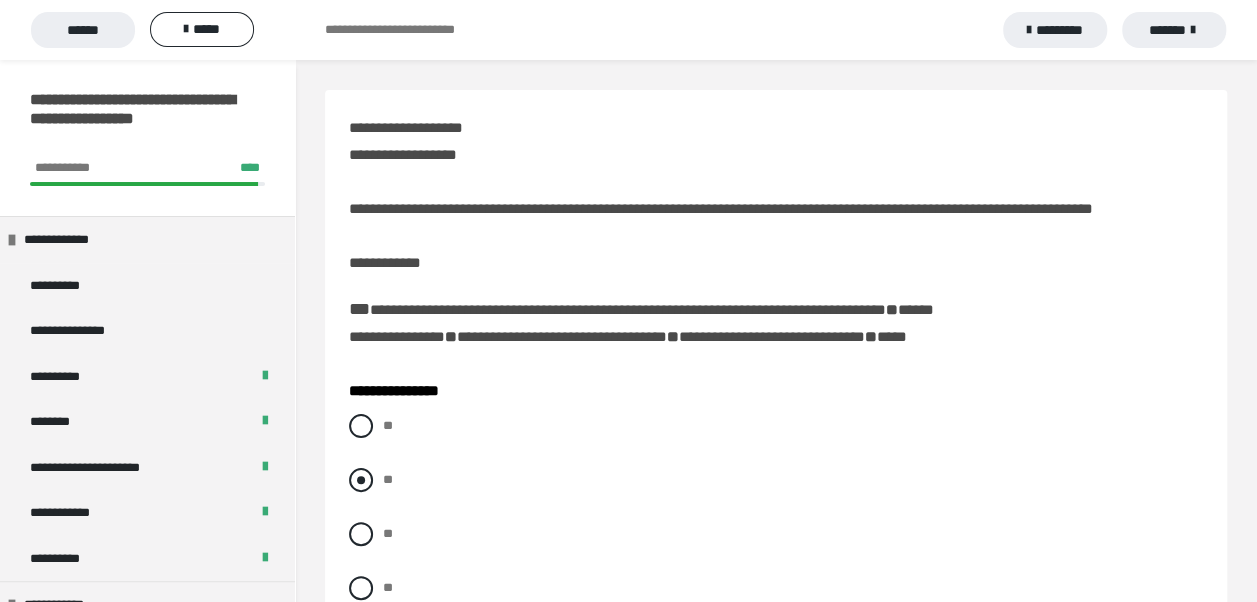 click at bounding box center (361, 480) 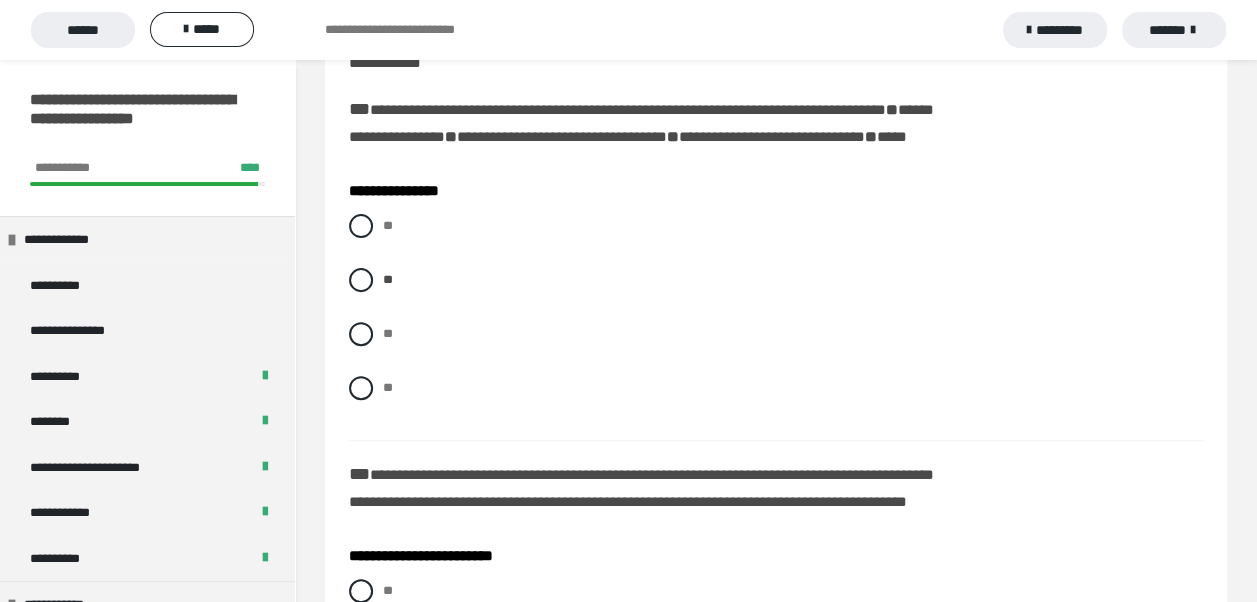scroll, scrollTop: 400, scrollLeft: 0, axis: vertical 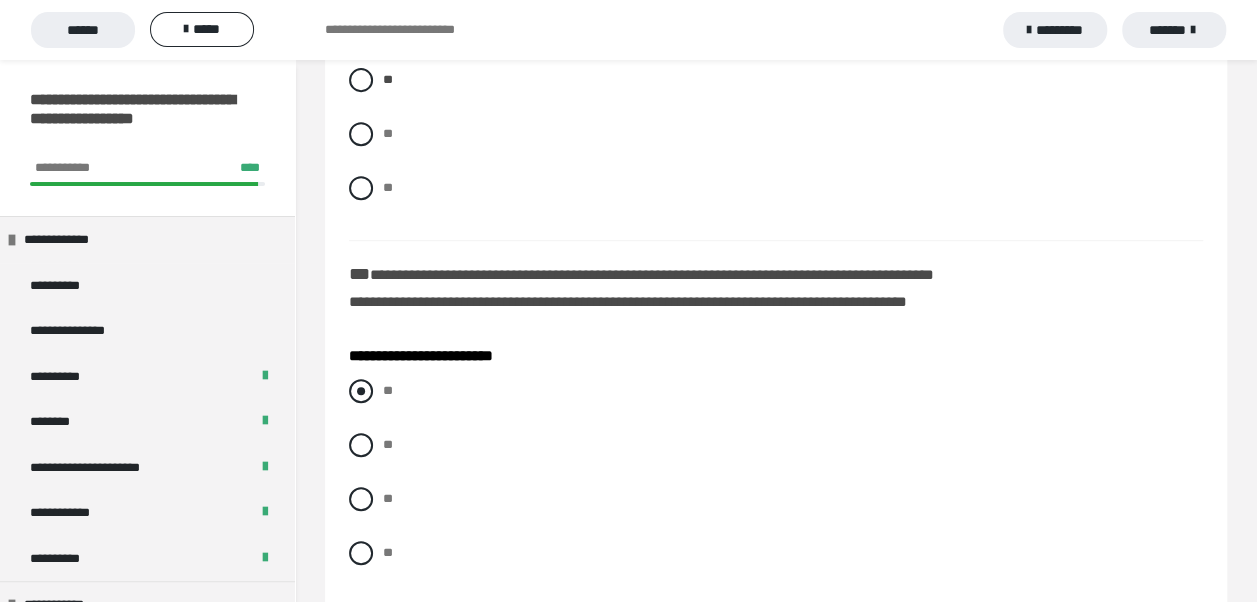 click at bounding box center (361, 391) 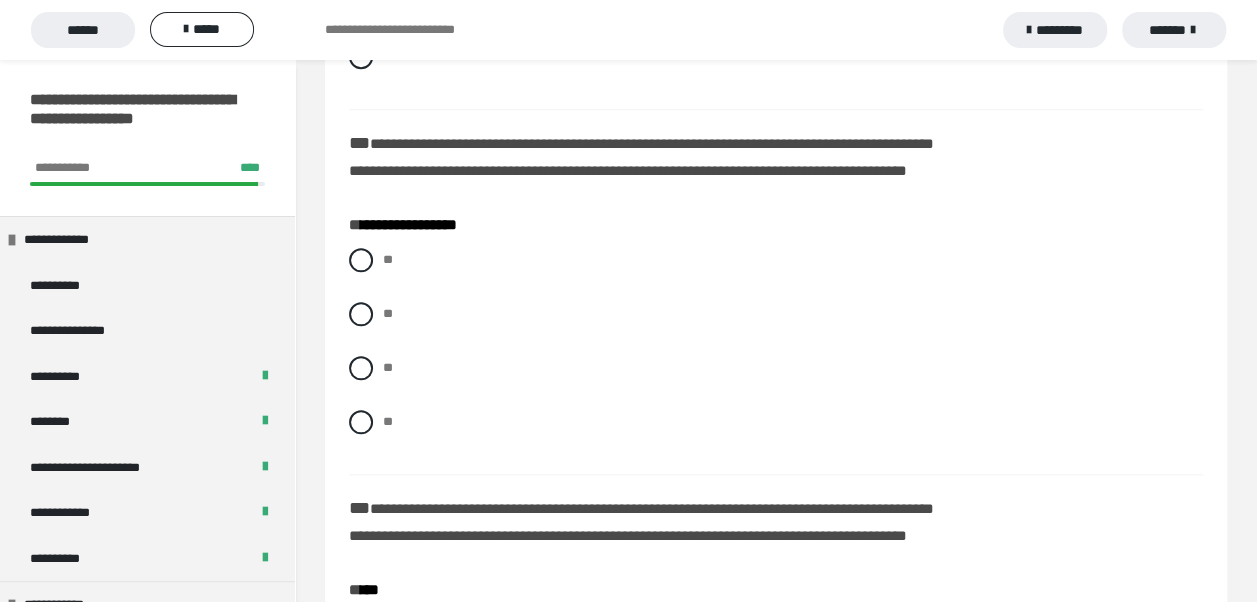 scroll, scrollTop: 900, scrollLeft: 0, axis: vertical 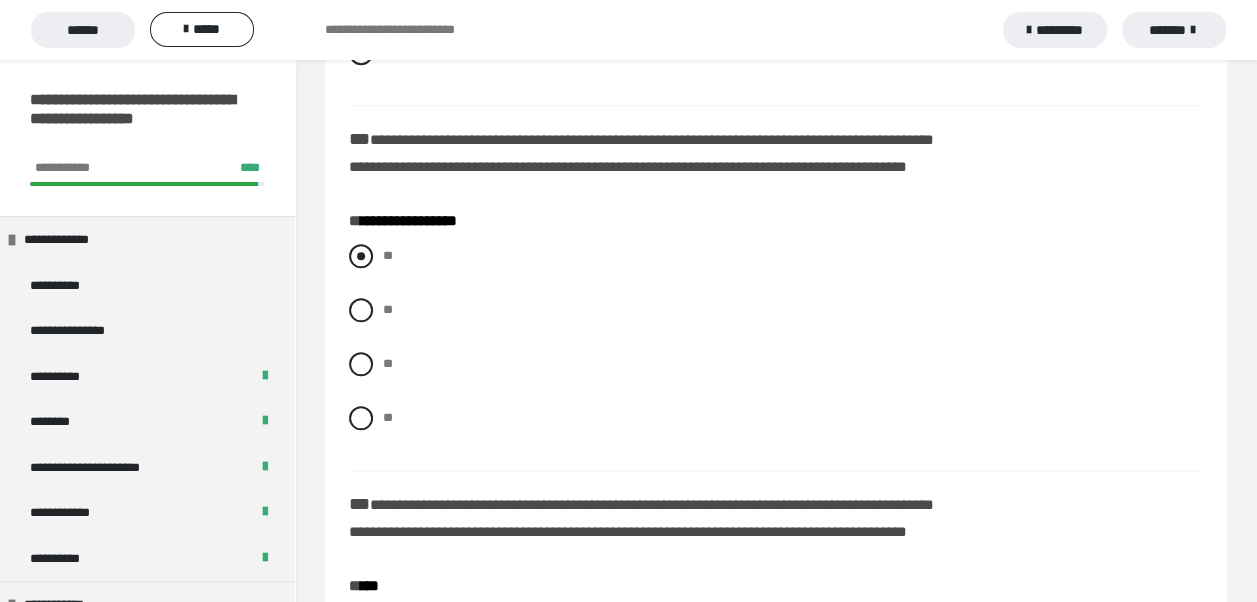 click at bounding box center [361, 256] 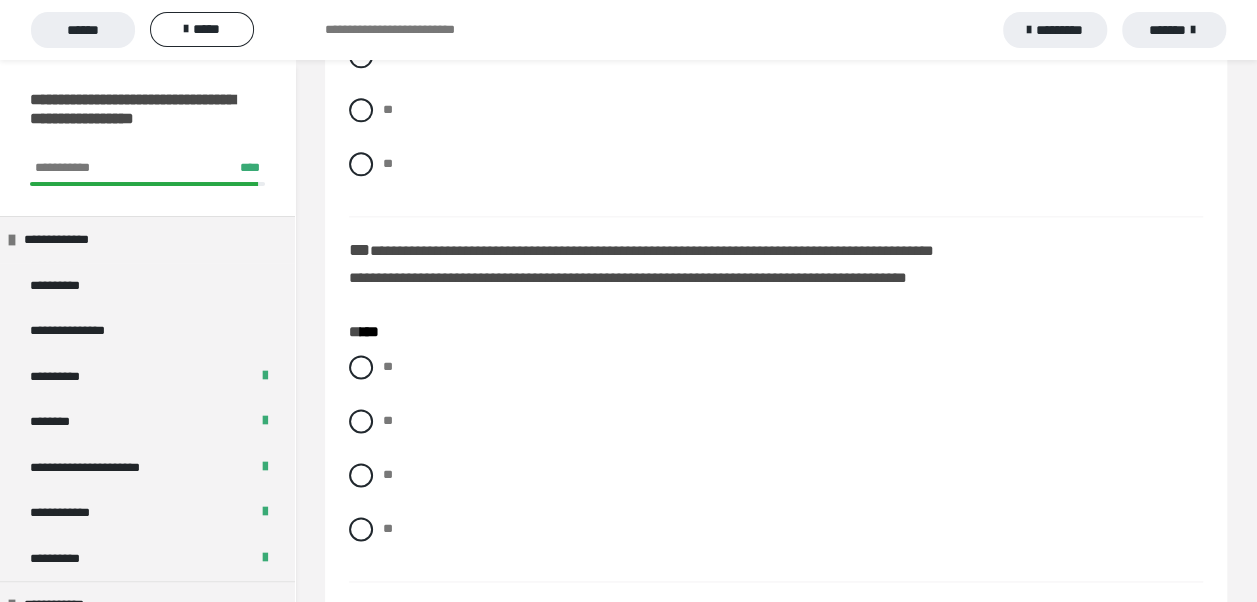 scroll, scrollTop: 1200, scrollLeft: 0, axis: vertical 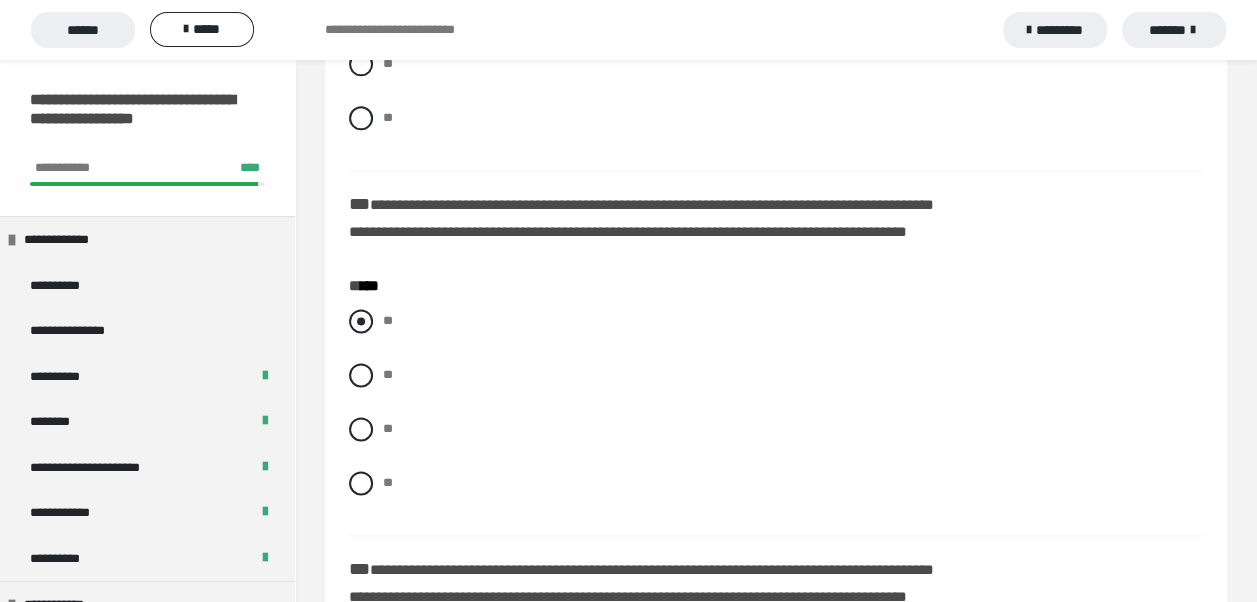 click at bounding box center (361, 321) 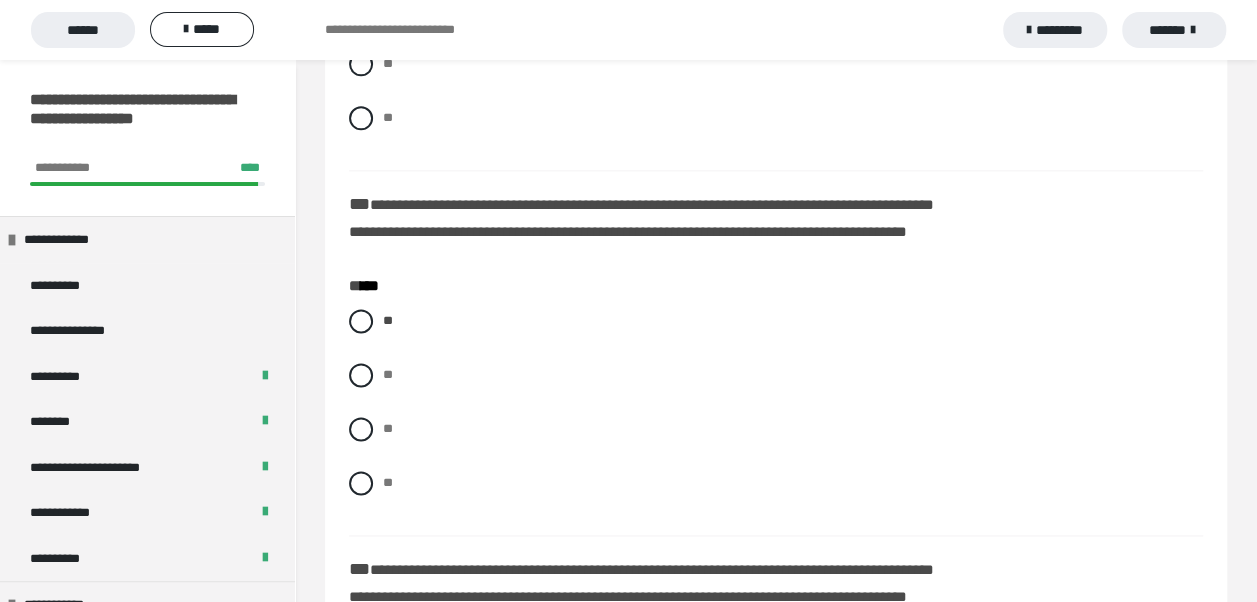 scroll, scrollTop: 1500, scrollLeft: 0, axis: vertical 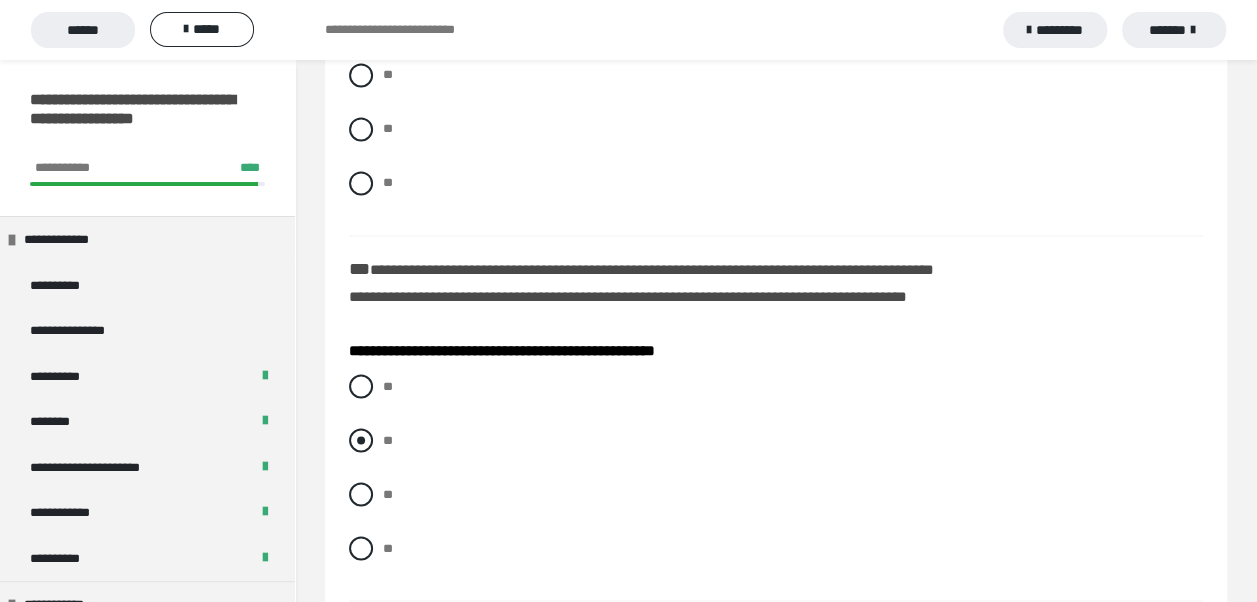 click at bounding box center [361, 440] 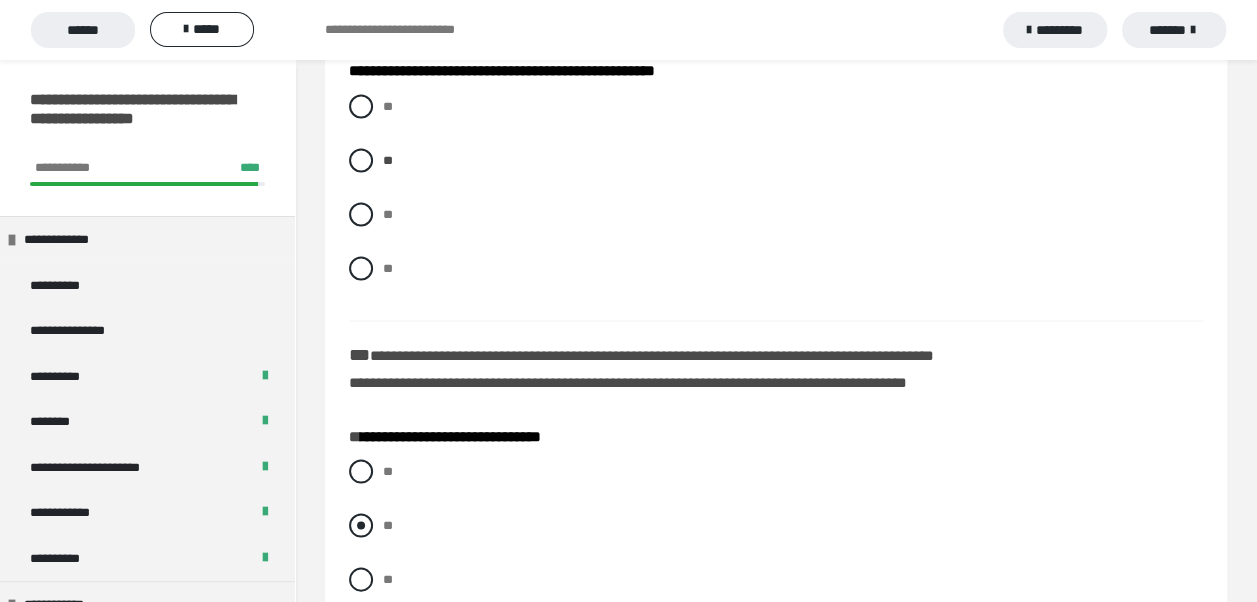 scroll, scrollTop: 1900, scrollLeft: 0, axis: vertical 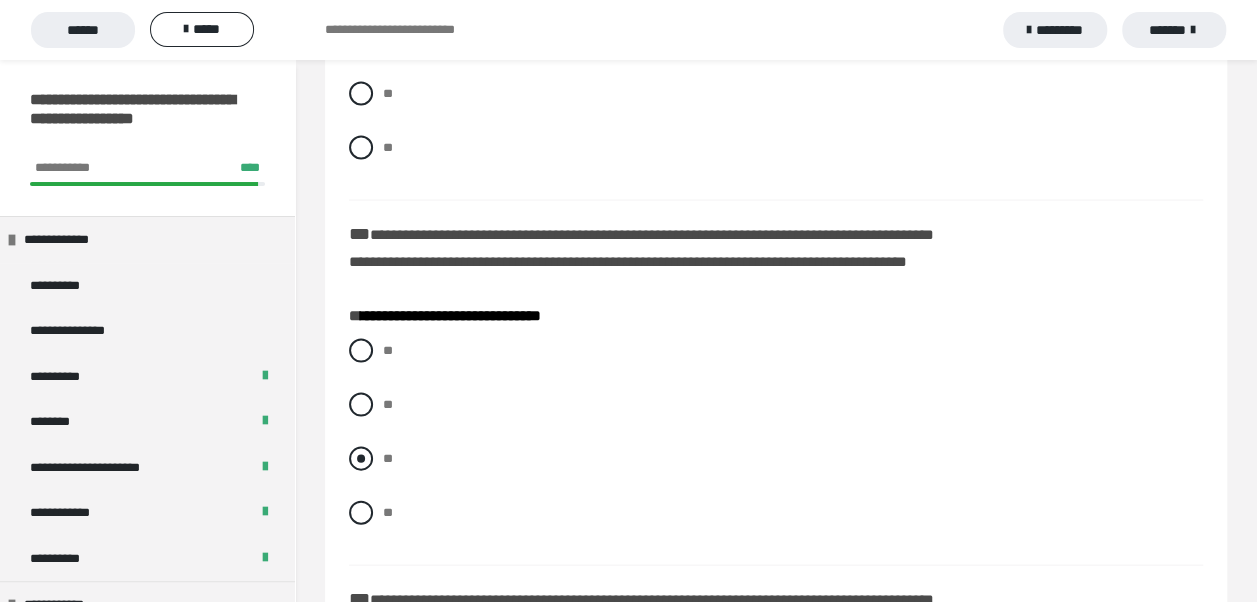 click at bounding box center (361, 459) 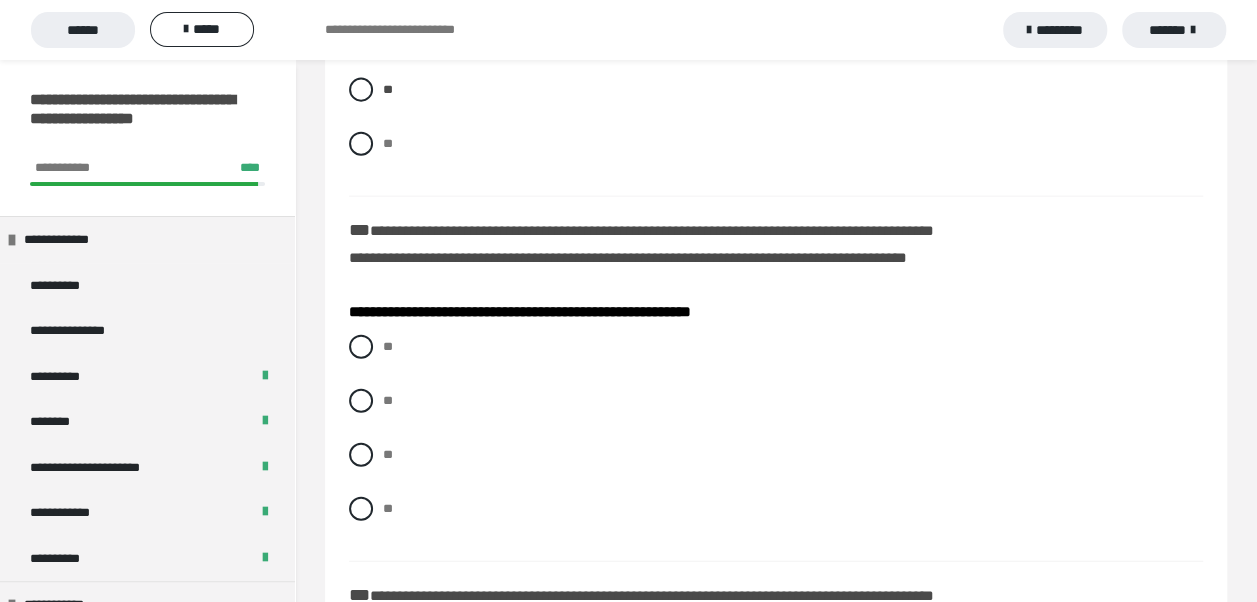 scroll, scrollTop: 2300, scrollLeft: 0, axis: vertical 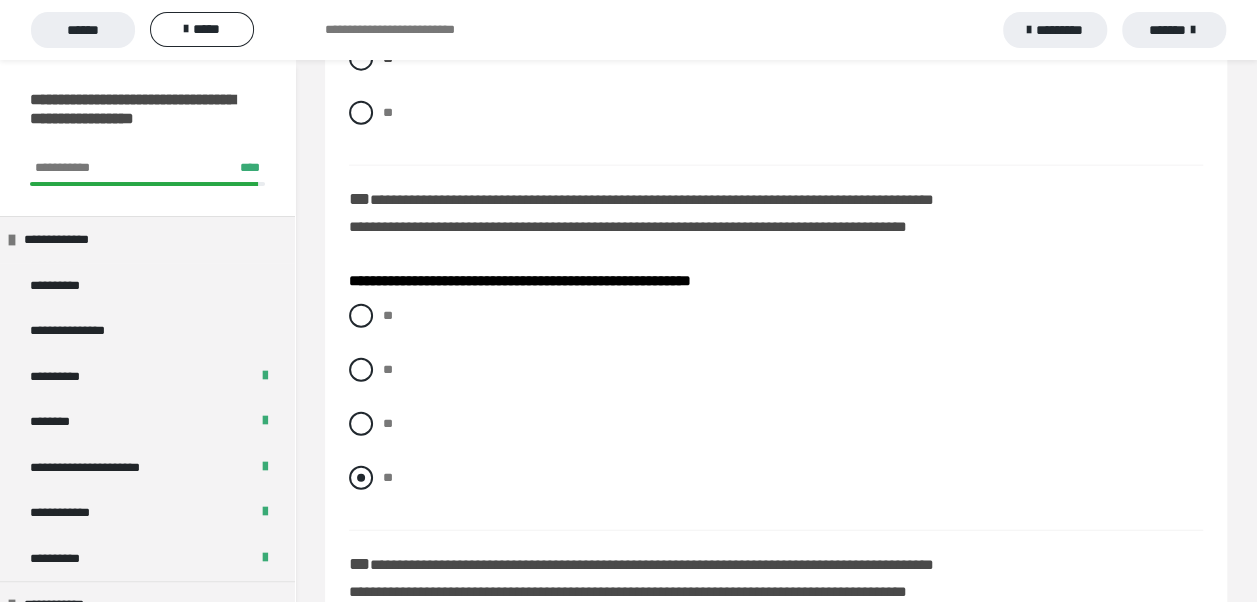 click on "**" at bounding box center [776, 478] 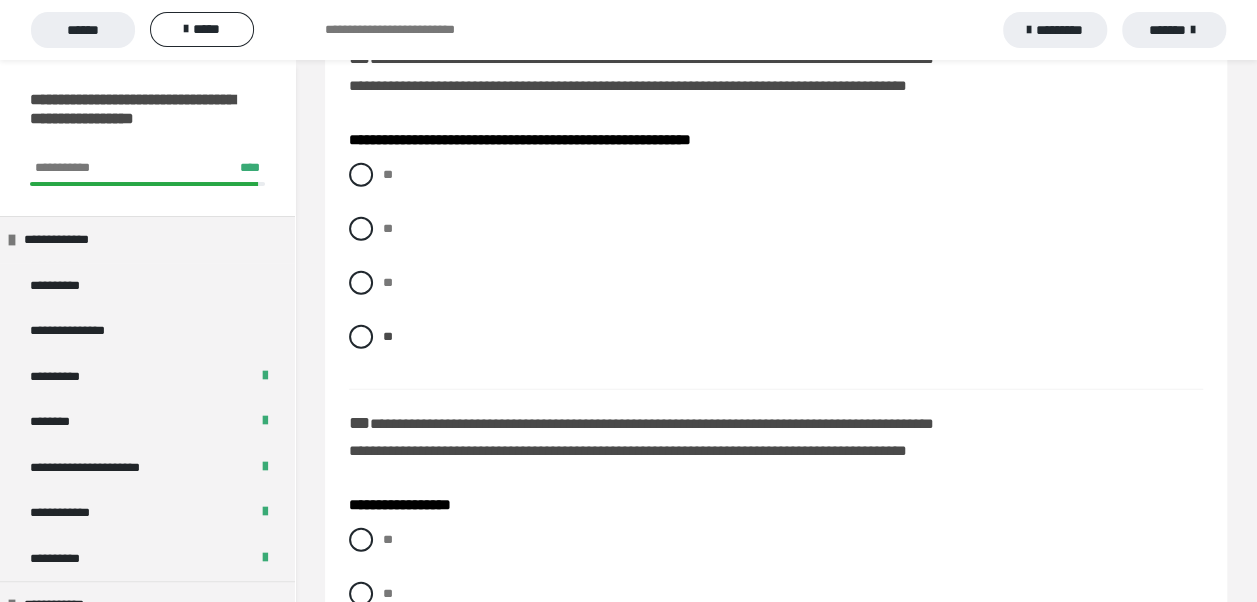scroll, scrollTop: 2700, scrollLeft: 0, axis: vertical 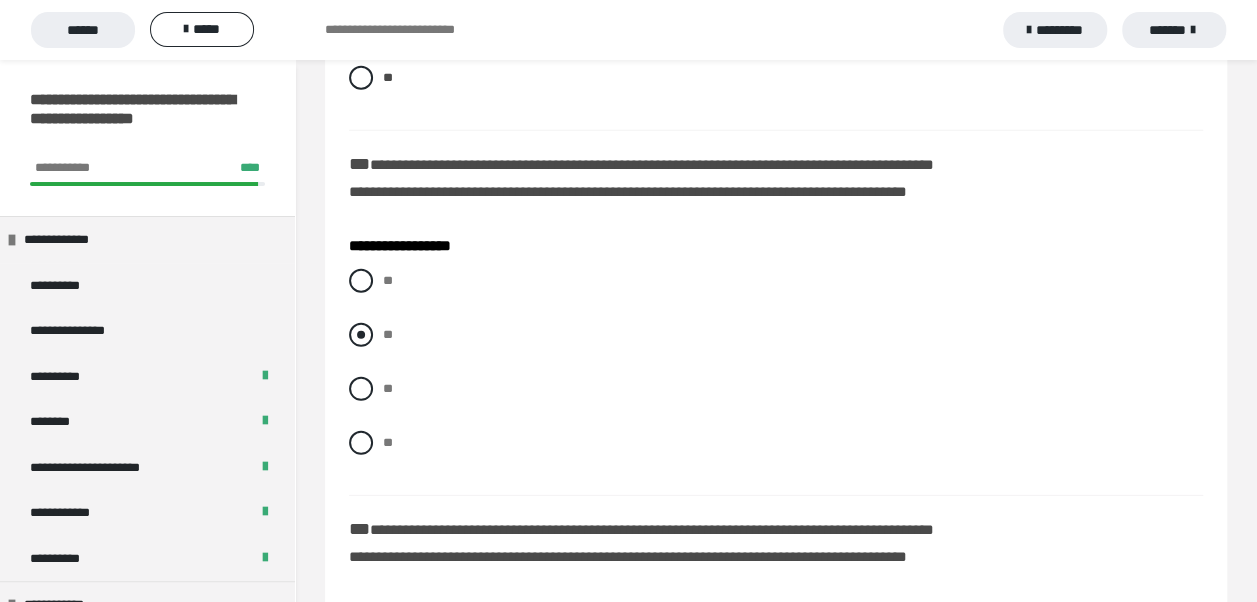 click at bounding box center (361, 335) 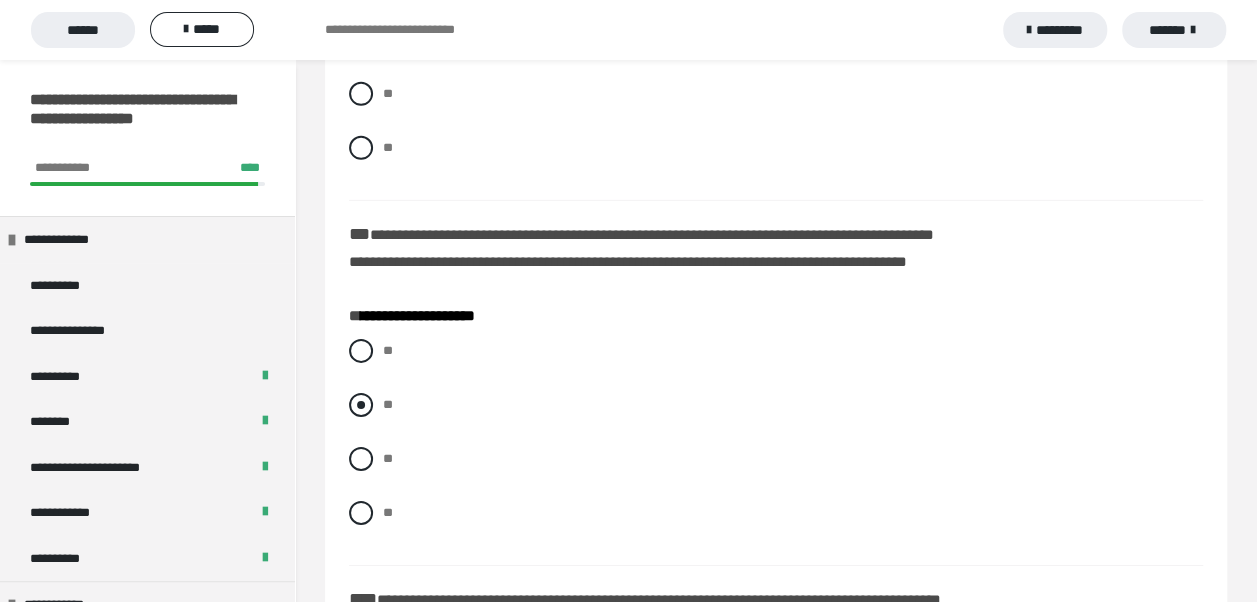 scroll, scrollTop: 3000, scrollLeft: 0, axis: vertical 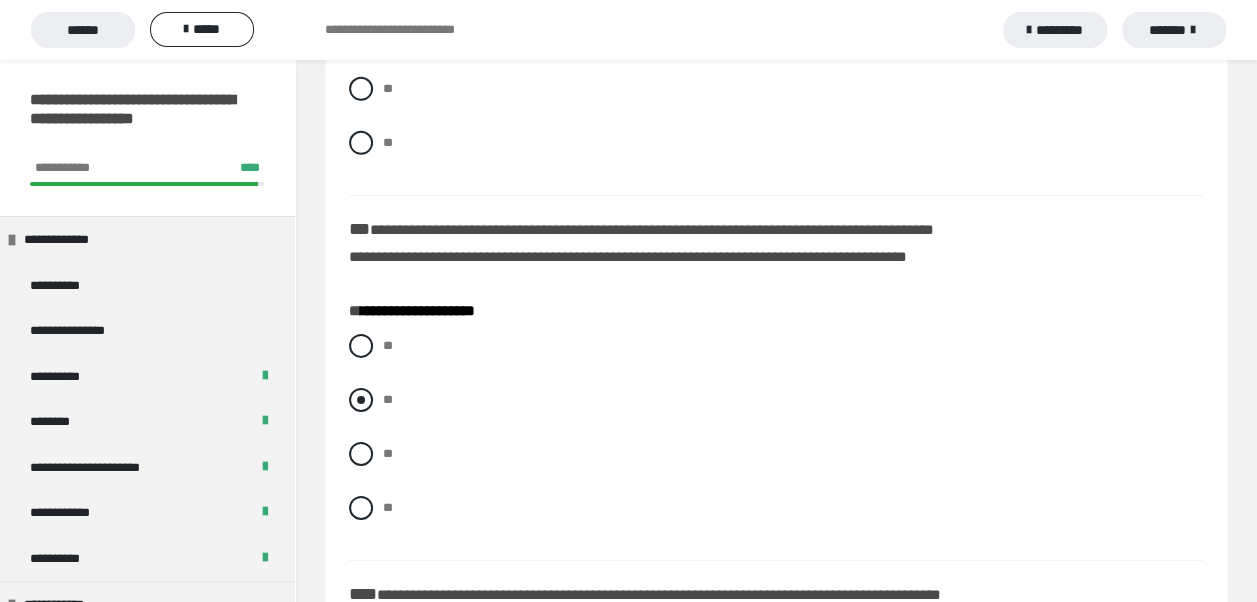click at bounding box center (361, 400) 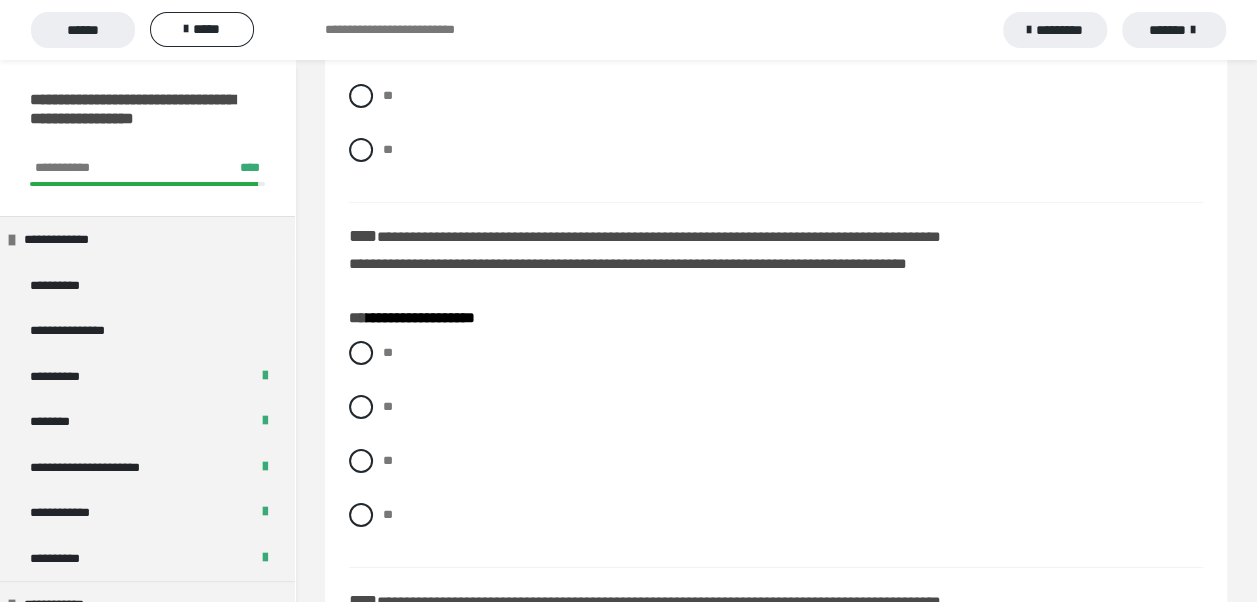 scroll, scrollTop: 3400, scrollLeft: 0, axis: vertical 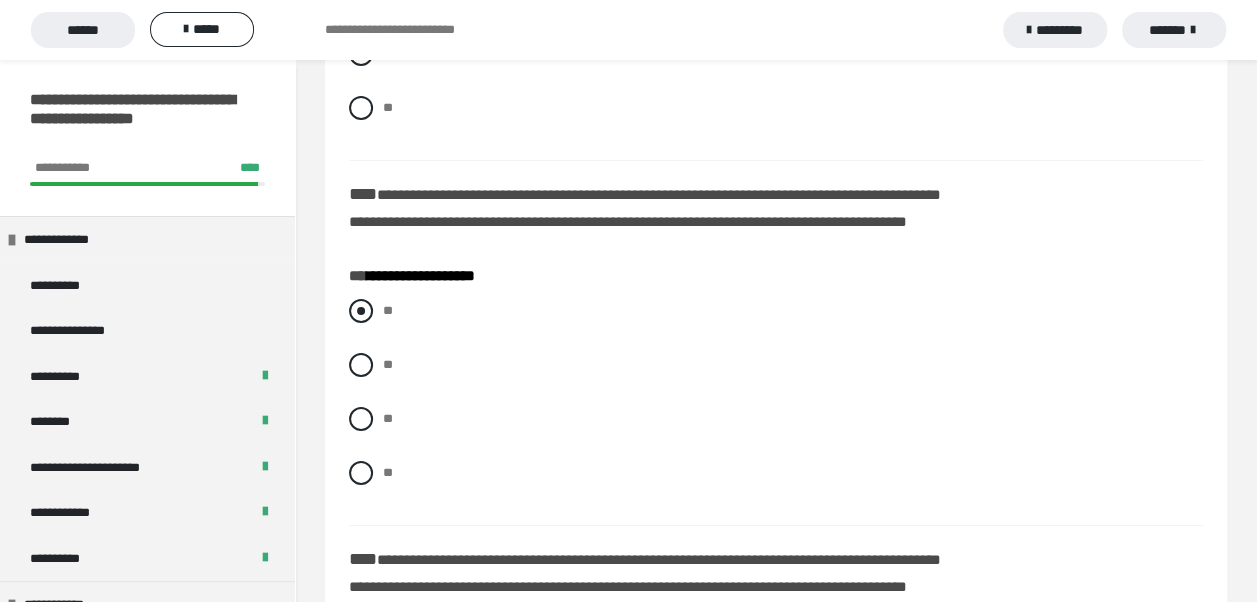 click at bounding box center [361, 311] 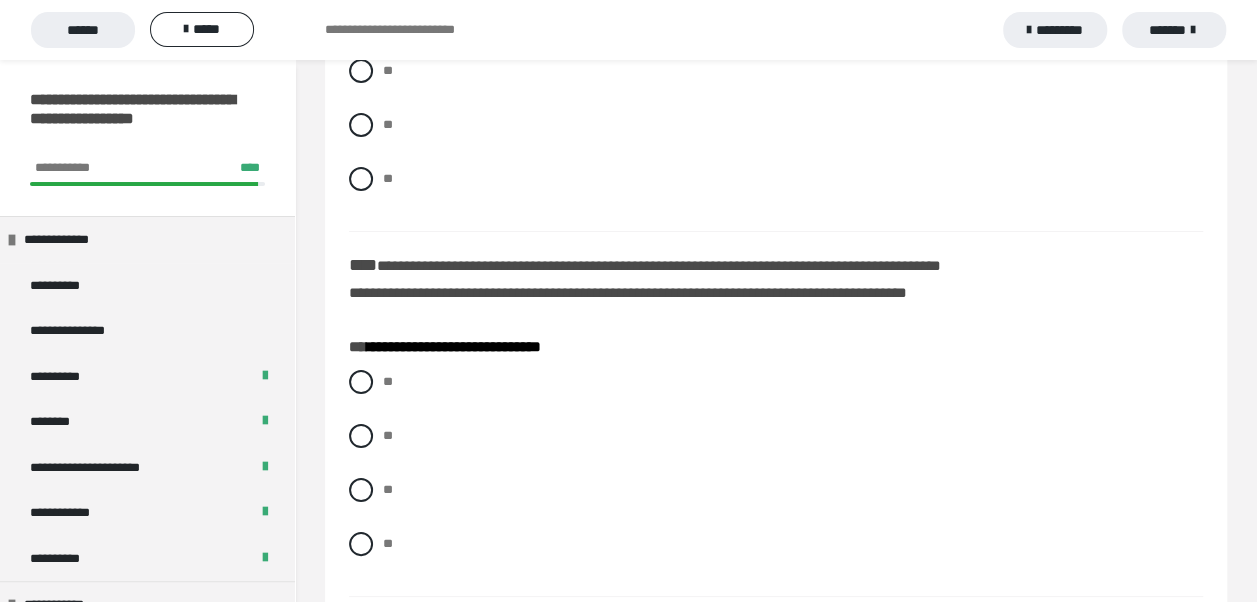 scroll, scrollTop: 3700, scrollLeft: 0, axis: vertical 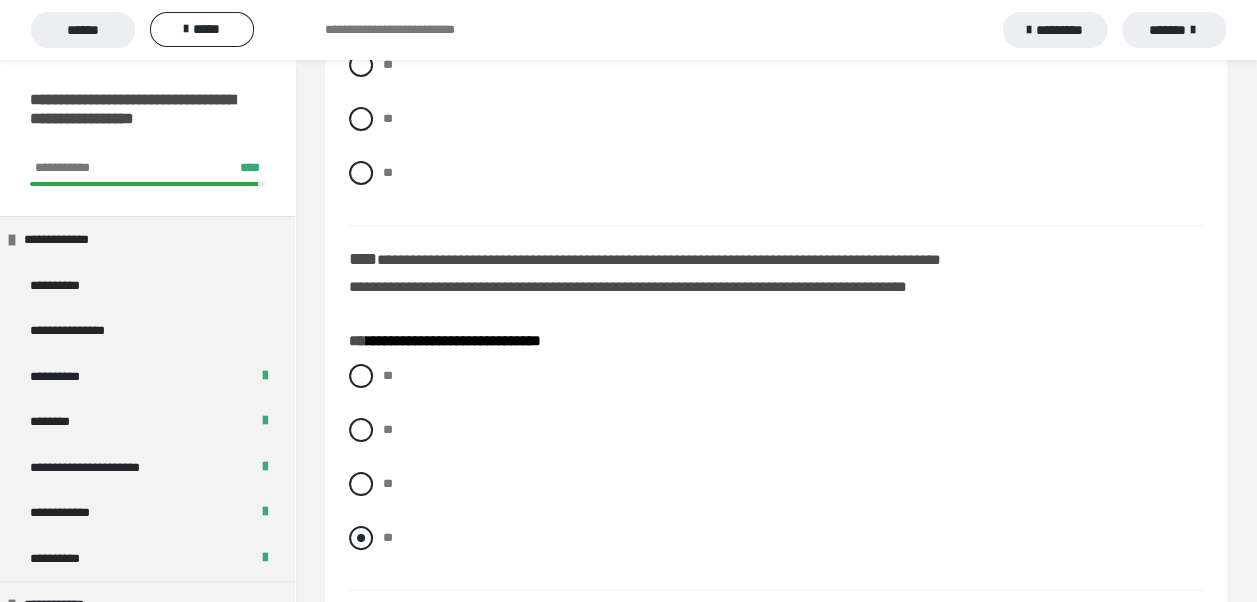 click at bounding box center [361, 538] 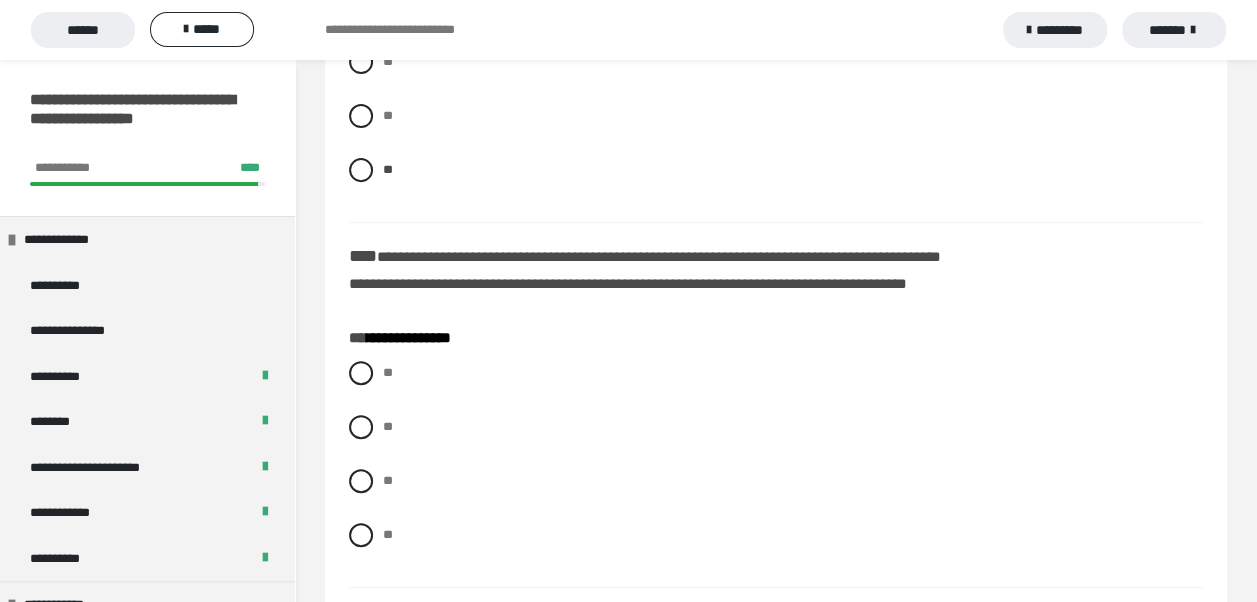 scroll, scrollTop: 4100, scrollLeft: 0, axis: vertical 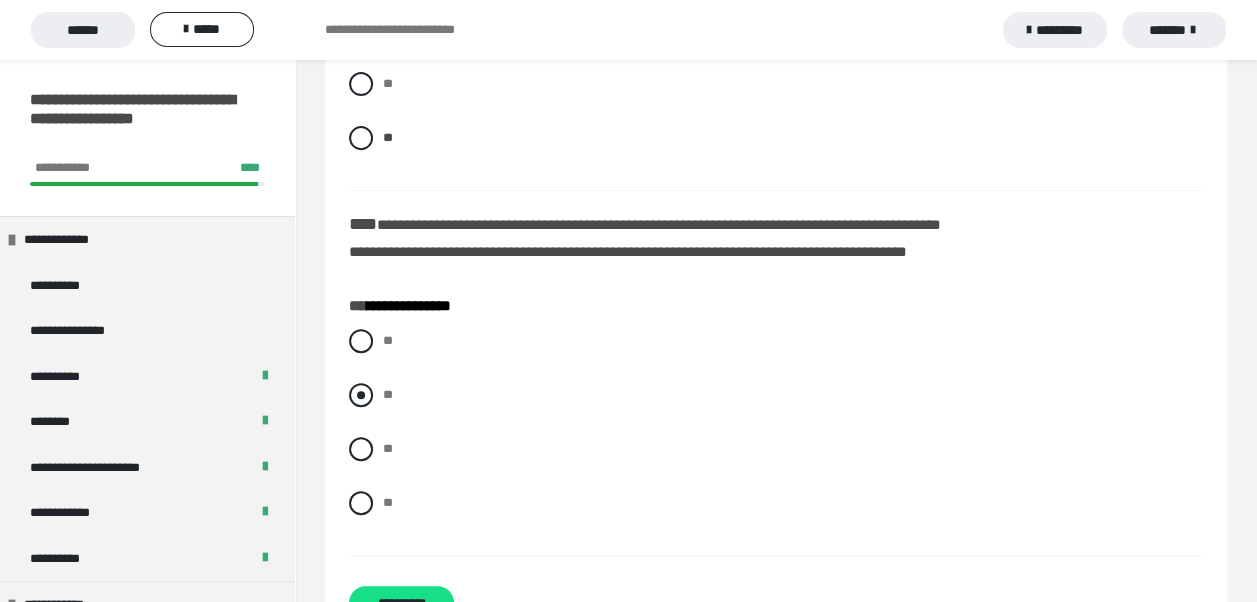 click at bounding box center (361, 395) 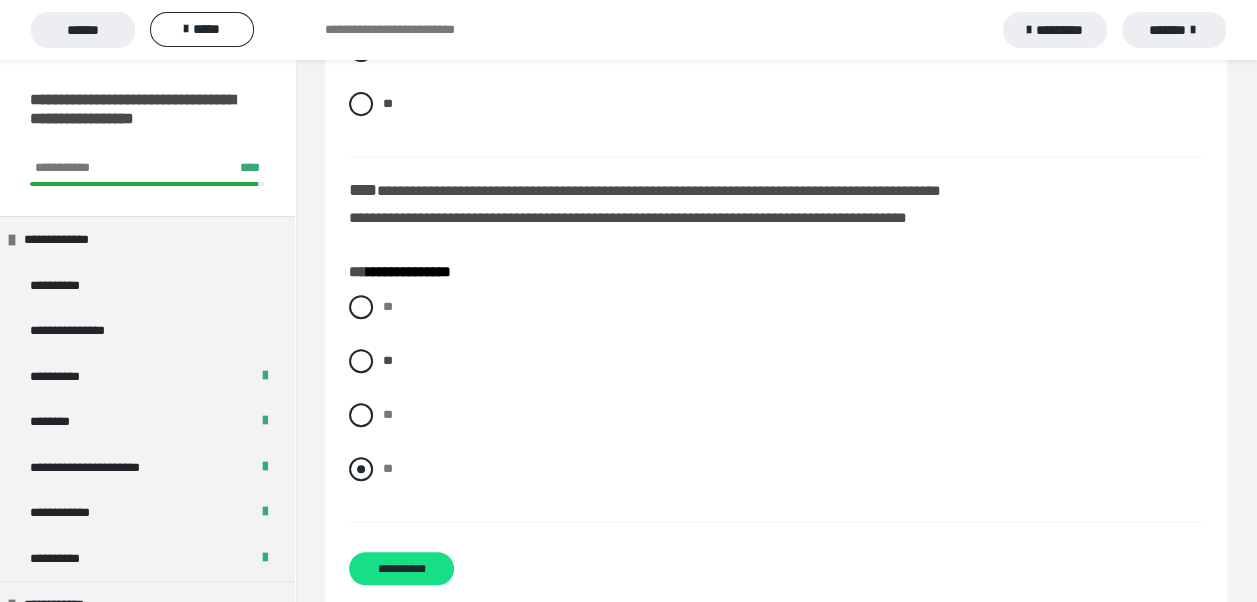 scroll, scrollTop: 4166, scrollLeft: 0, axis: vertical 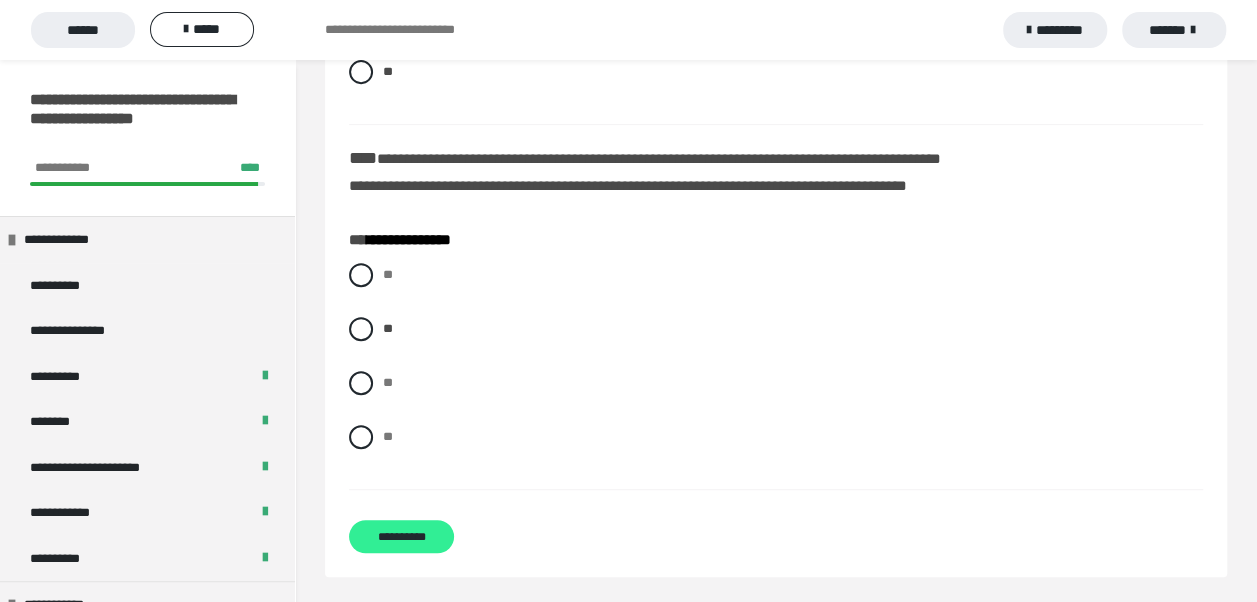 drag, startPoint x: 394, startPoint y: 535, endPoint x: 428, endPoint y: 538, distance: 34.132095 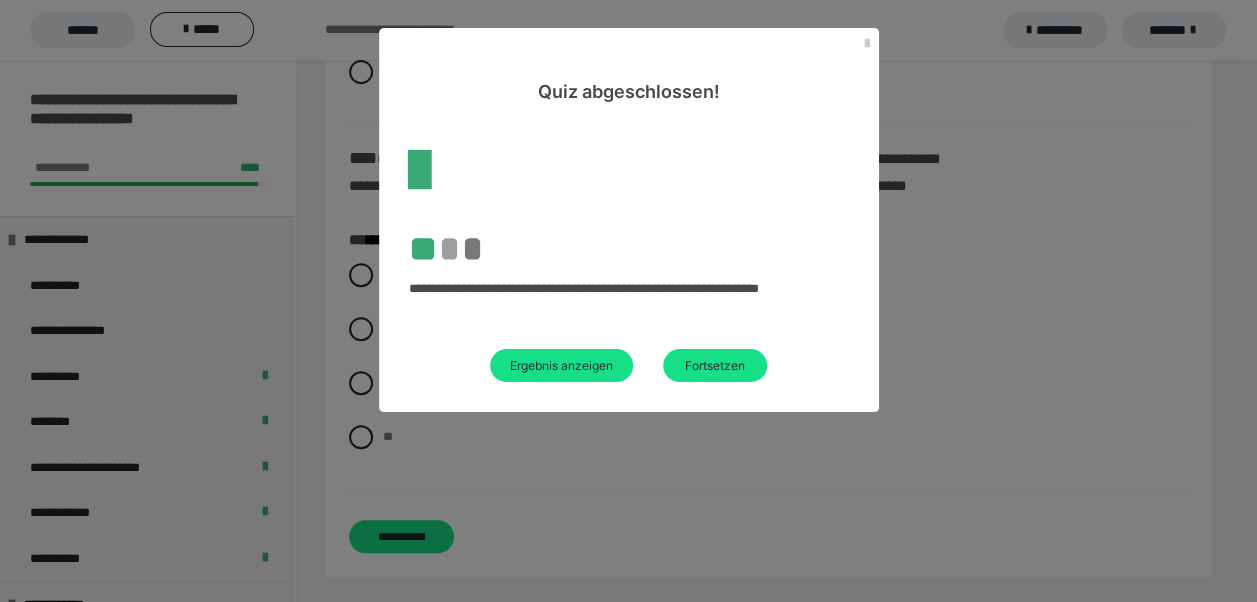 scroll, scrollTop: 203, scrollLeft: 0, axis: vertical 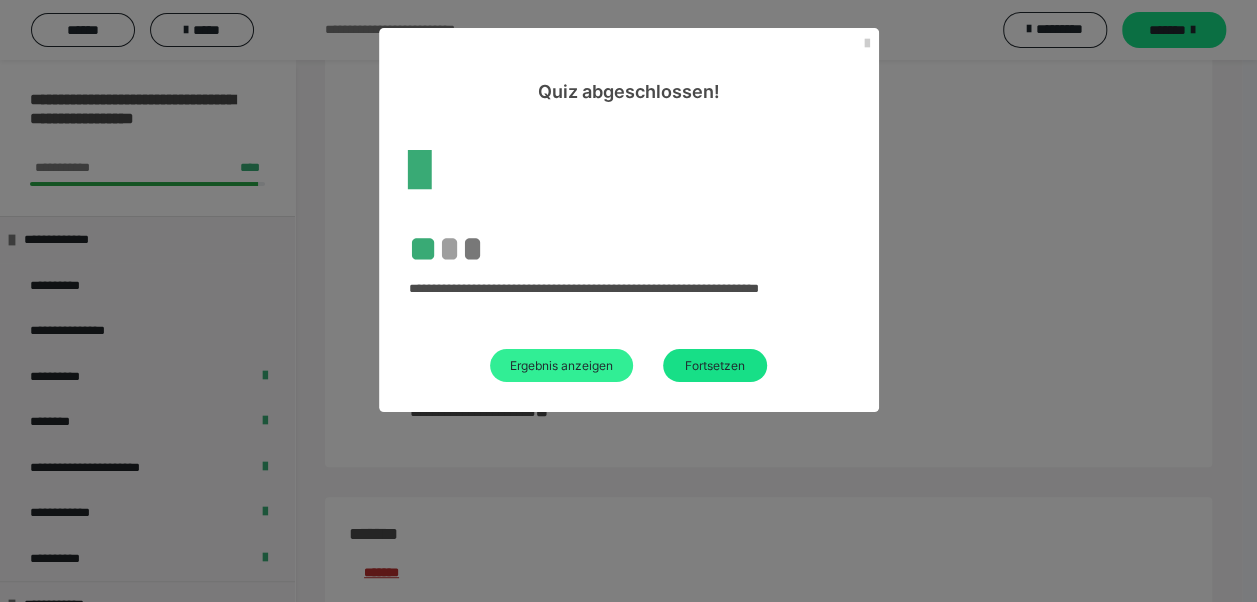 click on "Ergebnis anzeigen" at bounding box center [561, 365] 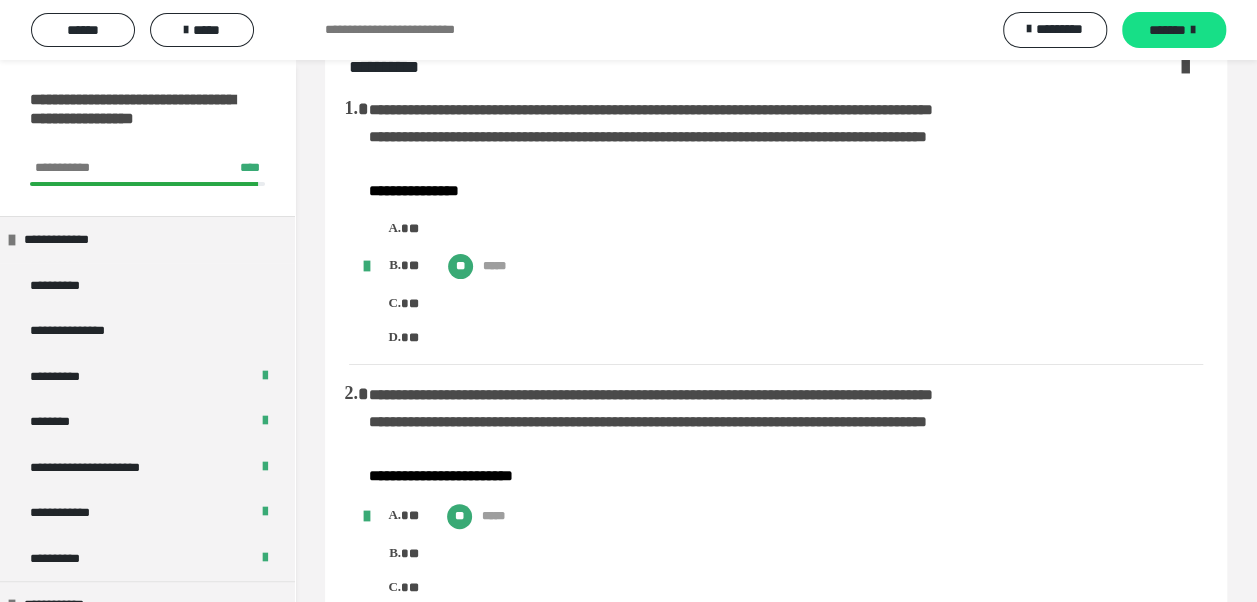 scroll, scrollTop: 0, scrollLeft: 0, axis: both 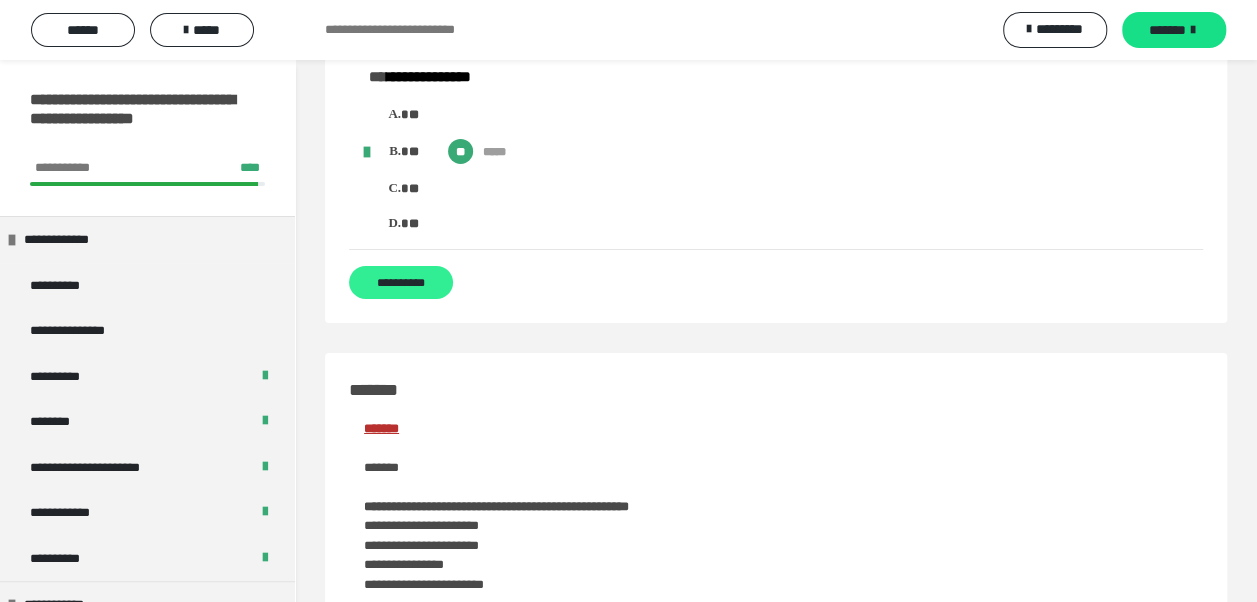 click on "**********" at bounding box center (401, 282) 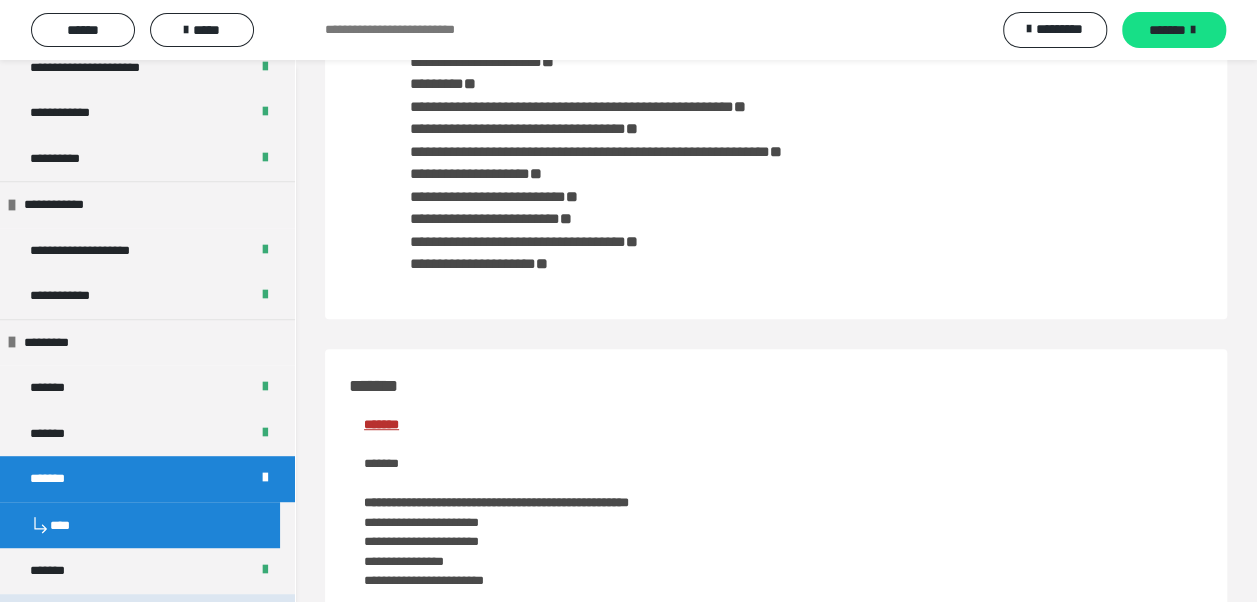 scroll, scrollTop: 500, scrollLeft: 0, axis: vertical 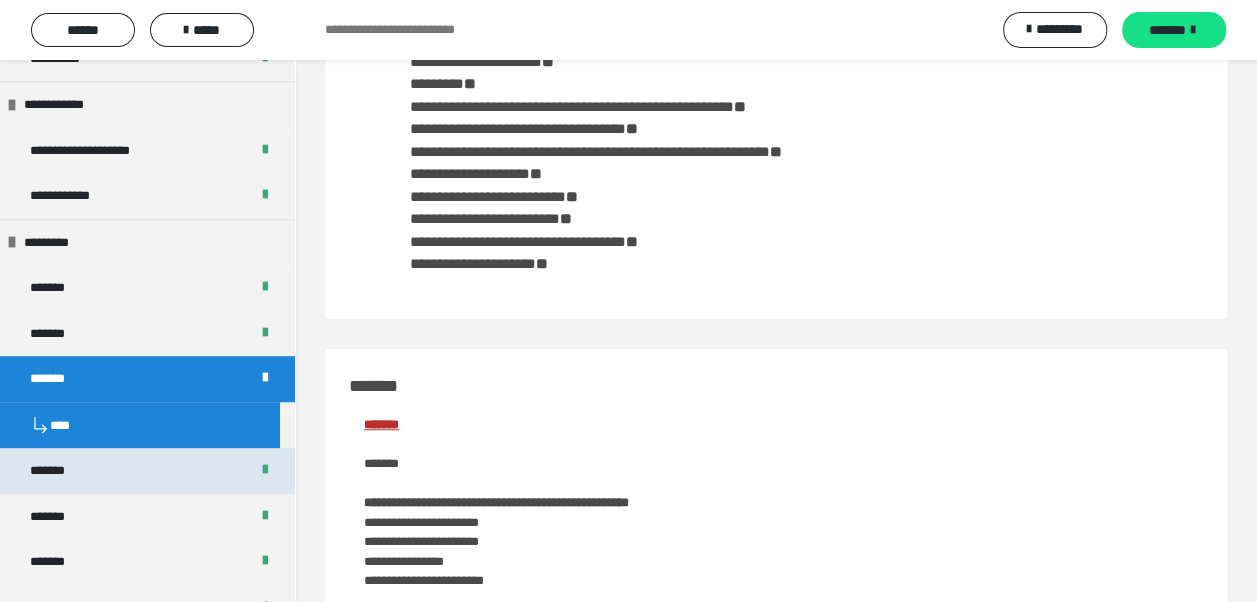 click on "*******" at bounding box center [59, 471] 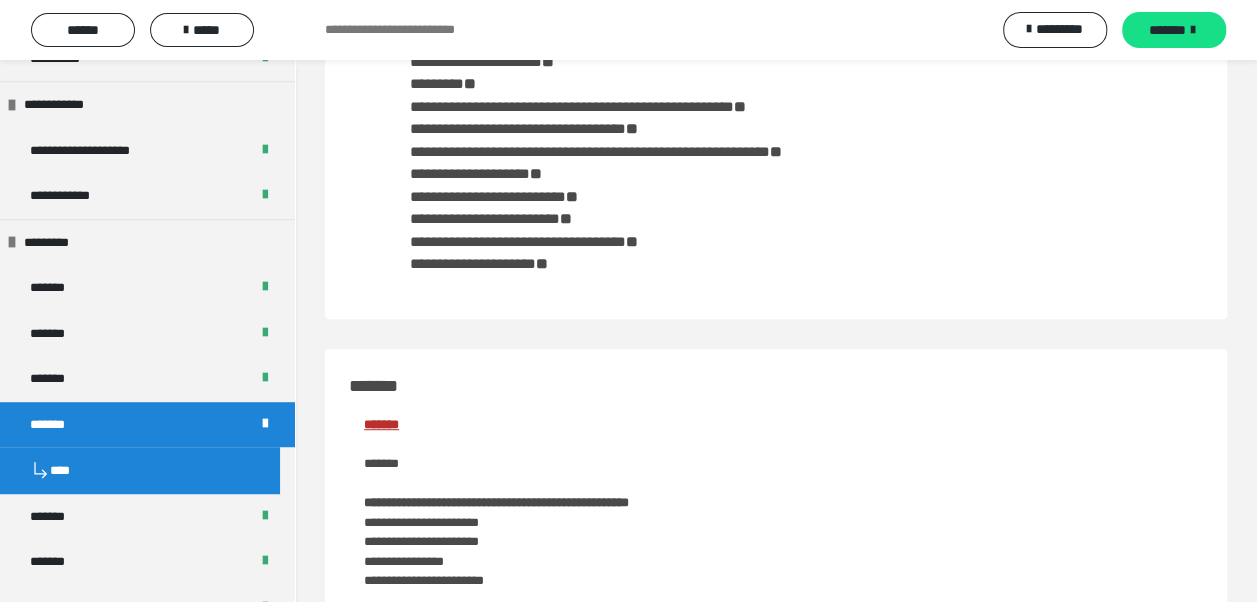 scroll, scrollTop: 204, scrollLeft: 0, axis: vertical 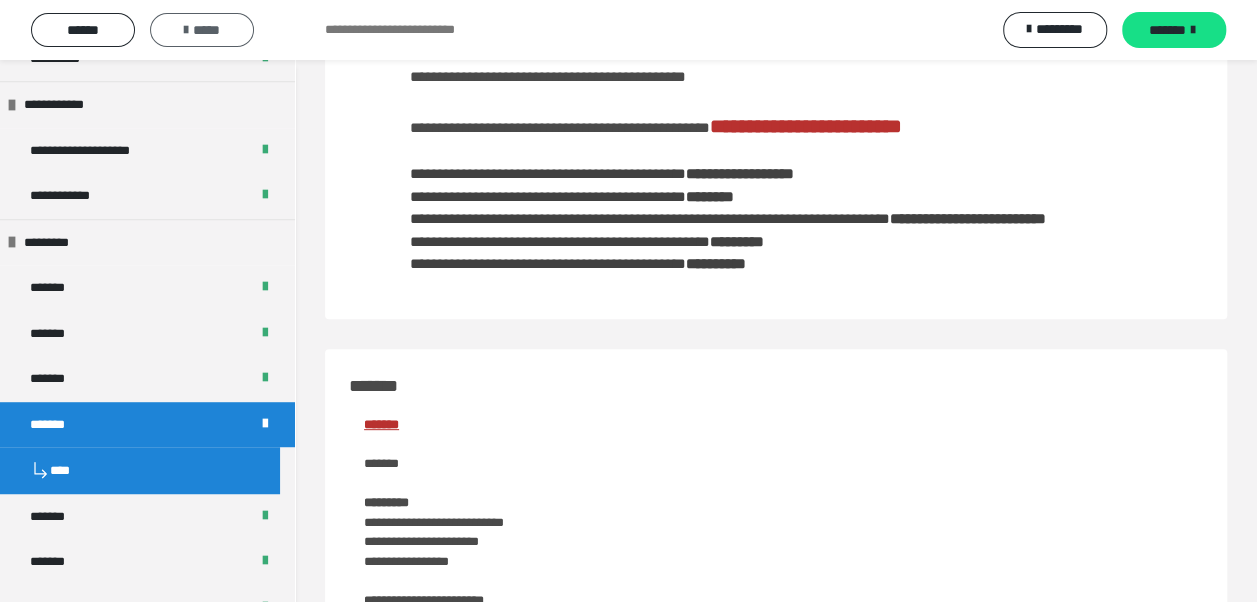 click on "*****" at bounding box center (202, 30) 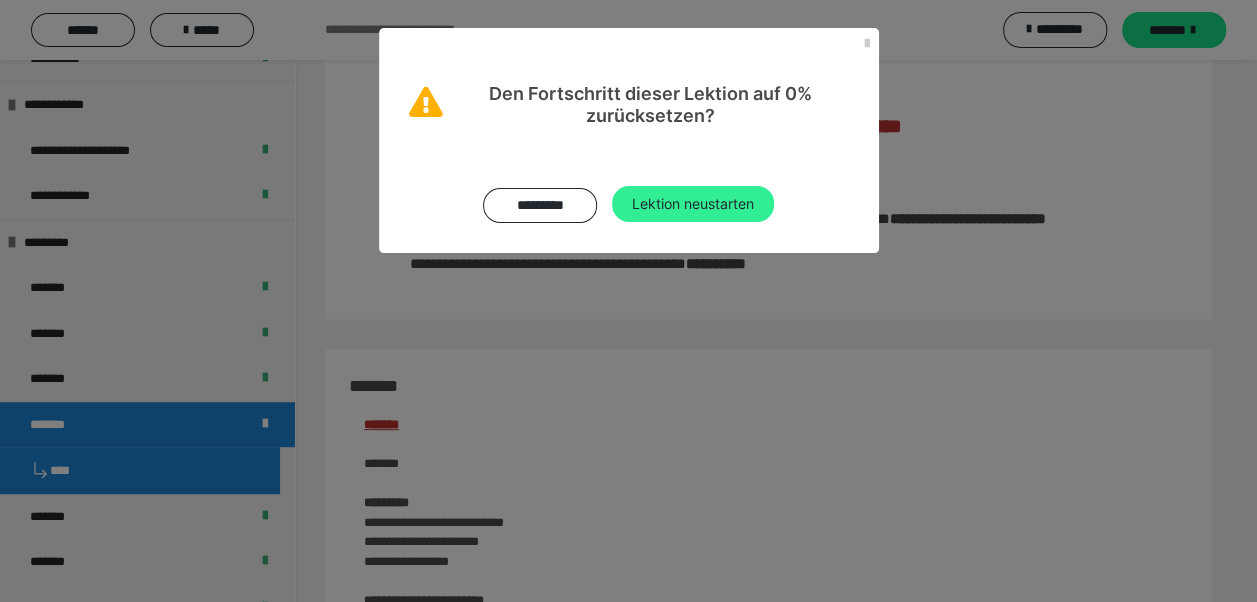 click on "Lektion neustarten" at bounding box center (693, 204) 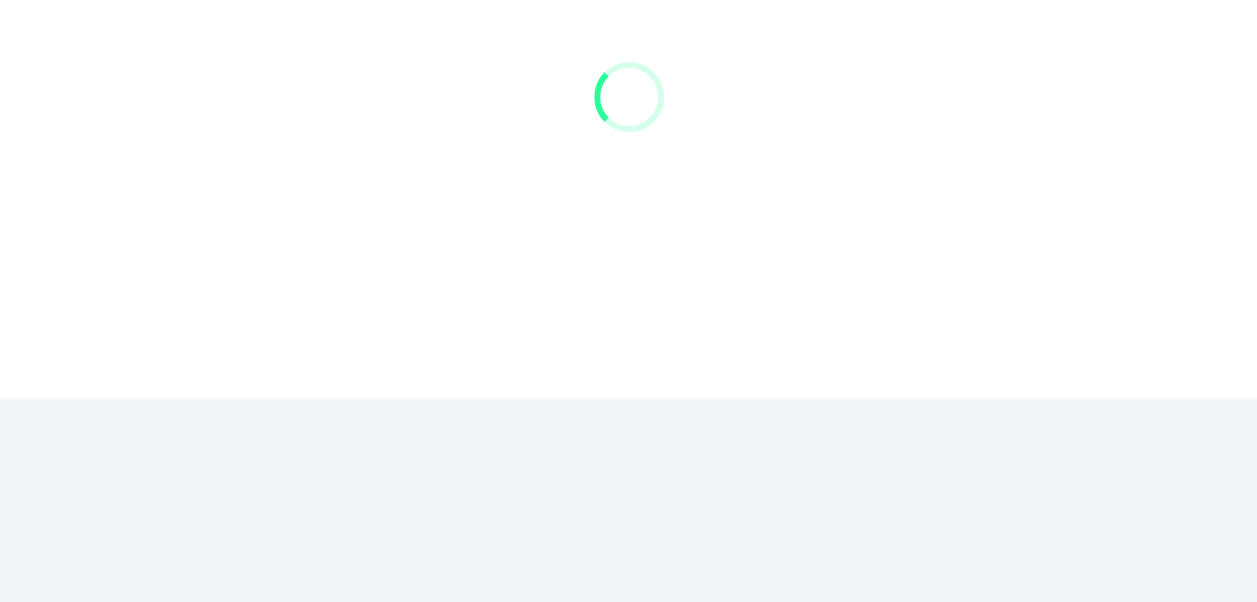 scroll, scrollTop: 0, scrollLeft: 0, axis: both 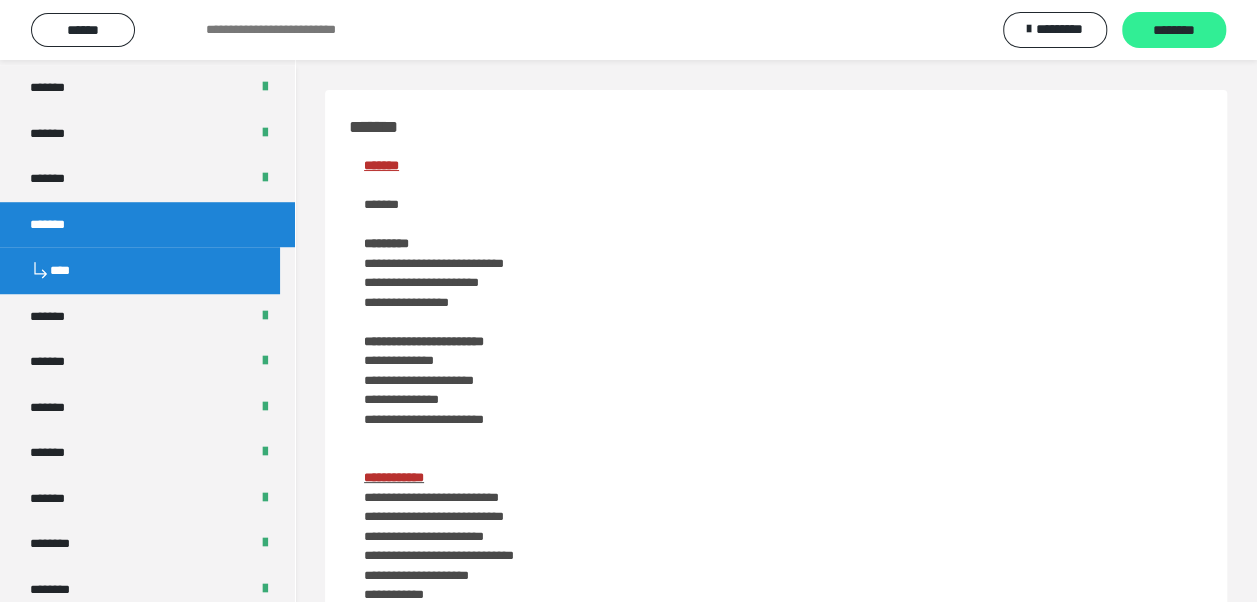 click on "********" at bounding box center (1174, 31) 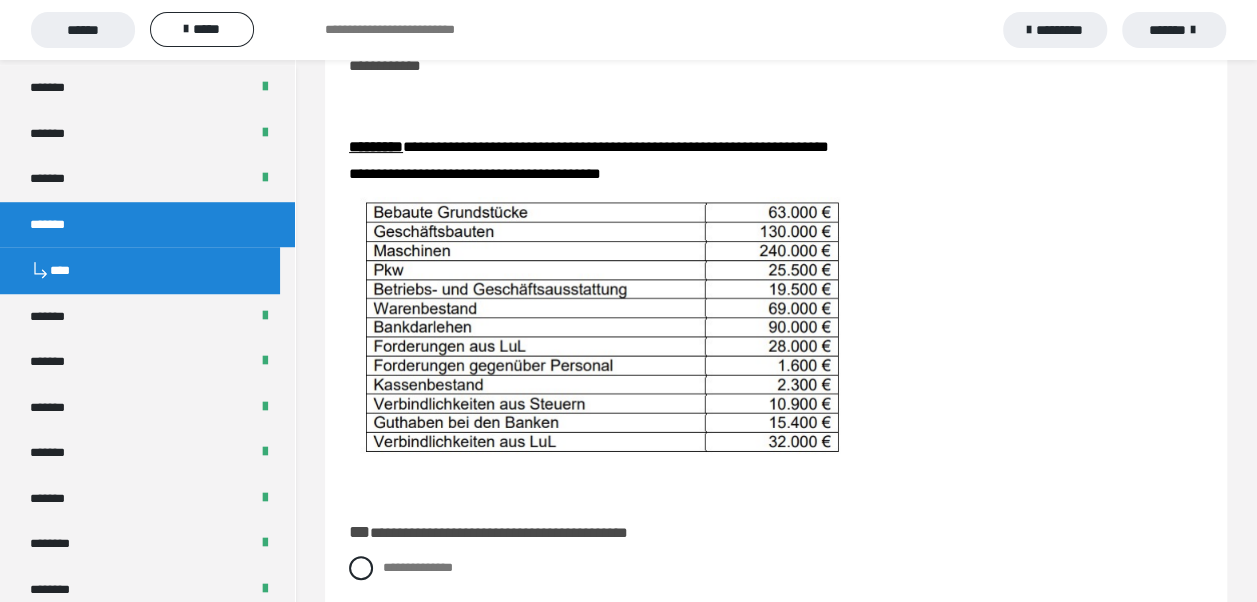 scroll, scrollTop: 400, scrollLeft: 0, axis: vertical 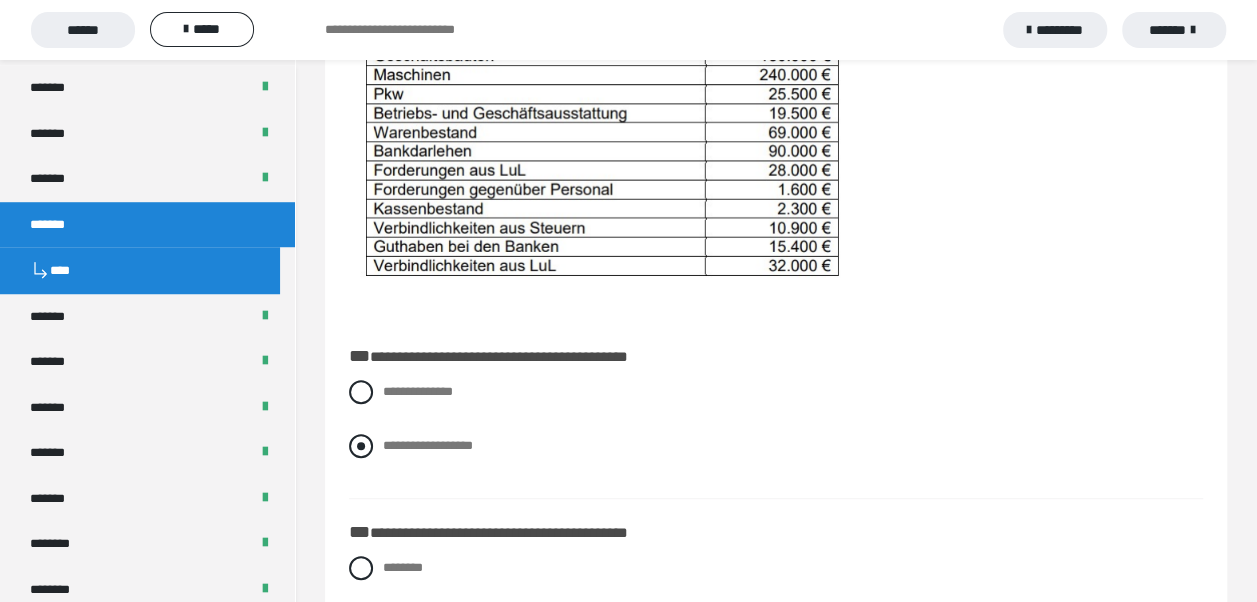 drag, startPoint x: 359, startPoint y: 450, endPoint x: 375, endPoint y: 449, distance: 16.03122 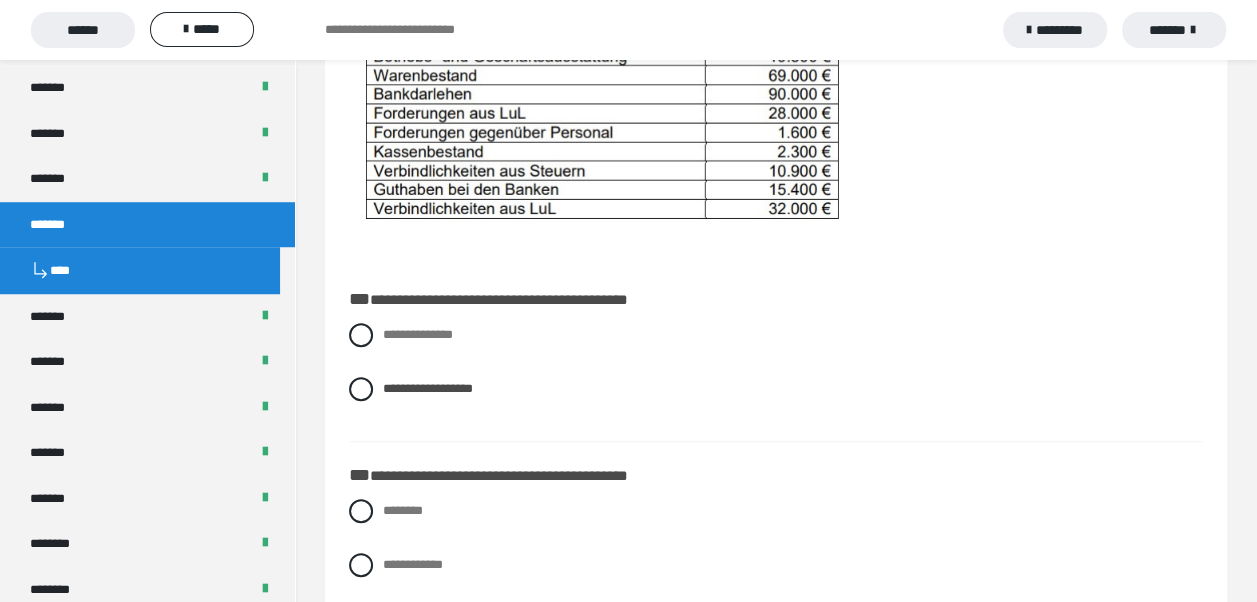 scroll, scrollTop: 500, scrollLeft: 0, axis: vertical 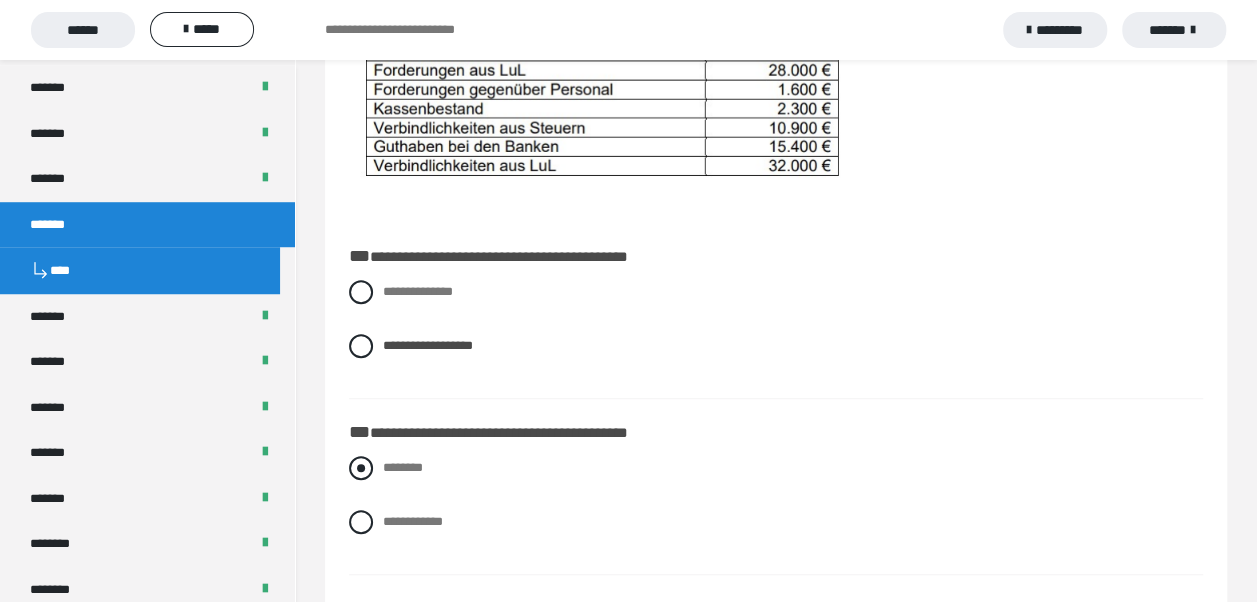 click at bounding box center (361, 468) 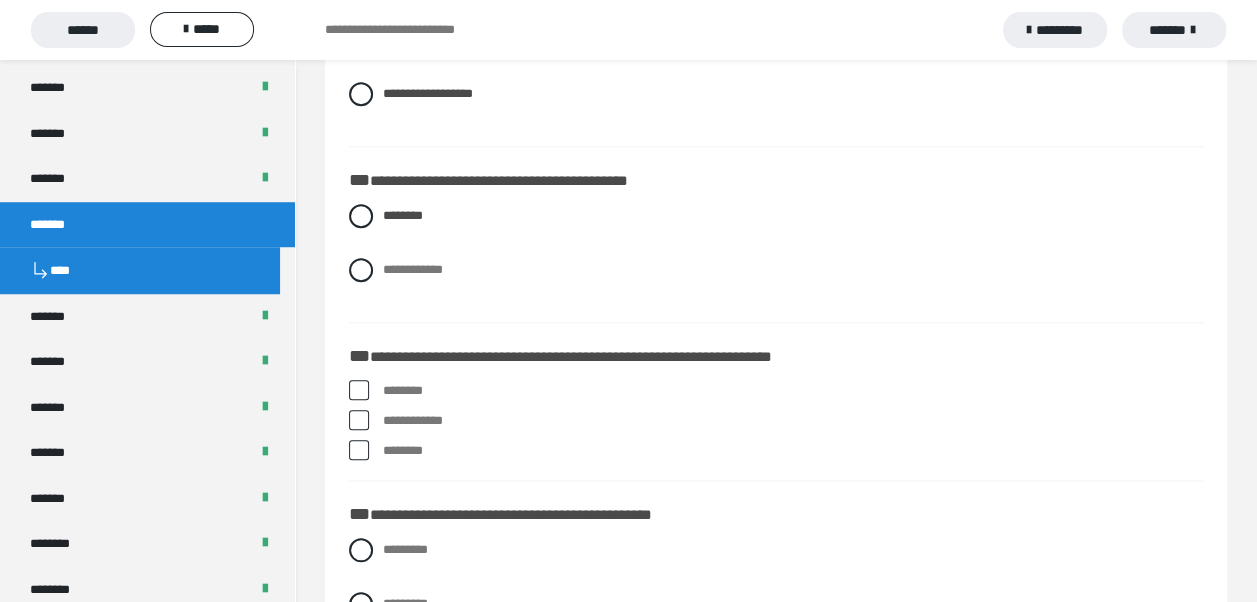scroll, scrollTop: 800, scrollLeft: 0, axis: vertical 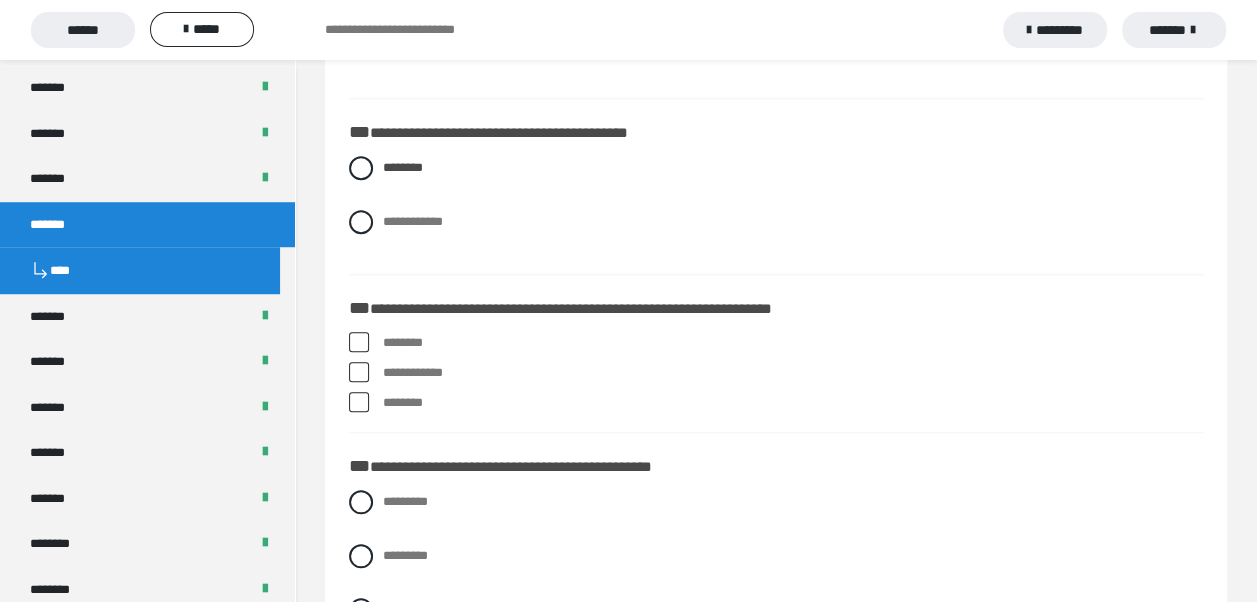 click at bounding box center (359, 372) 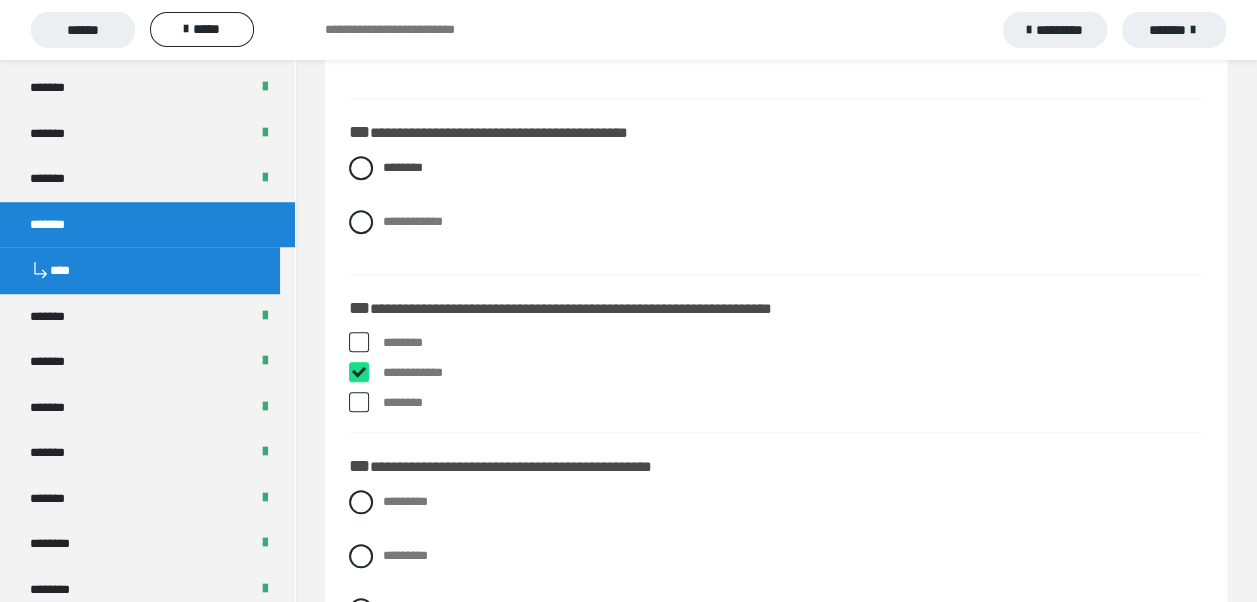 checkbox on "****" 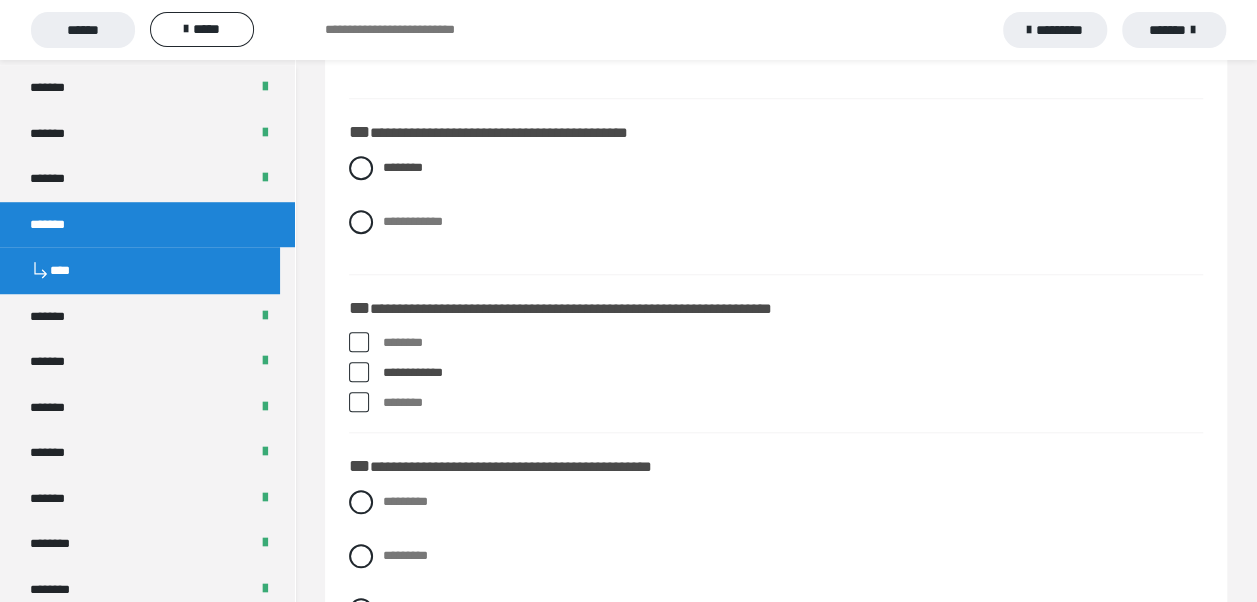 click at bounding box center [359, 402] 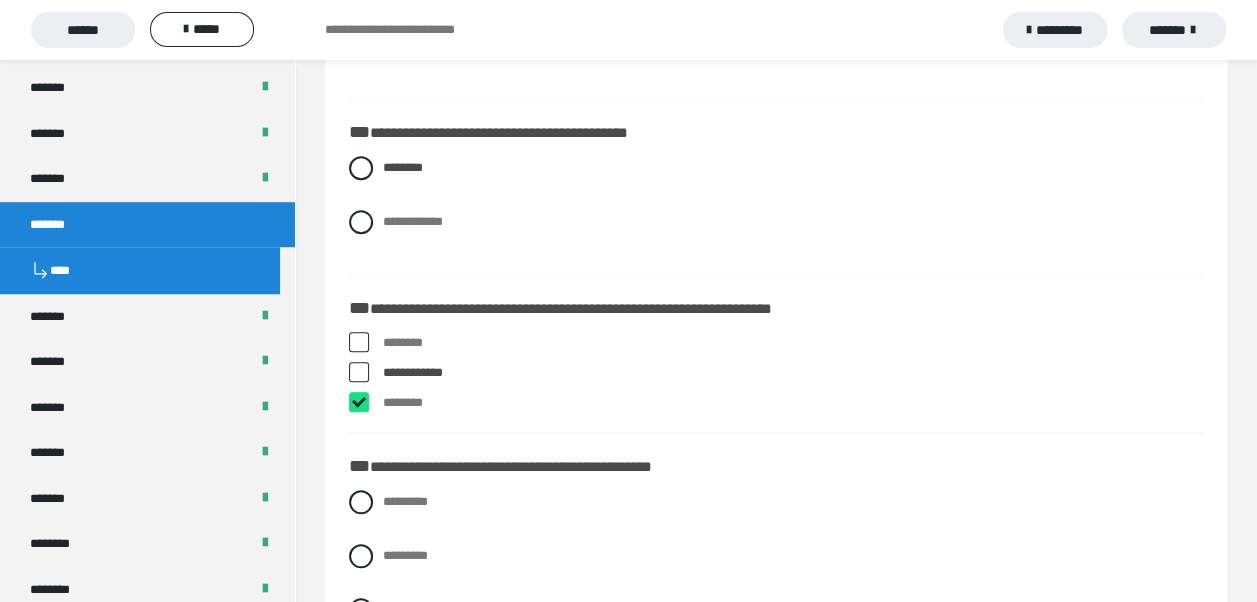 checkbox on "****" 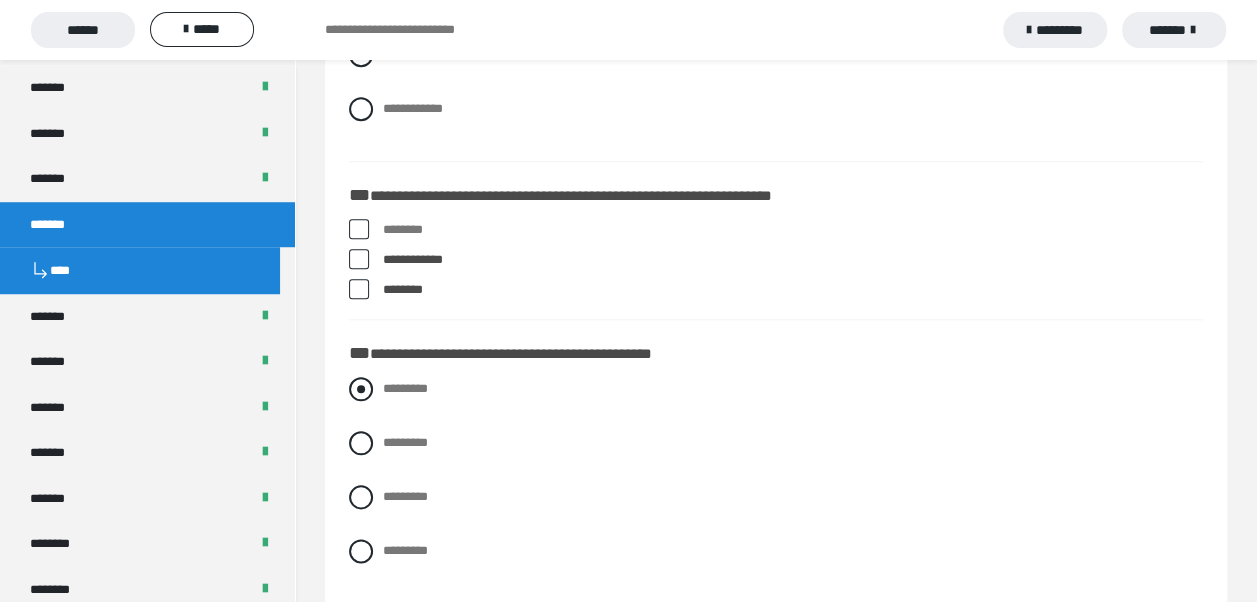 scroll, scrollTop: 1000, scrollLeft: 0, axis: vertical 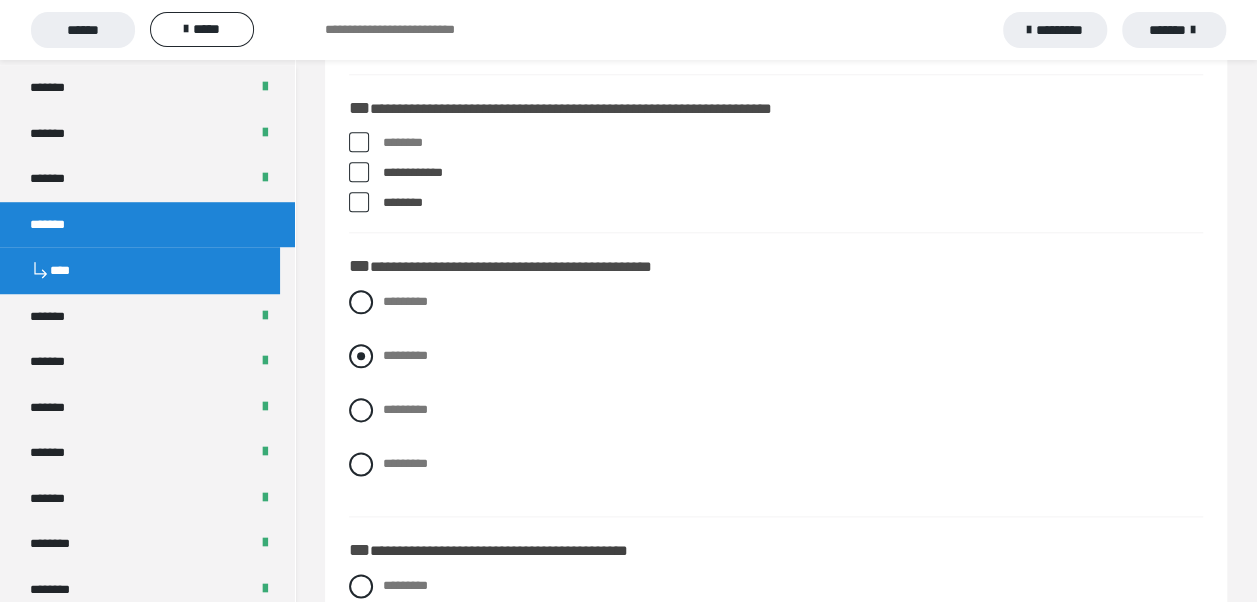 click at bounding box center (361, 356) 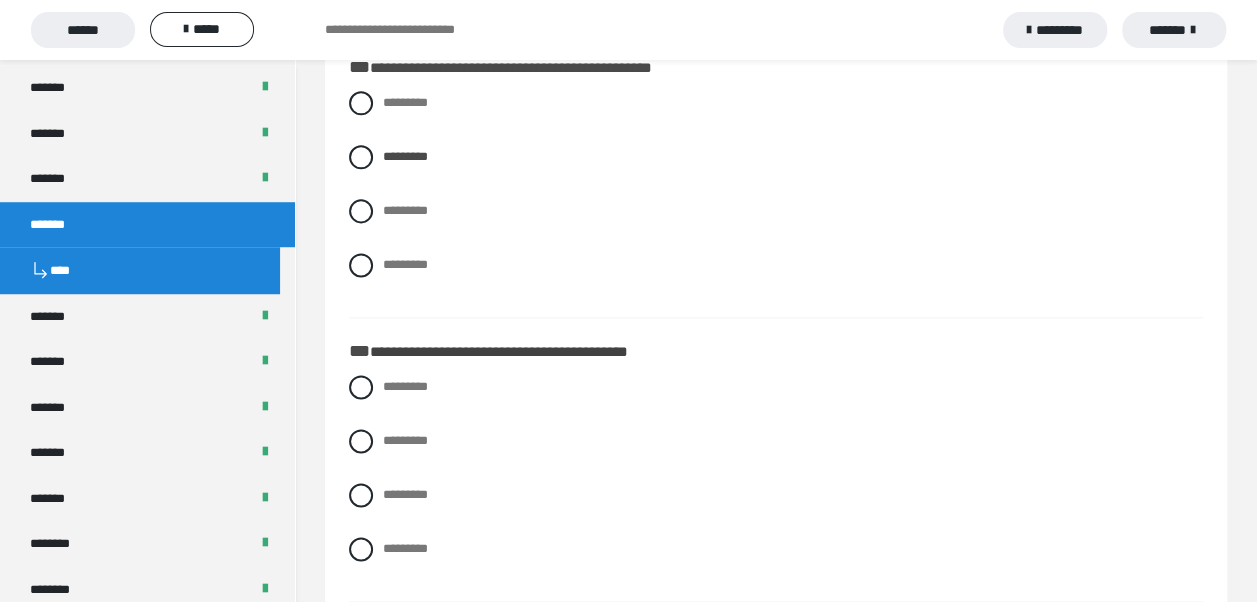 scroll, scrollTop: 1200, scrollLeft: 0, axis: vertical 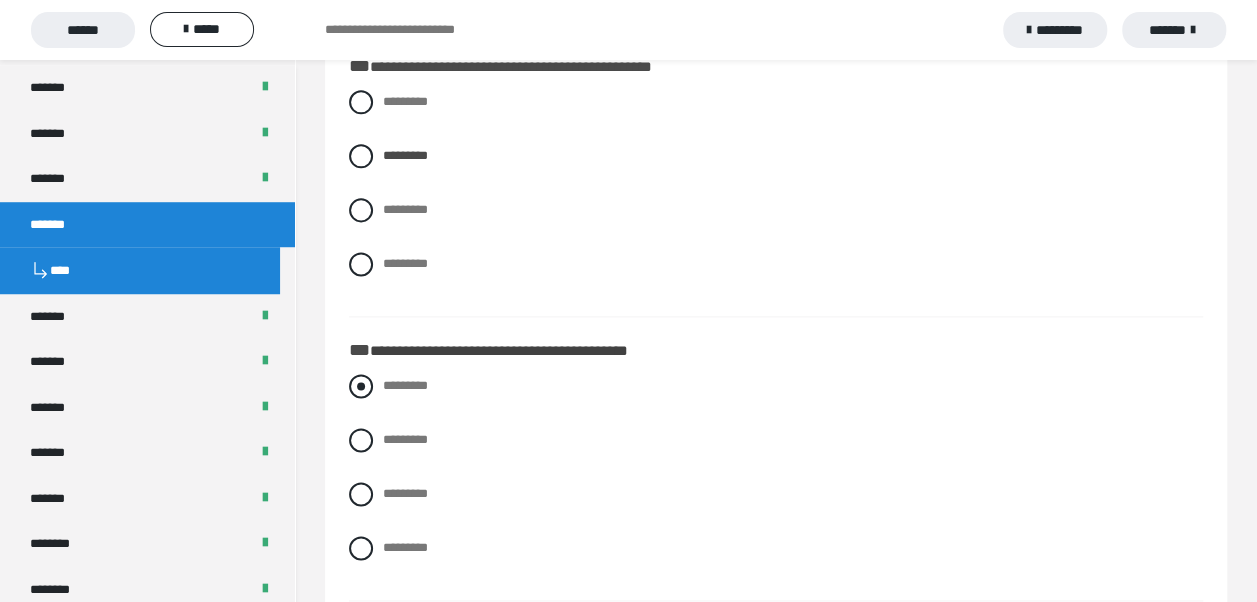 click at bounding box center [361, 386] 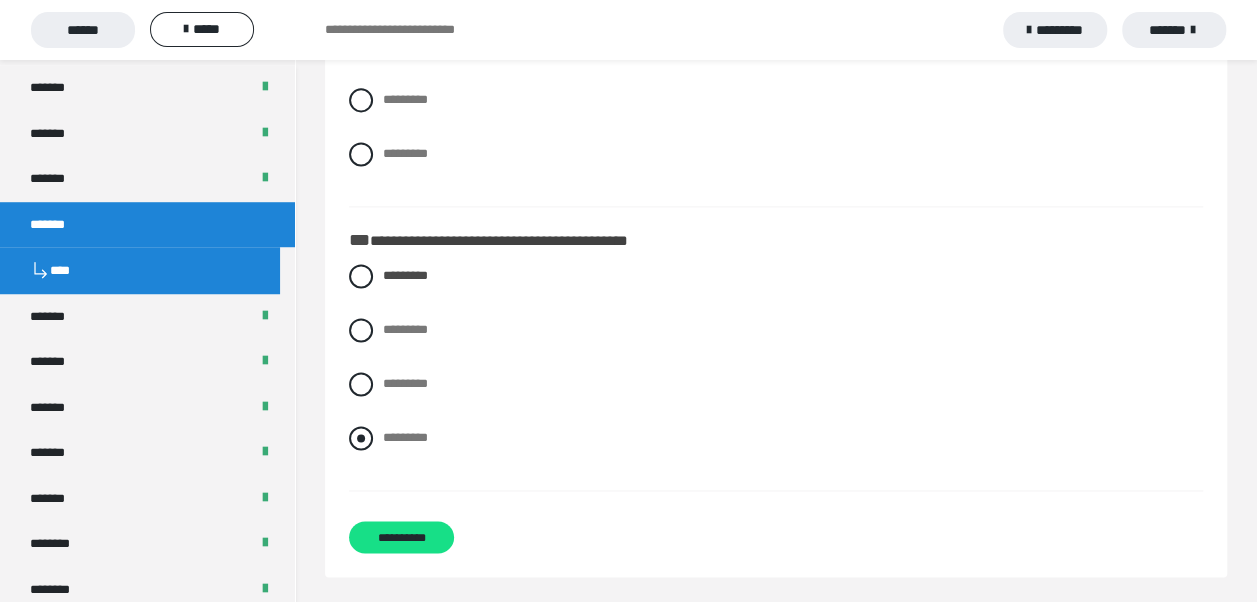 scroll, scrollTop: 1314, scrollLeft: 0, axis: vertical 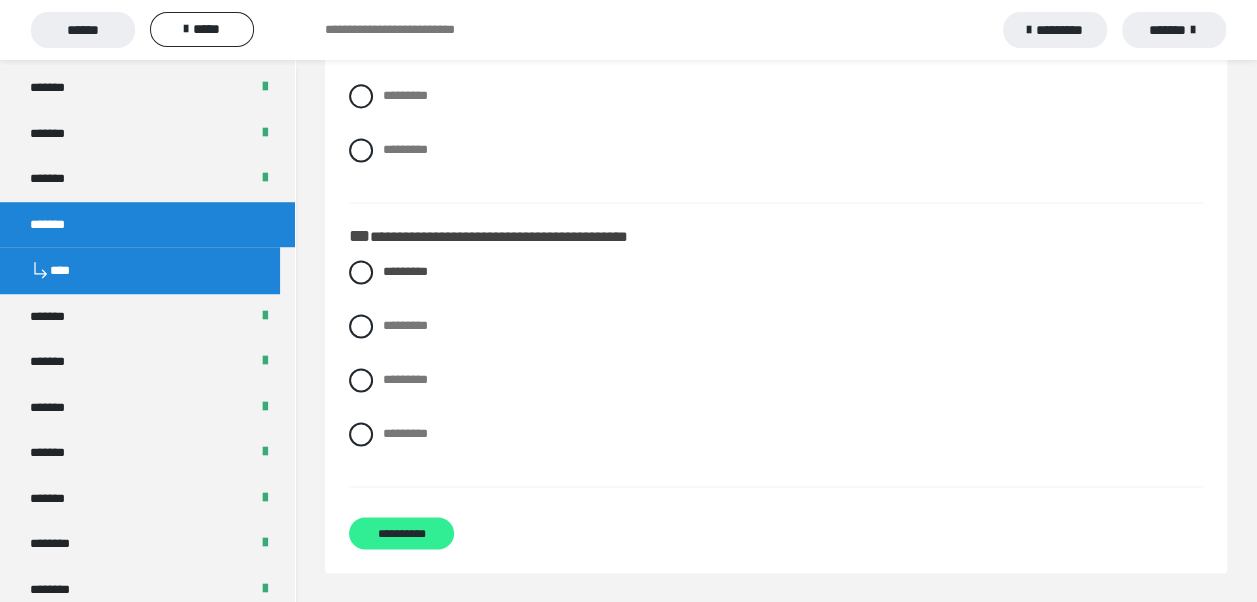 click on "**********" at bounding box center [401, 533] 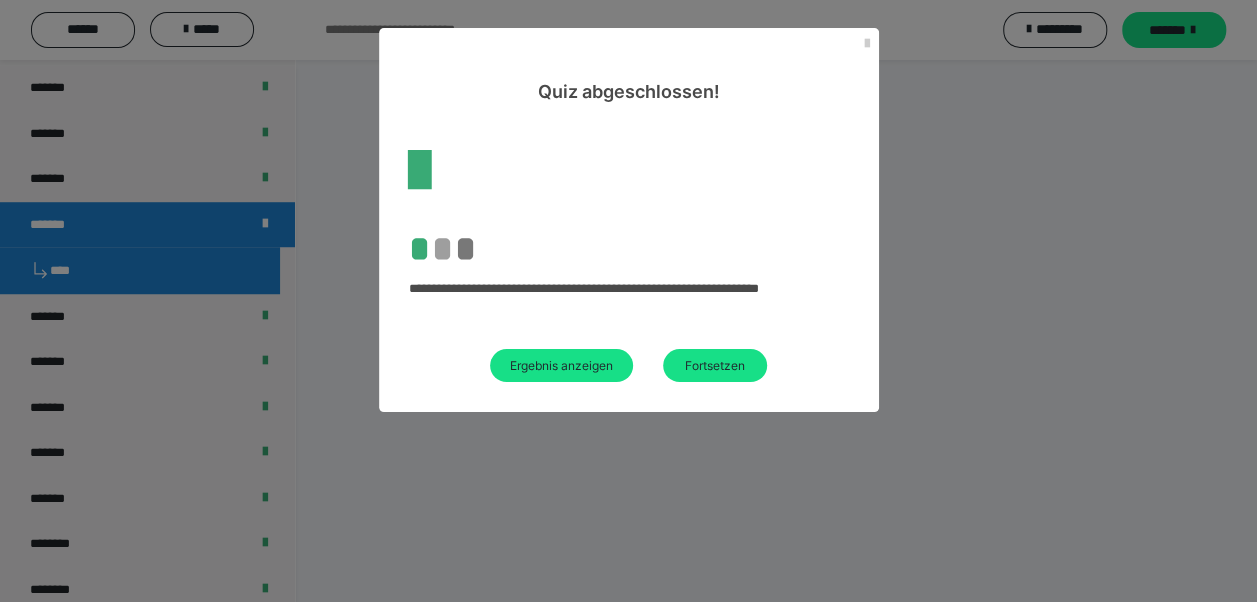 scroll, scrollTop: 60, scrollLeft: 0, axis: vertical 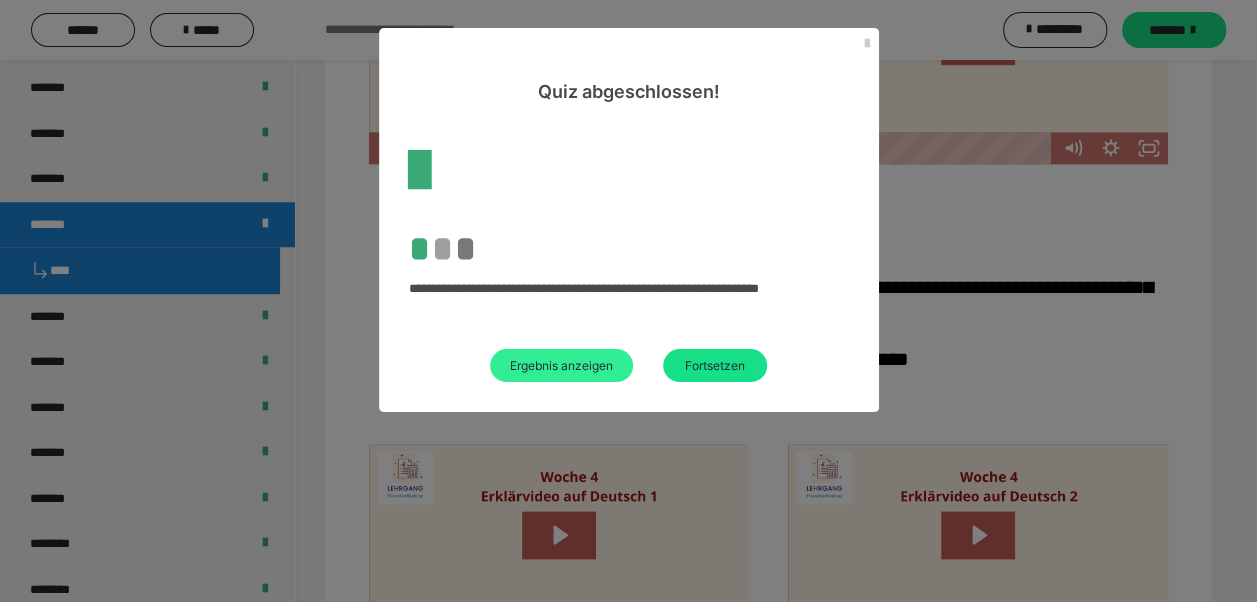 click on "Ergebnis anzeigen" at bounding box center [561, 365] 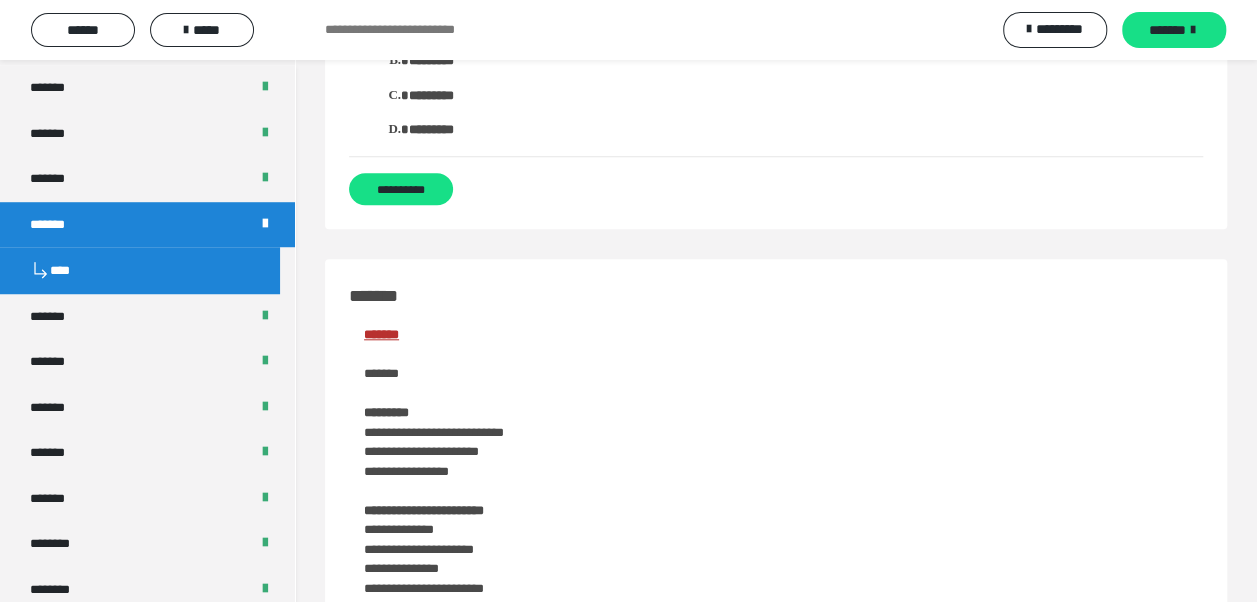 scroll, scrollTop: 700, scrollLeft: 0, axis: vertical 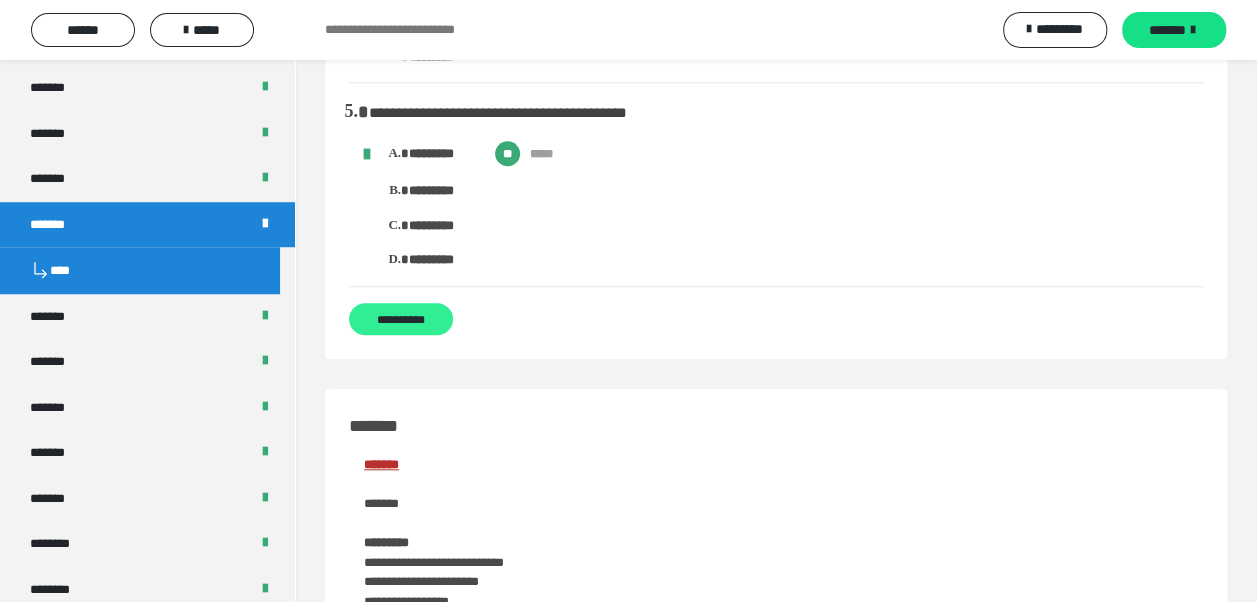 click on "**********" at bounding box center (401, 319) 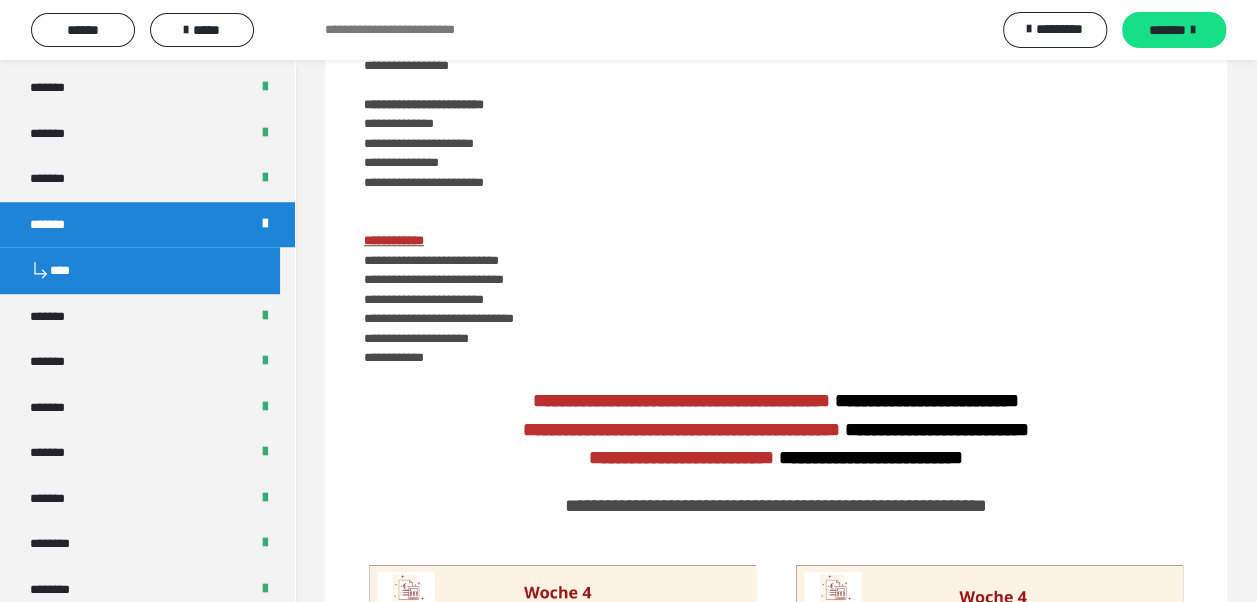 scroll, scrollTop: 166, scrollLeft: 0, axis: vertical 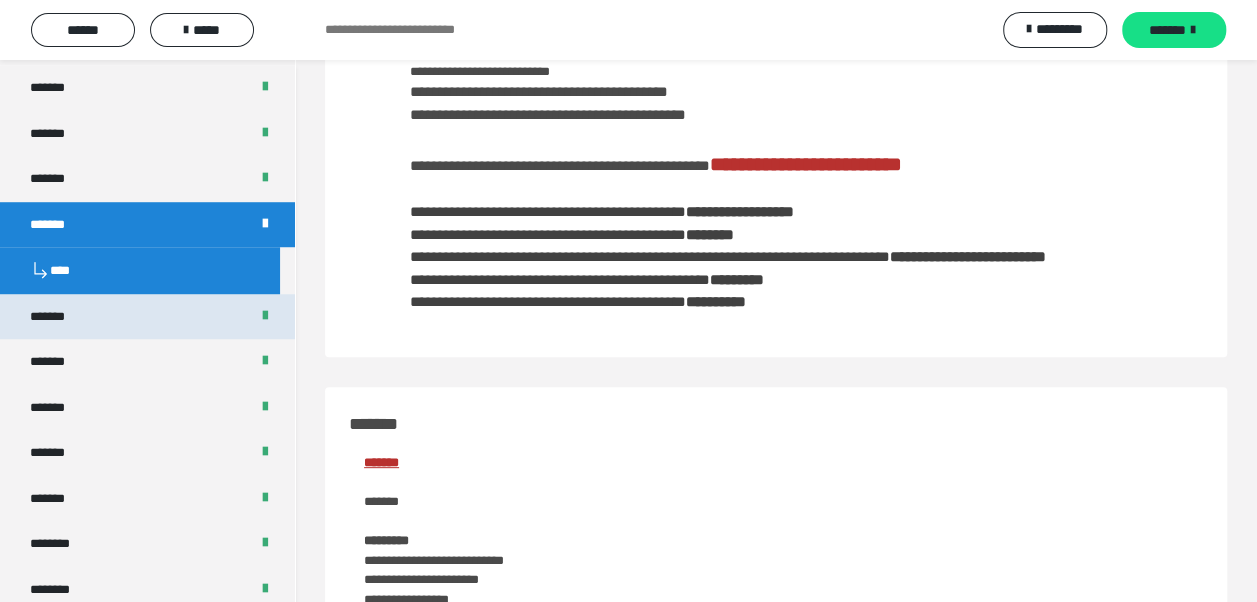 click on "*******" at bounding box center [147, 317] 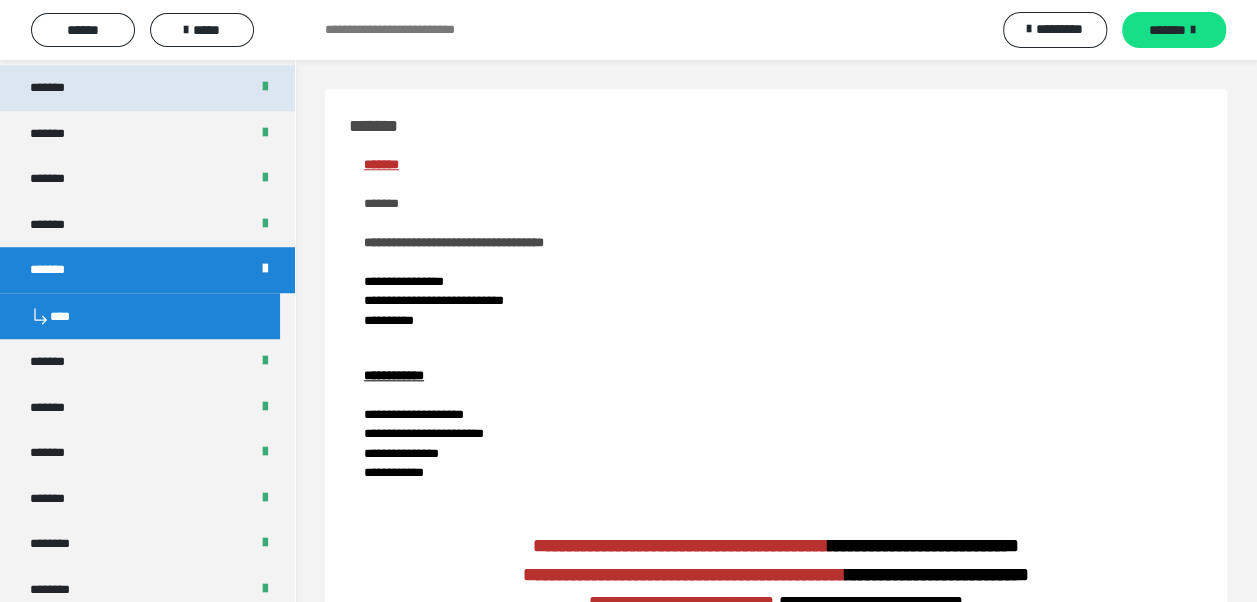 scroll, scrollTop: 700, scrollLeft: 0, axis: vertical 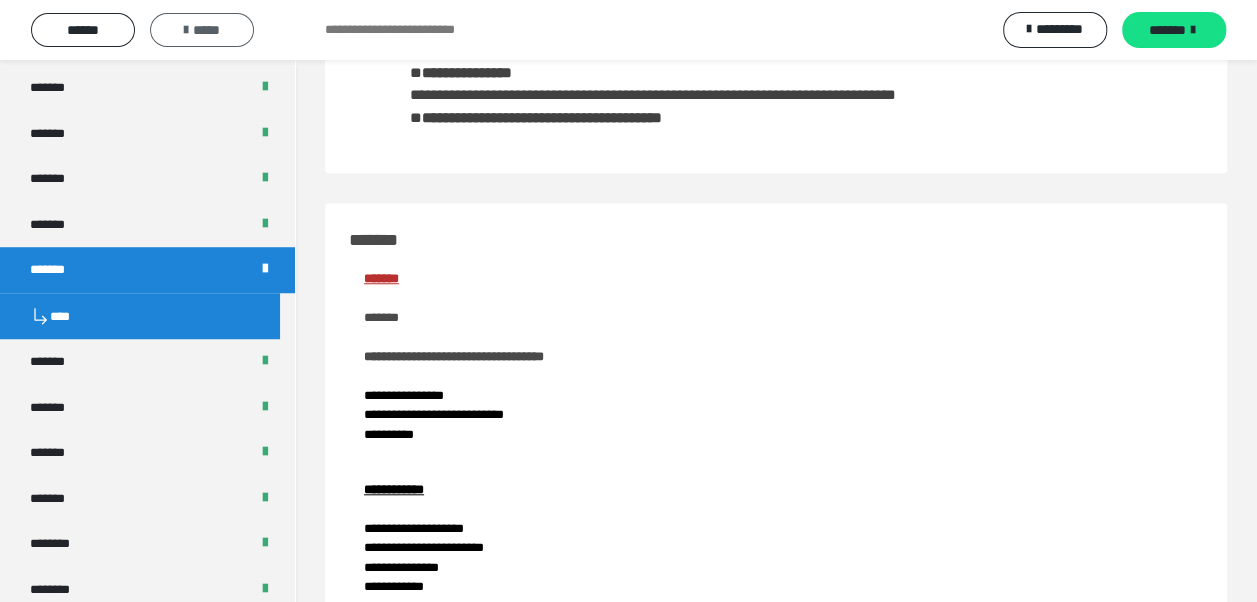 click on "*****" at bounding box center (202, 30) 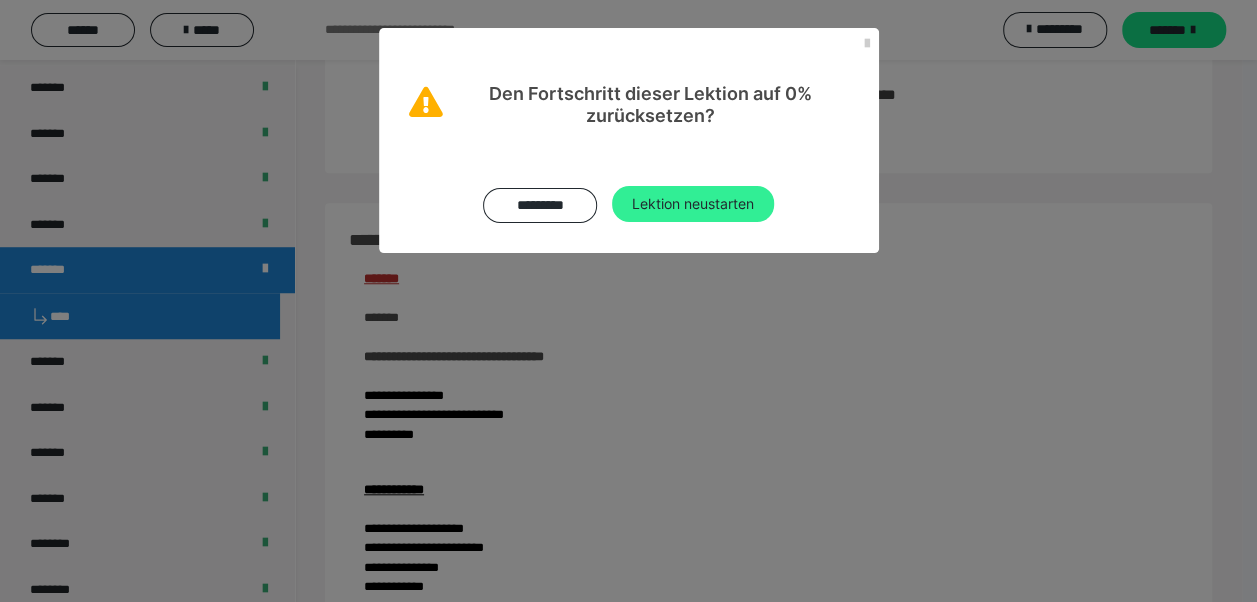 click on "Lektion neustarten" at bounding box center (693, 204) 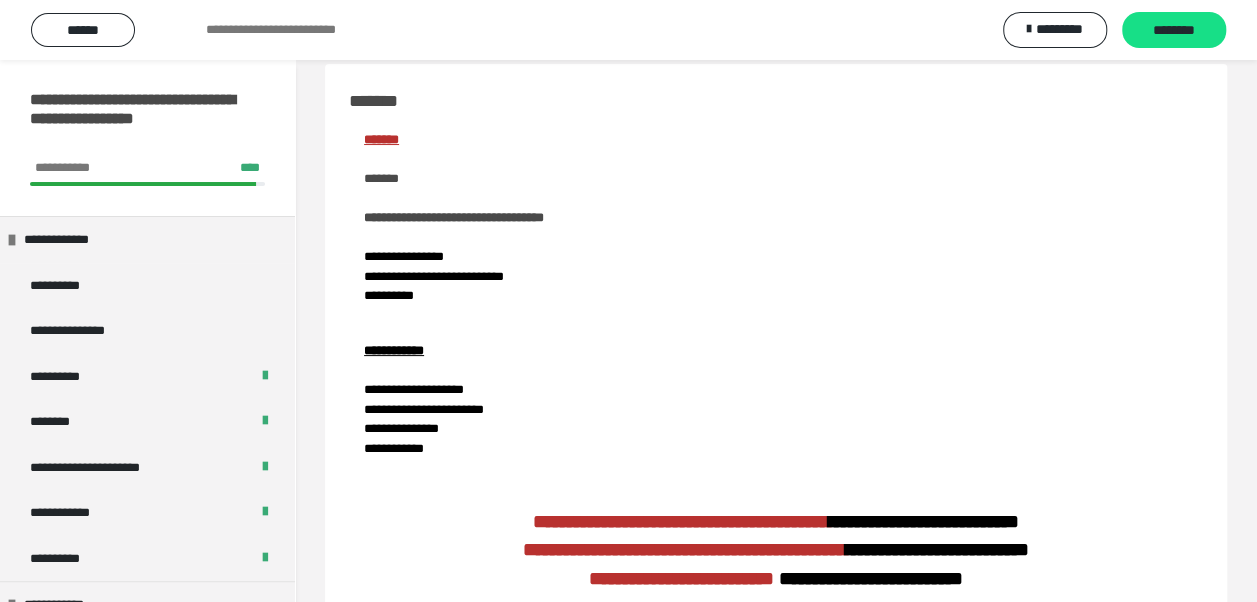 scroll, scrollTop: 0, scrollLeft: 0, axis: both 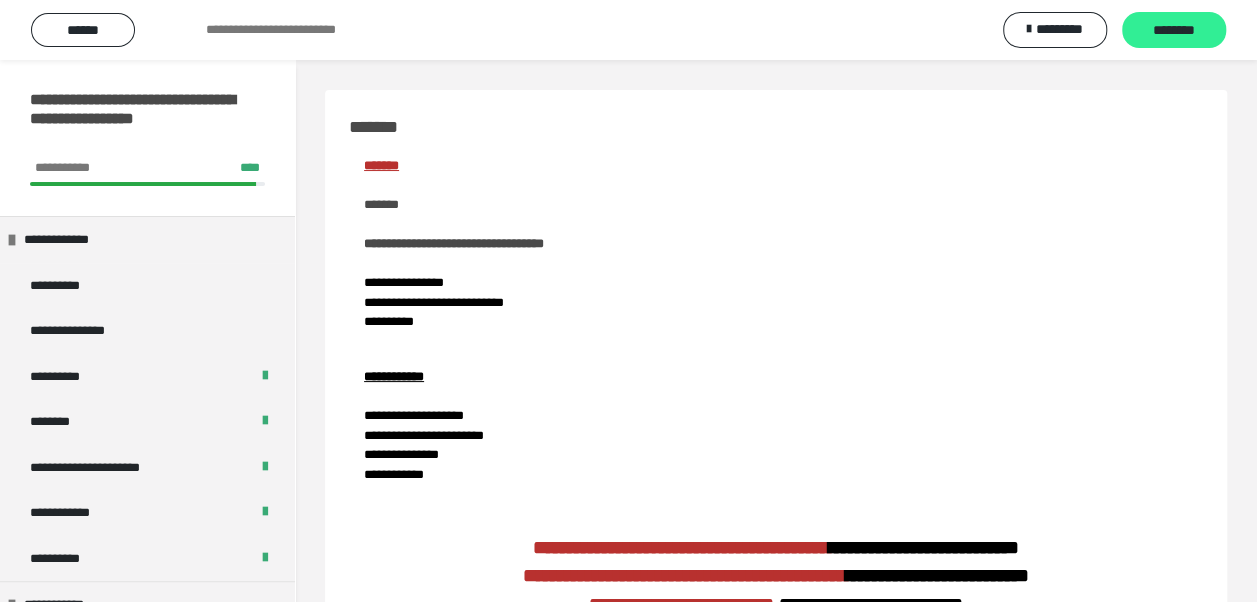 click on "********" at bounding box center [1174, 31] 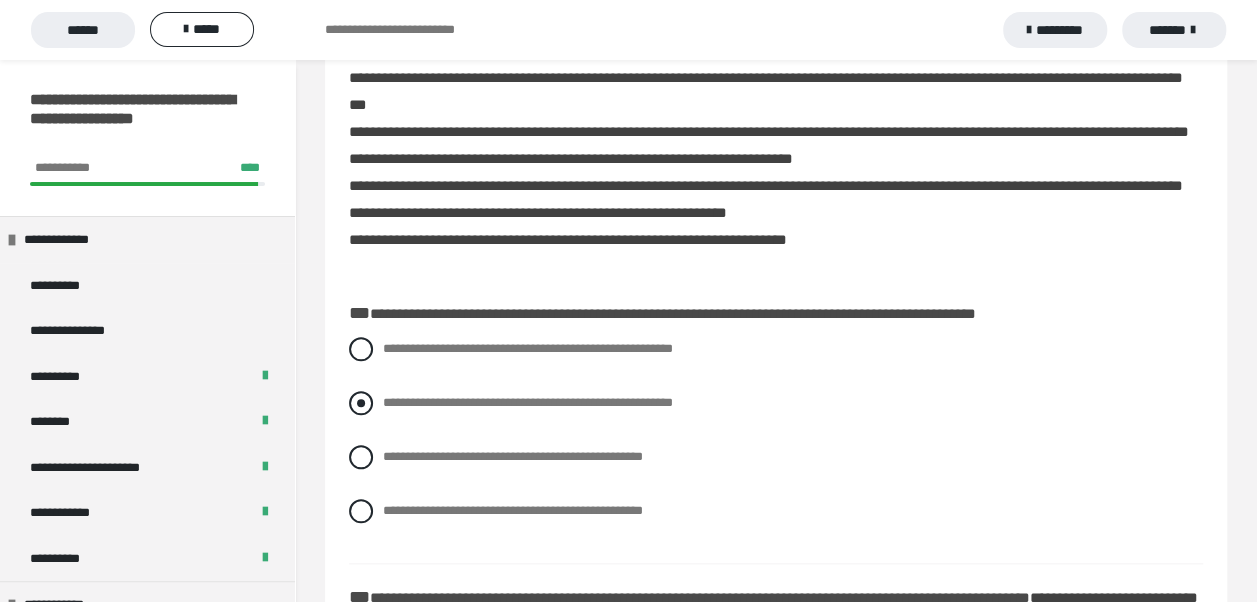 scroll, scrollTop: 900, scrollLeft: 0, axis: vertical 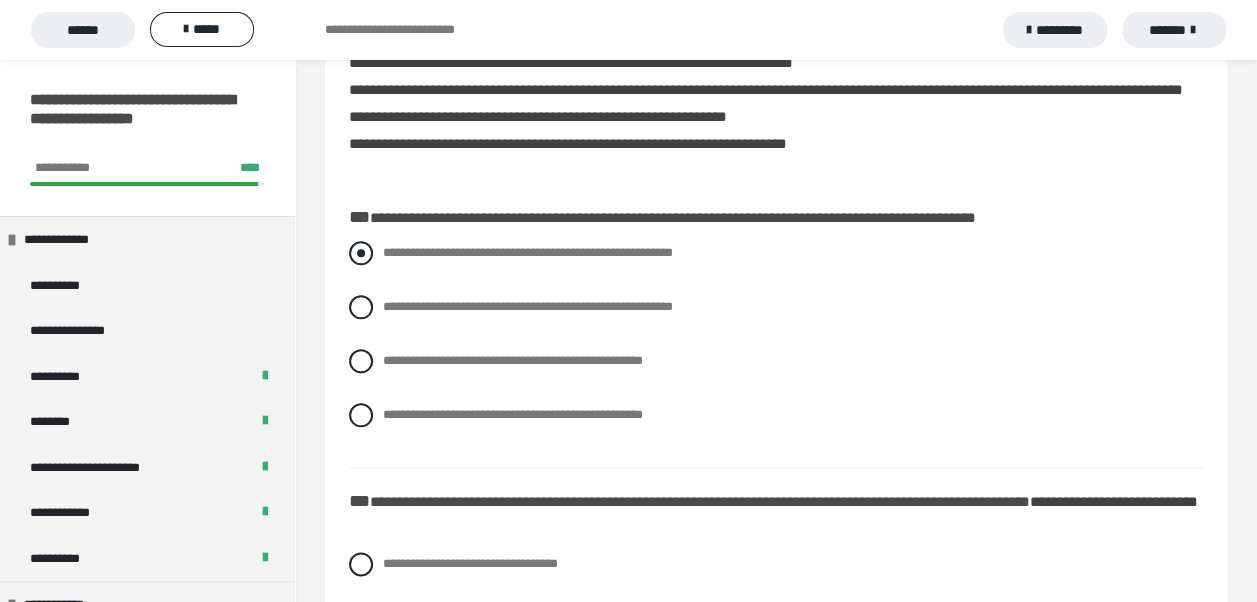 click at bounding box center [361, 253] 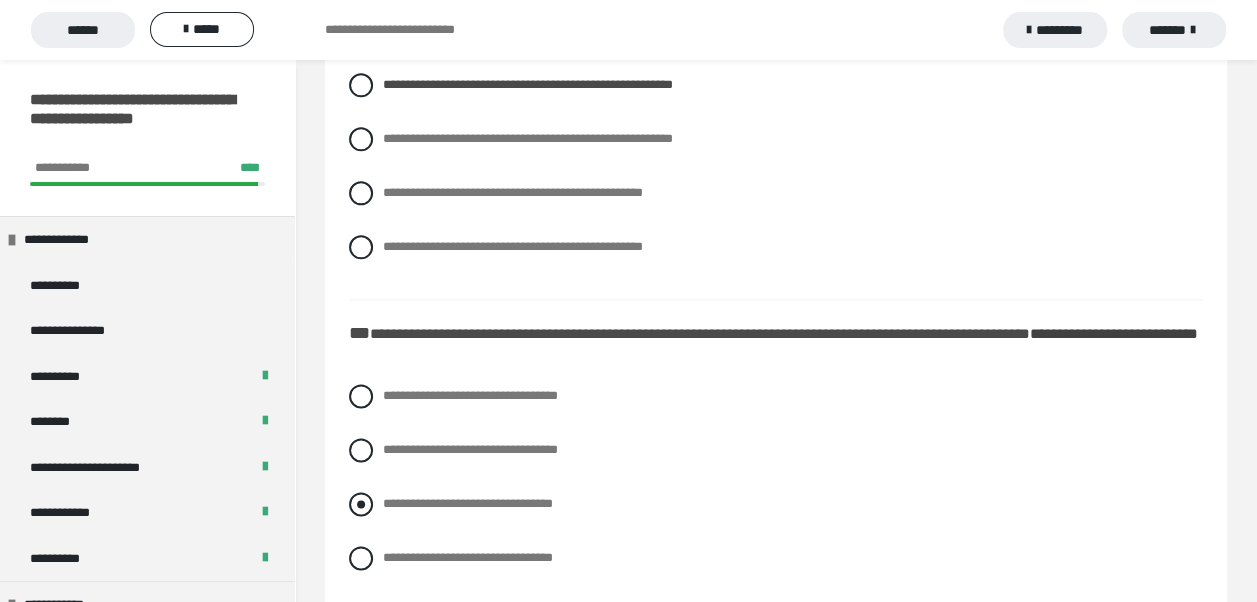 scroll, scrollTop: 1100, scrollLeft: 0, axis: vertical 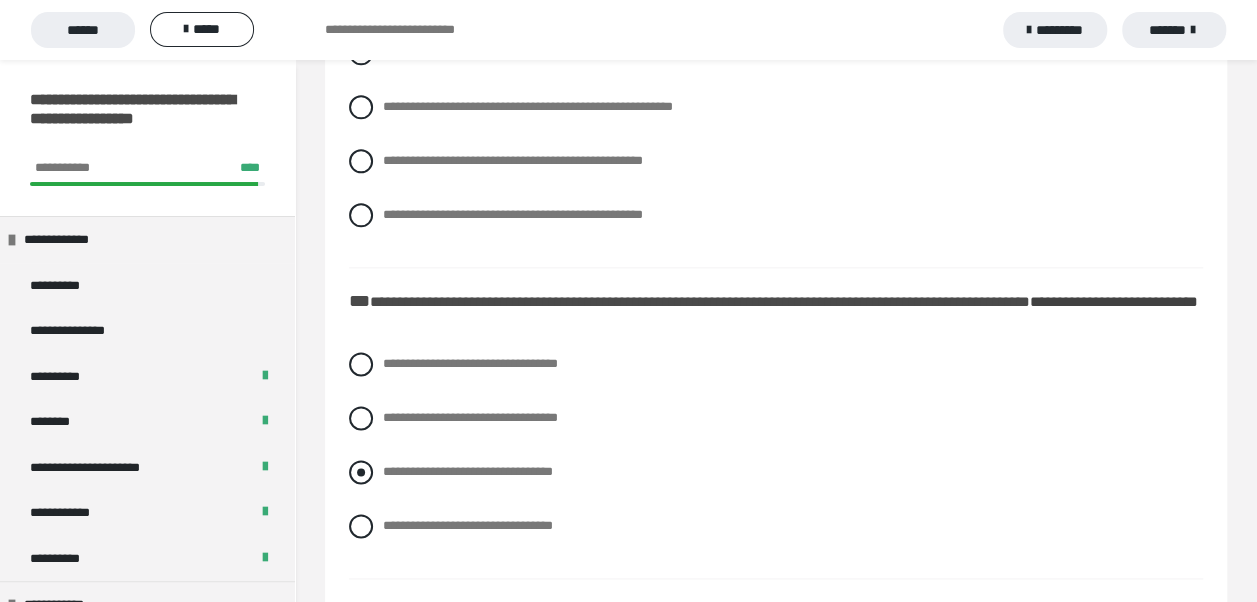 click at bounding box center (361, 472) 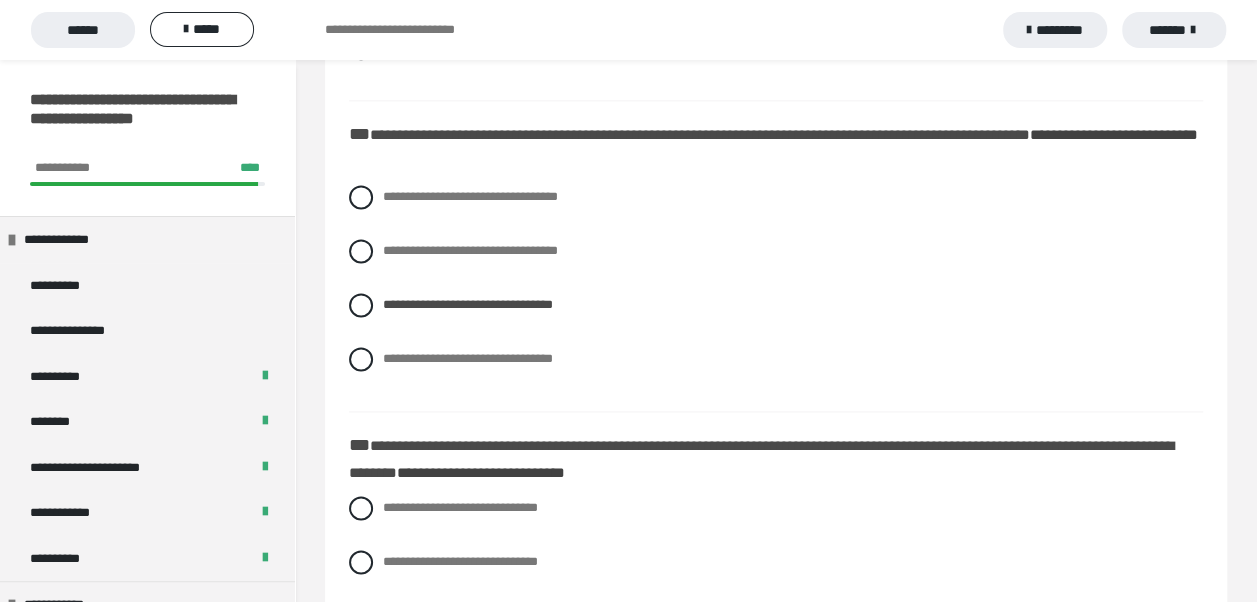 scroll, scrollTop: 1400, scrollLeft: 0, axis: vertical 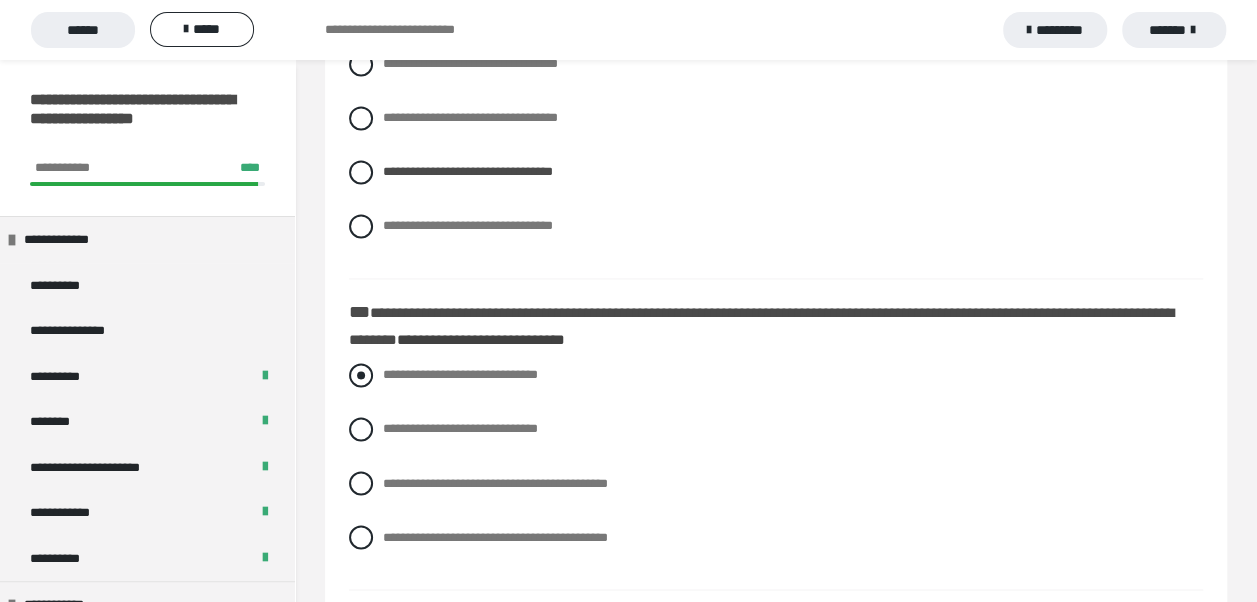 click on "**********" at bounding box center (776, 375) 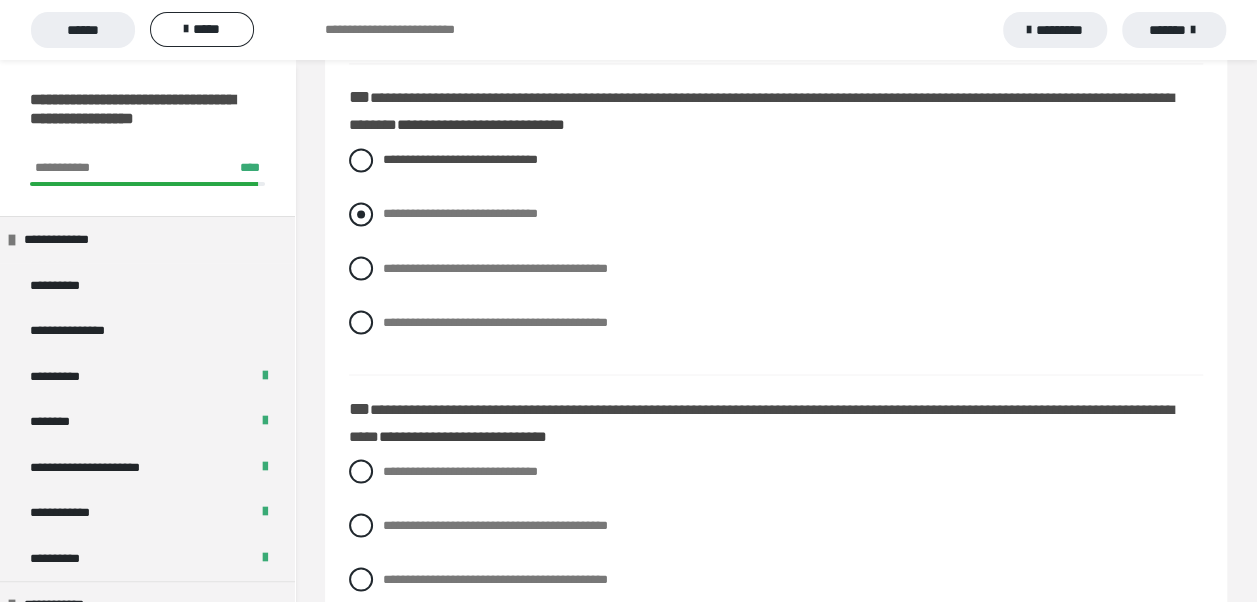 scroll, scrollTop: 1700, scrollLeft: 0, axis: vertical 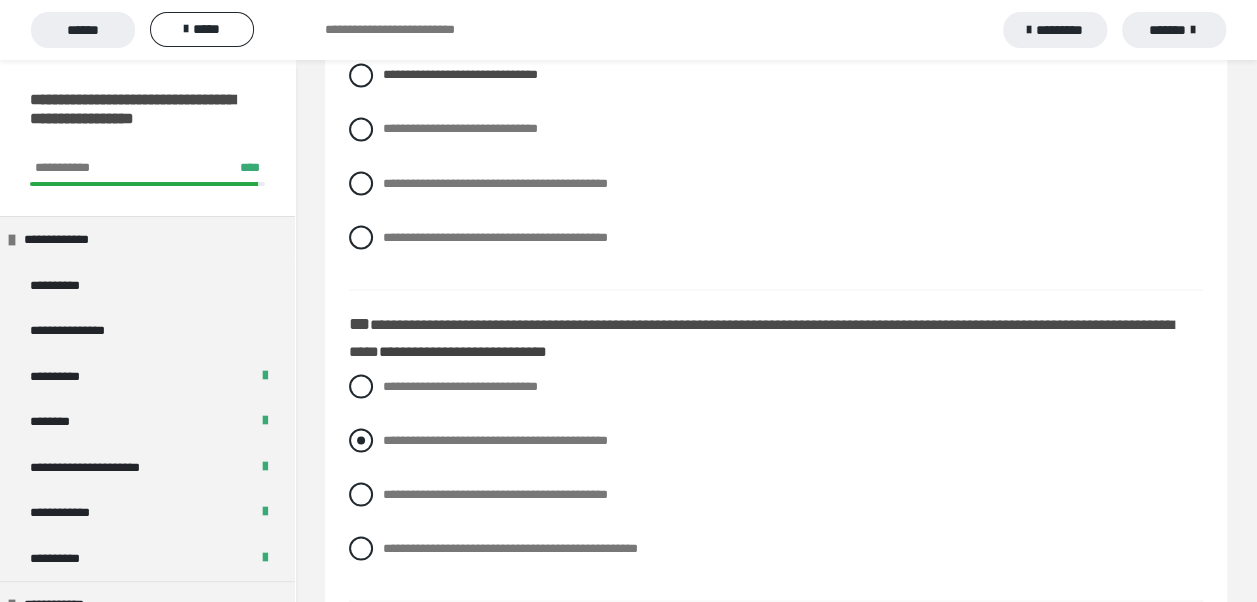 click at bounding box center [361, 440] 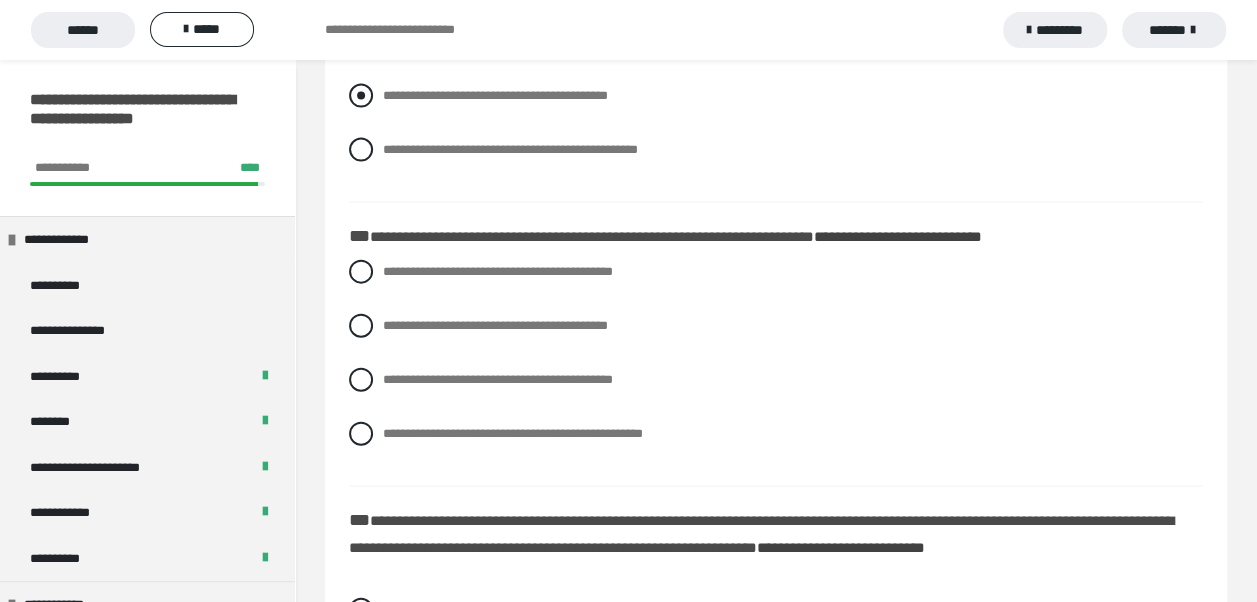 scroll, scrollTop: 2100, scrollLeft: 0, axis: vertical 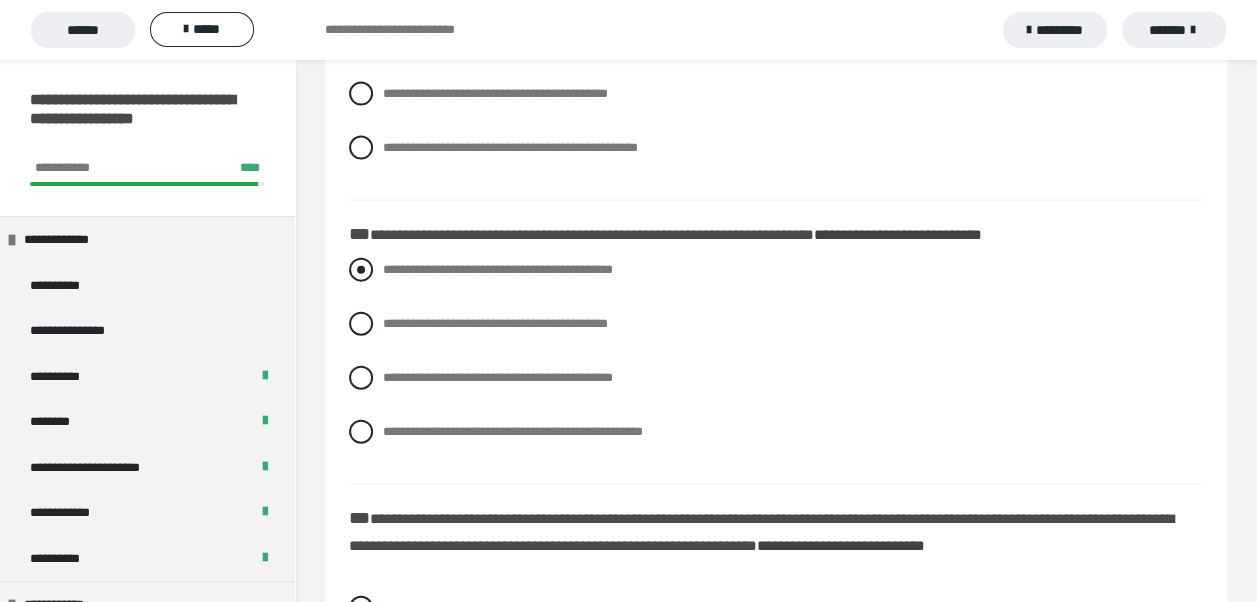 click at bounding box center [361, 270] 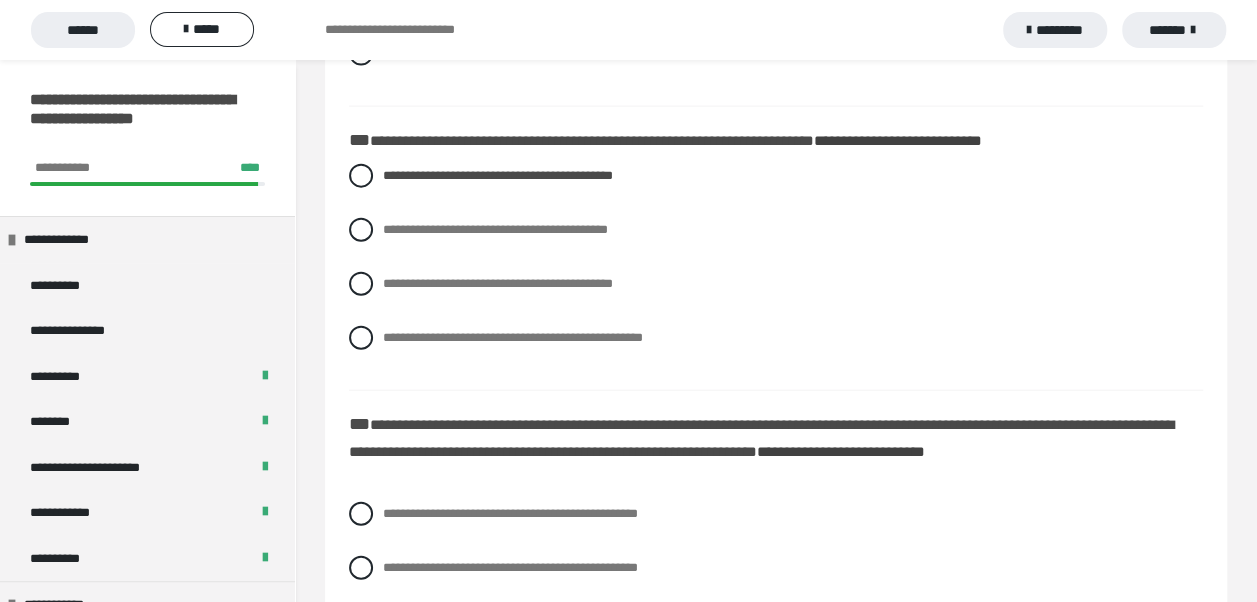 scroll, scrollTop: 2400, scrollLeft: 0, axis: vertical 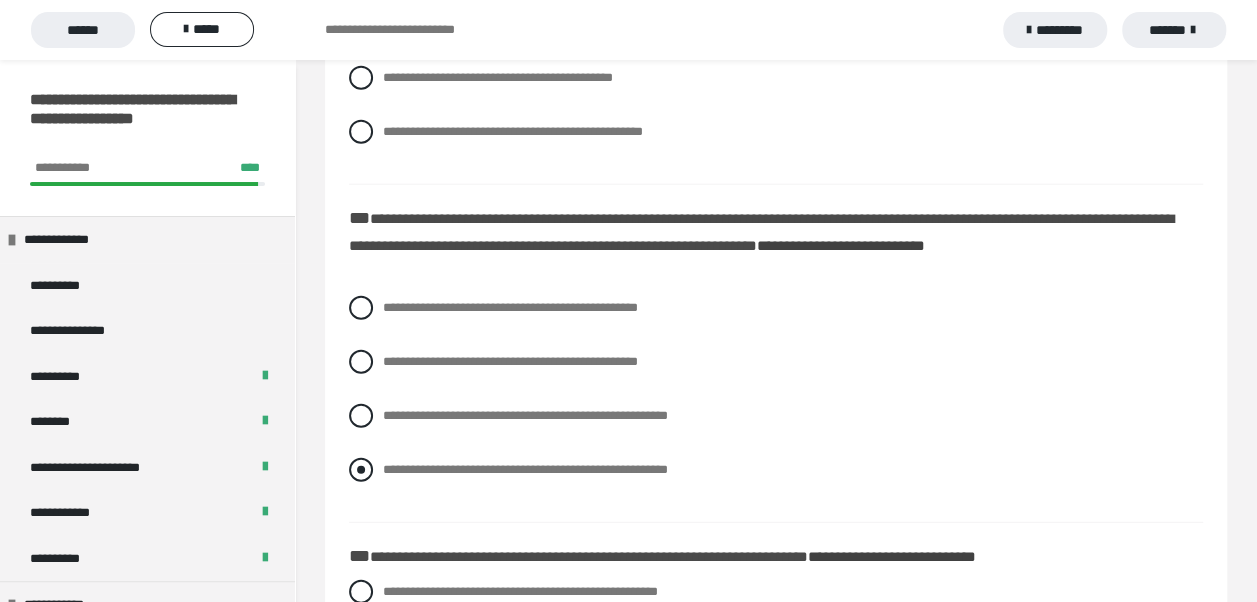 click at bounding box center [361, 470] 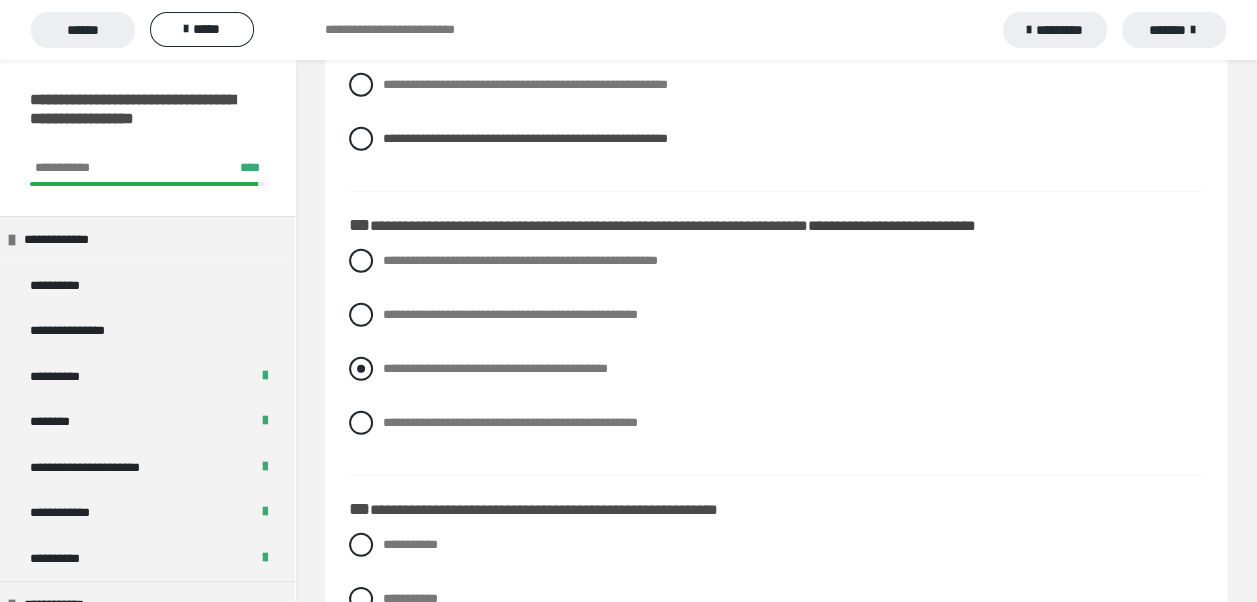scroll, scrollTop: 2700, scrollLeft: 0, axis: vertical 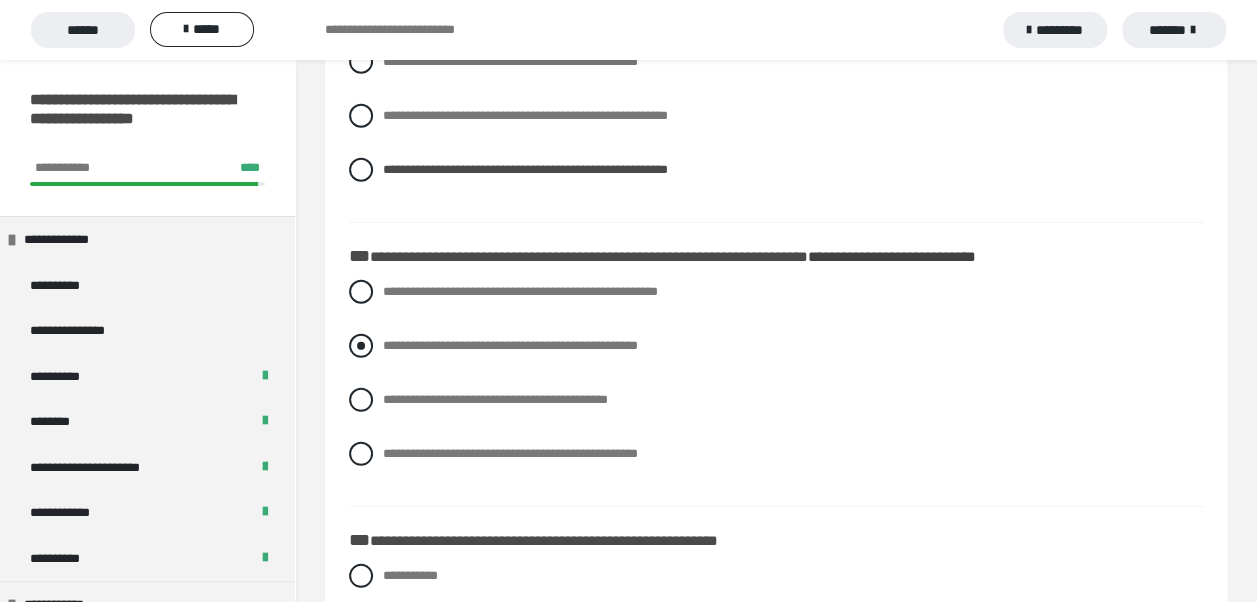 click at bounding box center [361, 346] 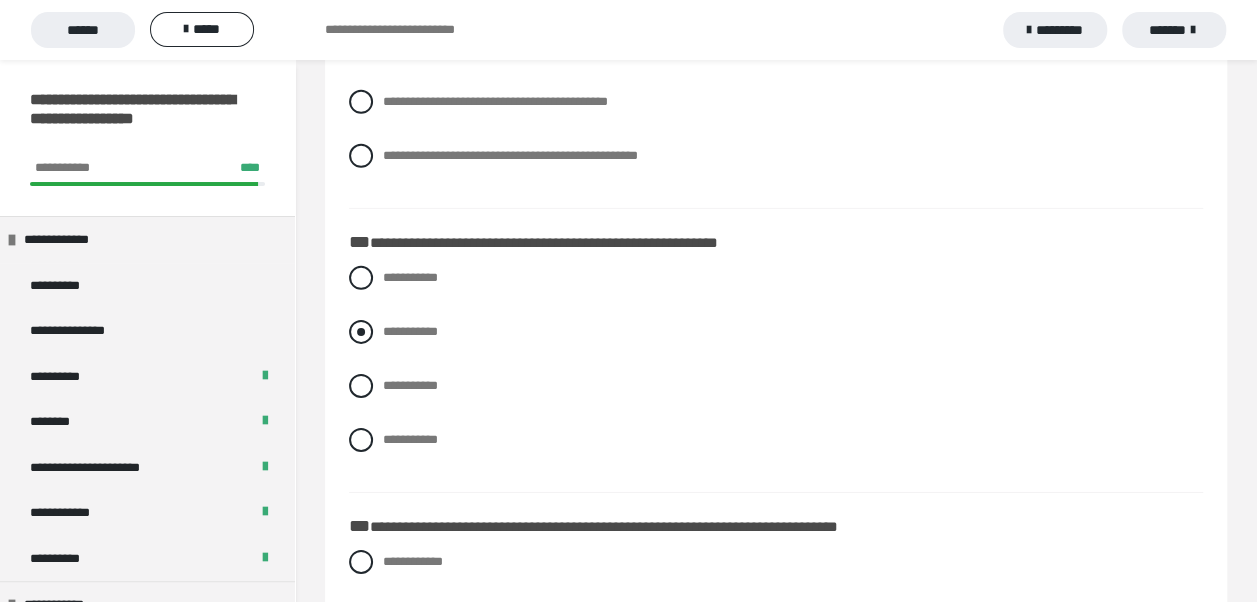scroll, scrollTop: 2998, scrollLeft: 0, axis: vertical 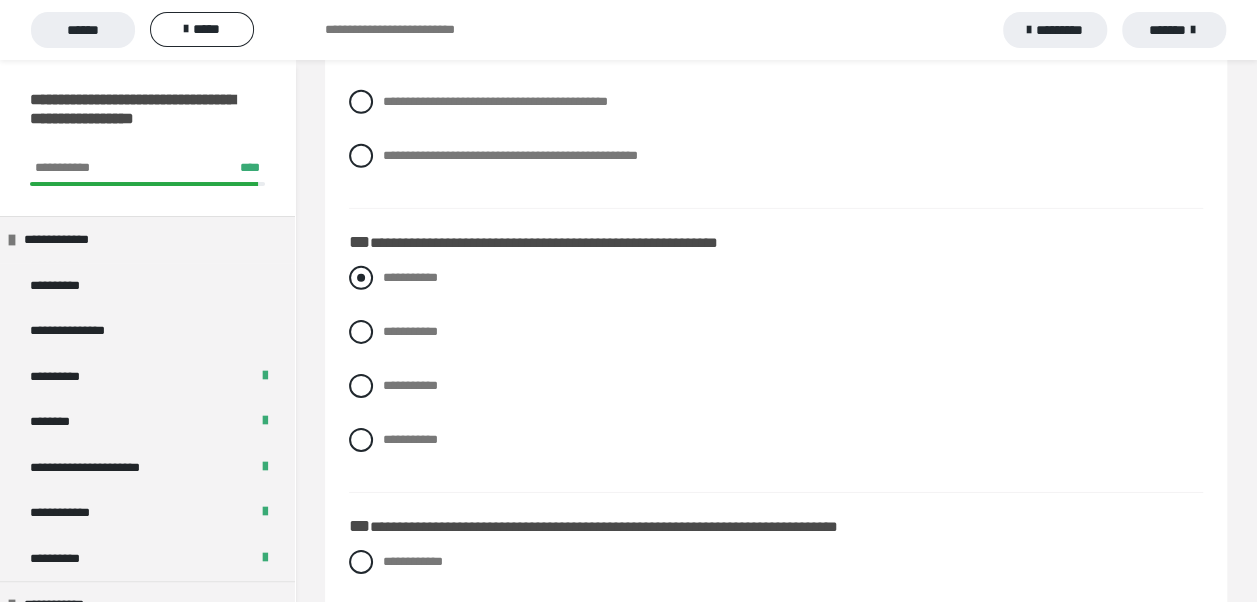 click at bounding box center [361, 278] 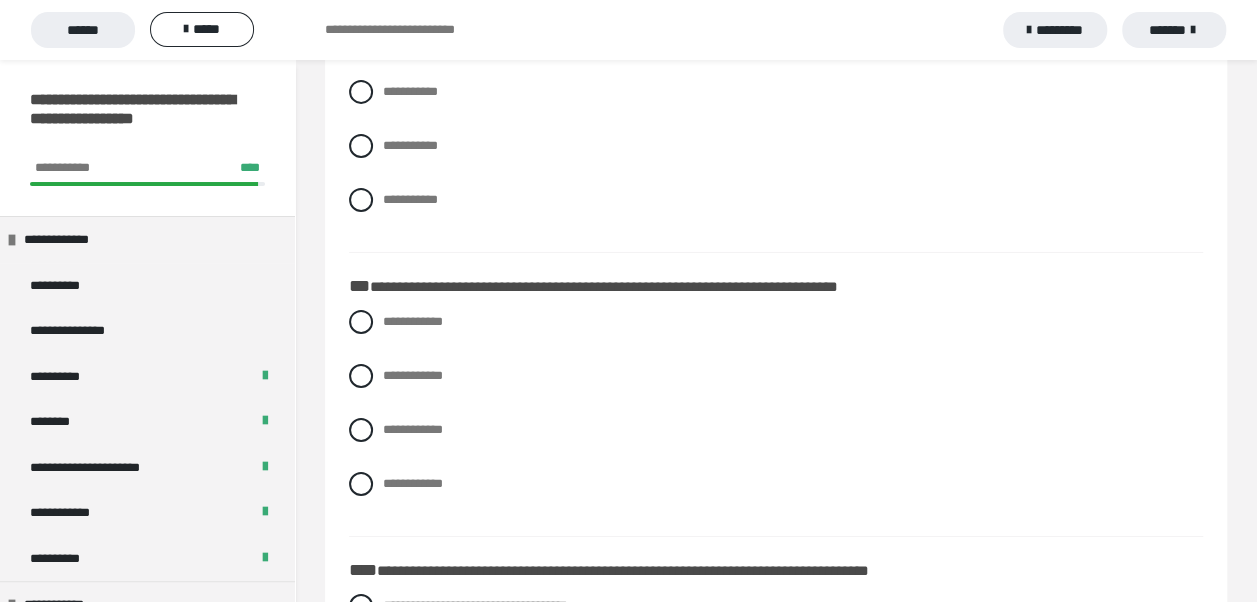 scroll, scrollTop: 3198, scrollLeft: 0, axis: vertical 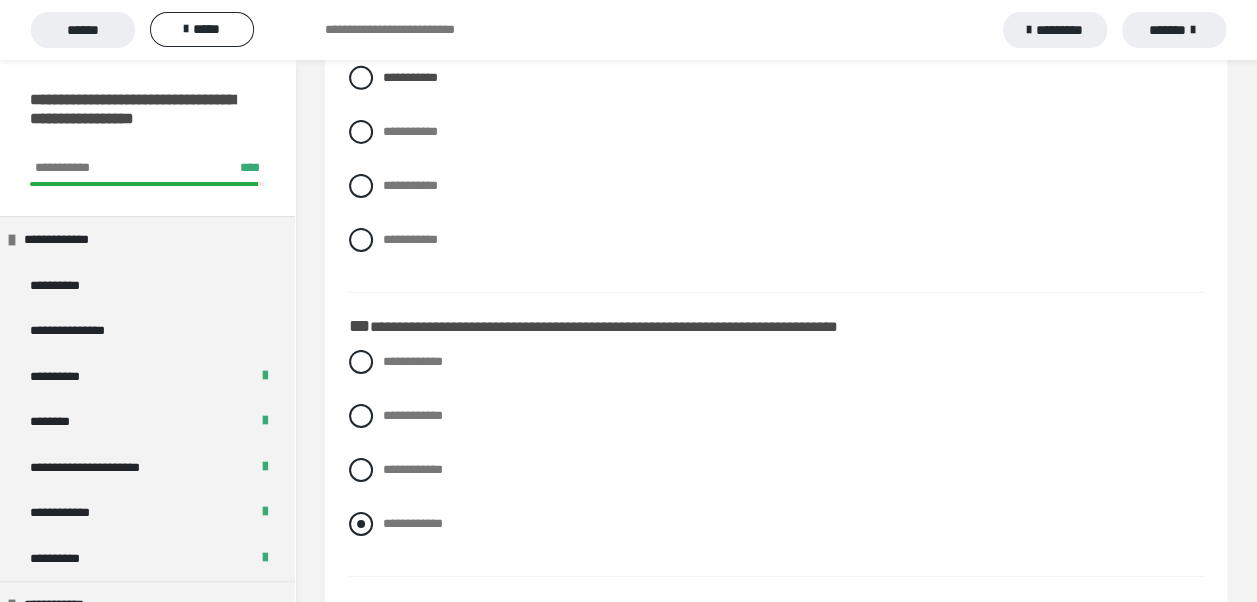 click at bounding box center (361, 524) 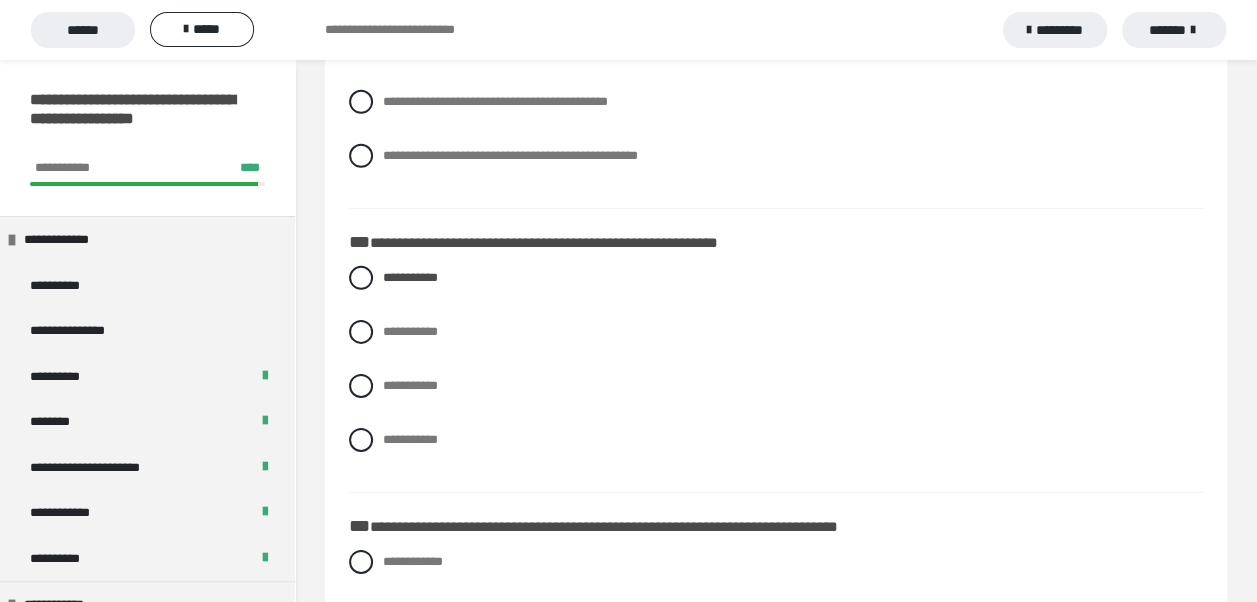 scroll, scrollTop: 3598, scrollLeft: 0, axis: vertical 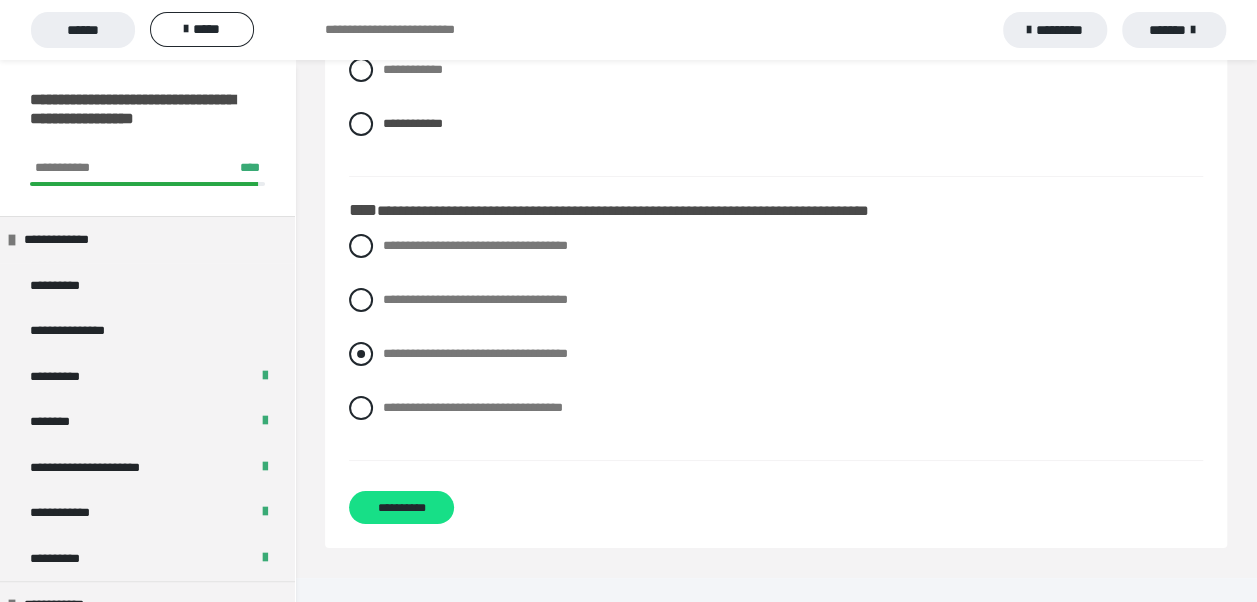 click at bounding box center (361, 354) 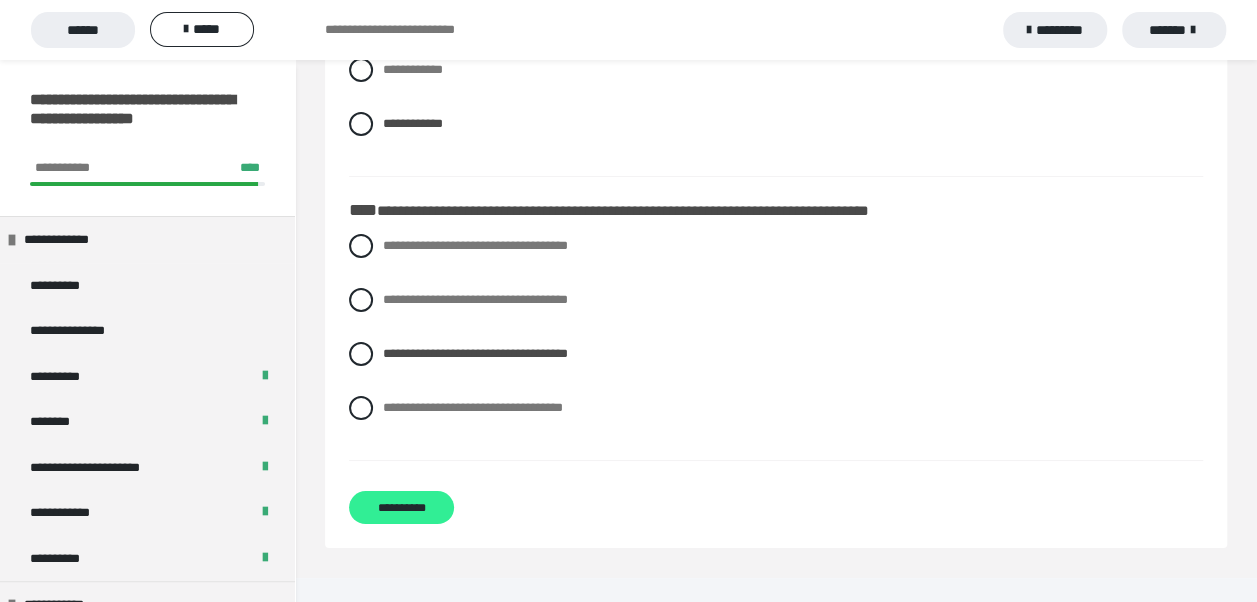 click on "**********" at bounding box center [401, 507] 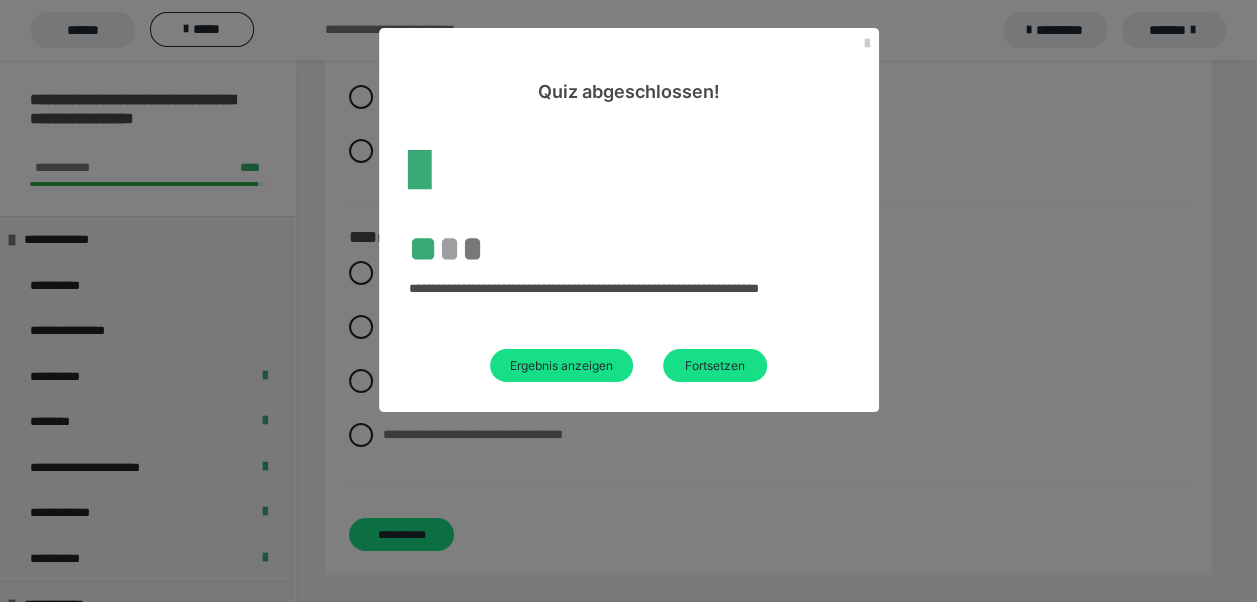 scroll, scrollTop: 405, scrollLeft: 0, axis: vertical 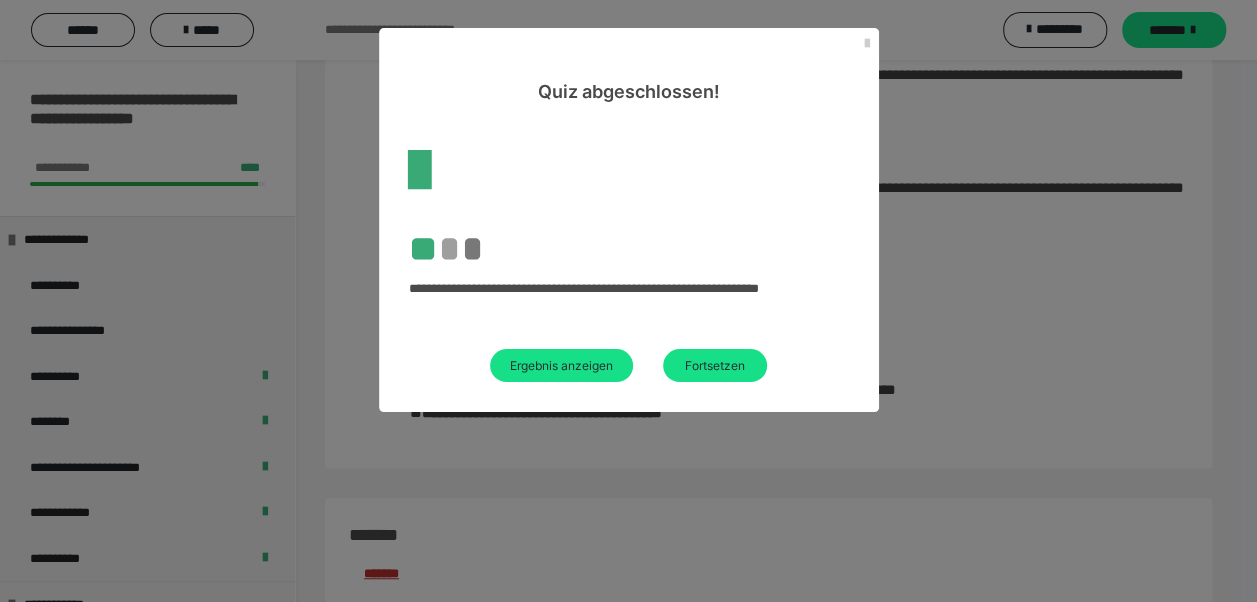 click on "Ergebnis anzeigen" at bounding box center (561, 365) 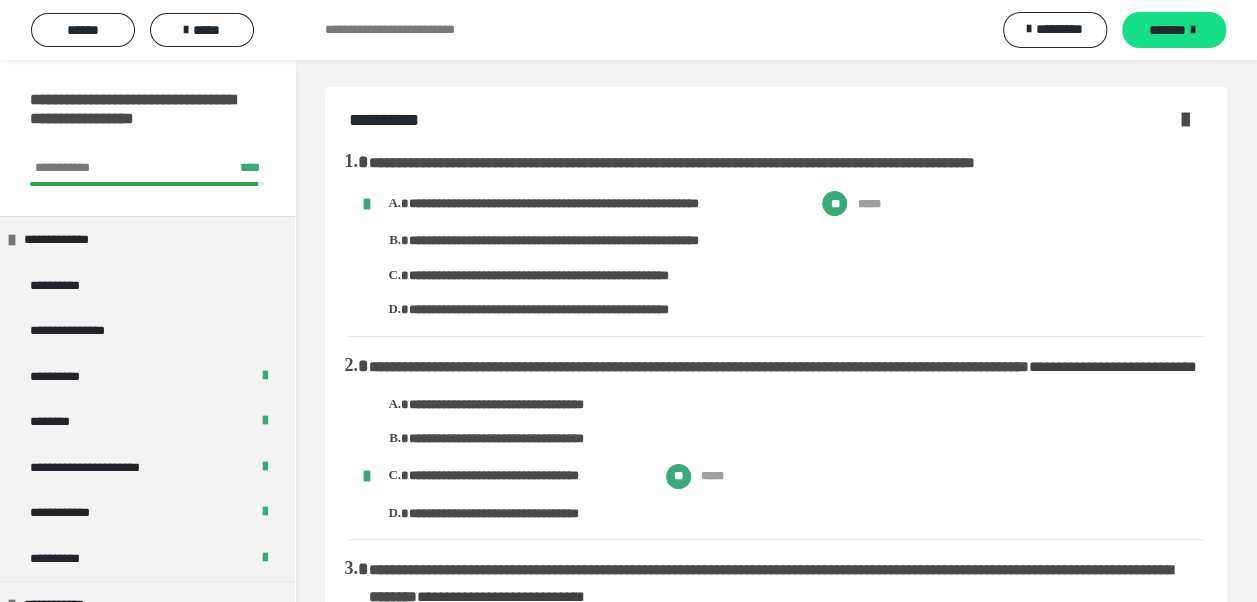 scroll, scrollTop: 0, scrollLeft: 0, axis: both 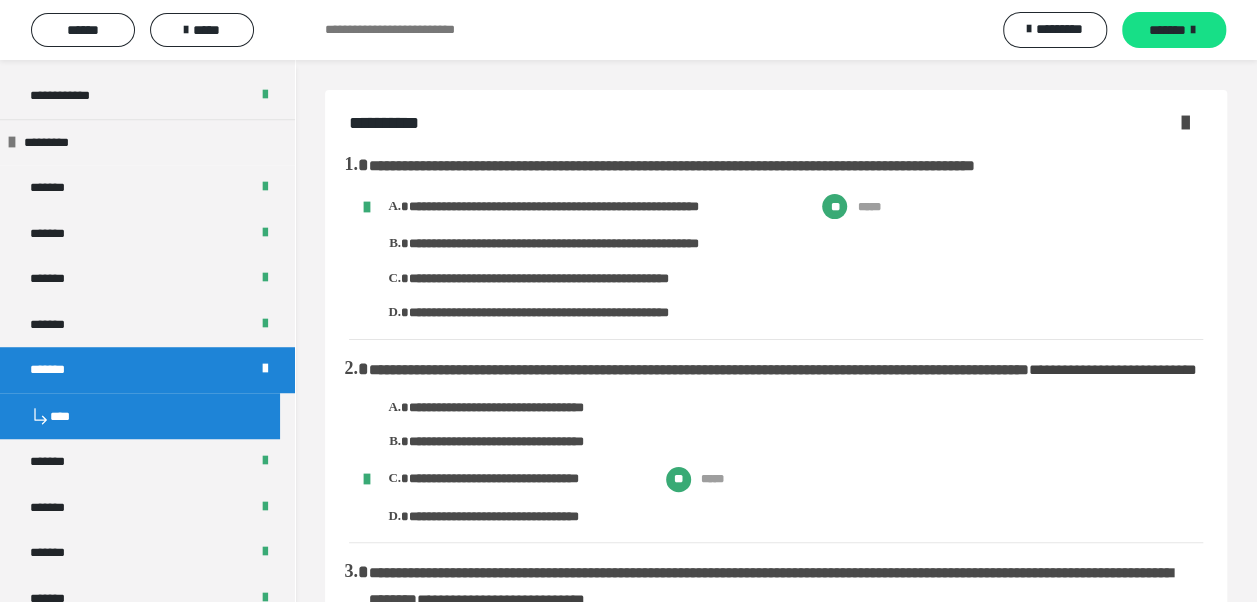 drag, startPoint x: 76, startPoint y: 459, endPoint x: 380, endPoint y: 406, distance: 308.58548 